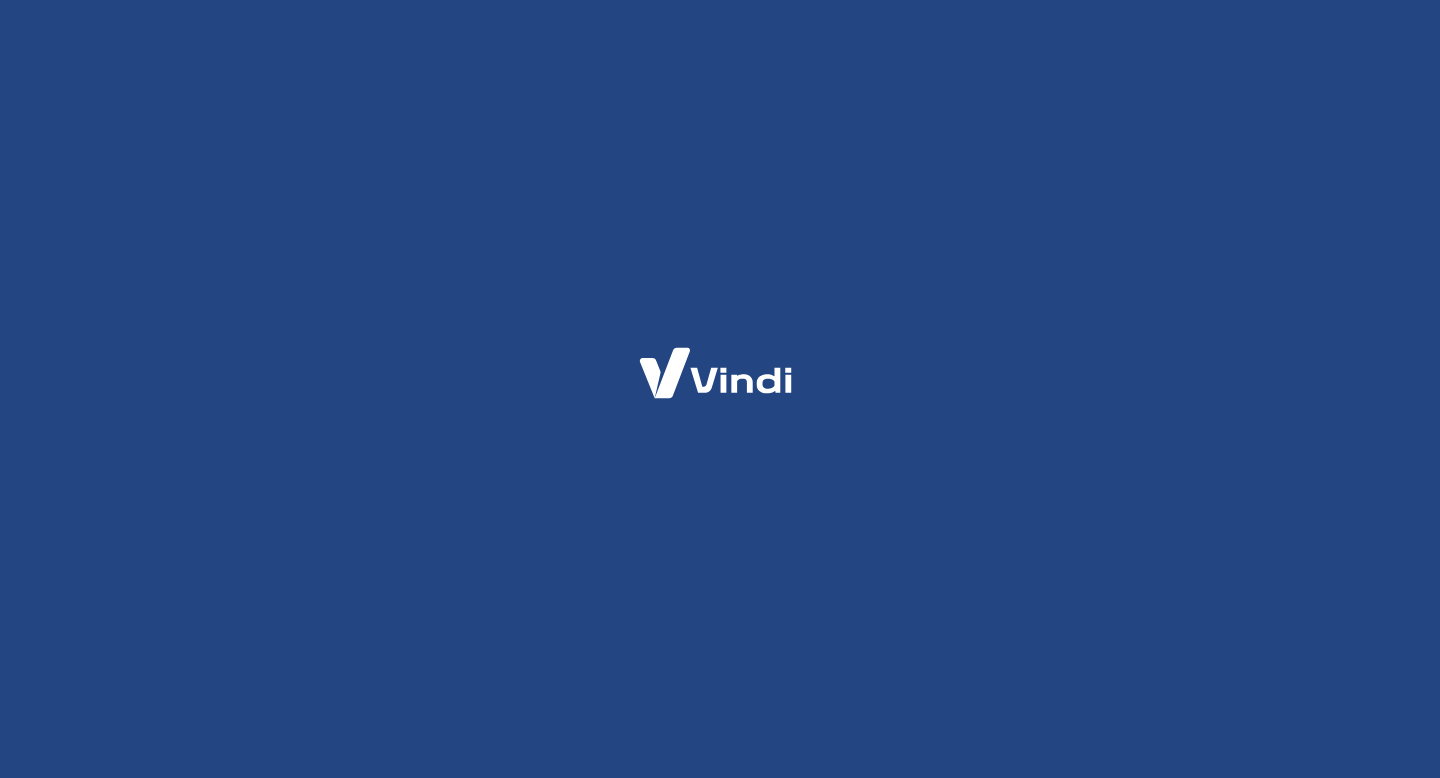 scroll, scrollTop: 0, scrollLeft: 0, axis: both 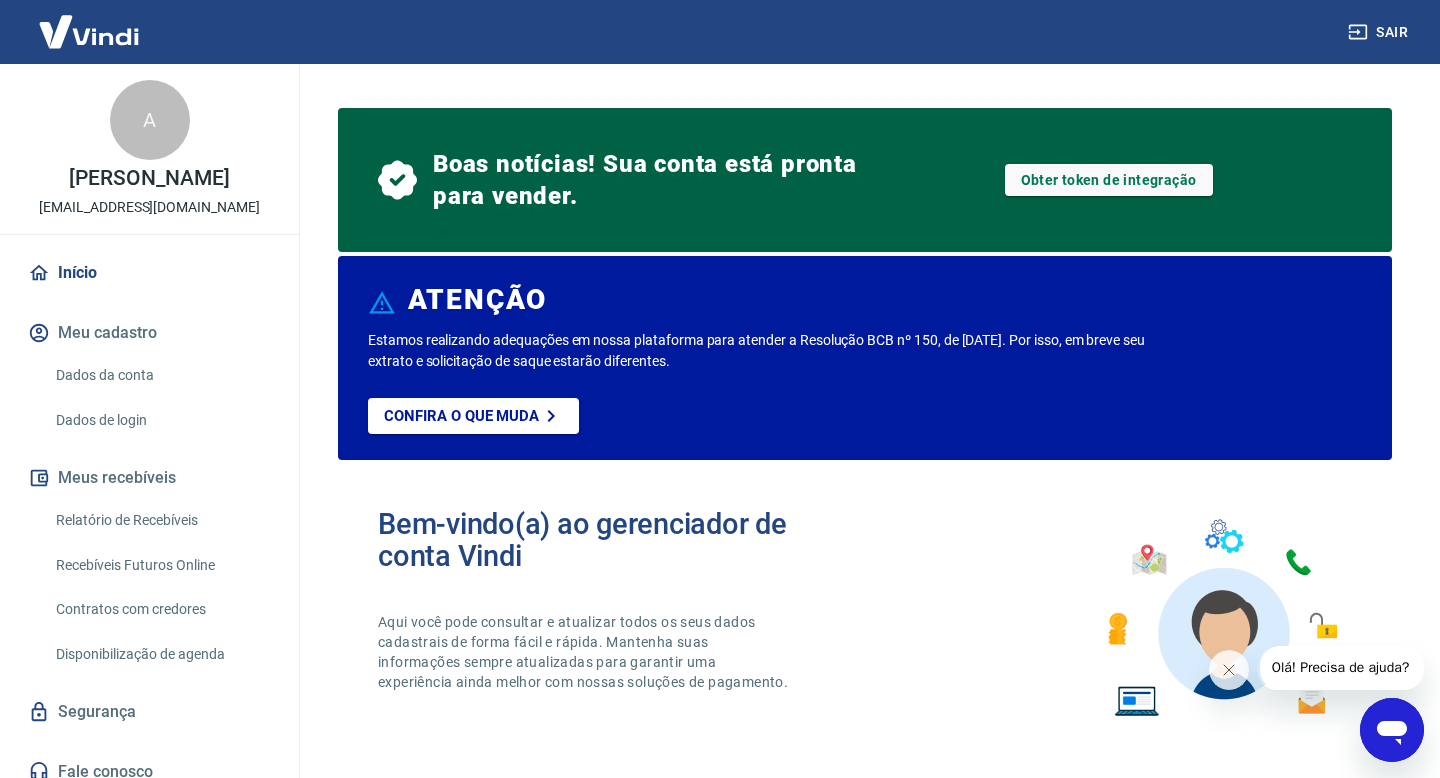 click on "Dados da conta" at bounding box center (161, 375) 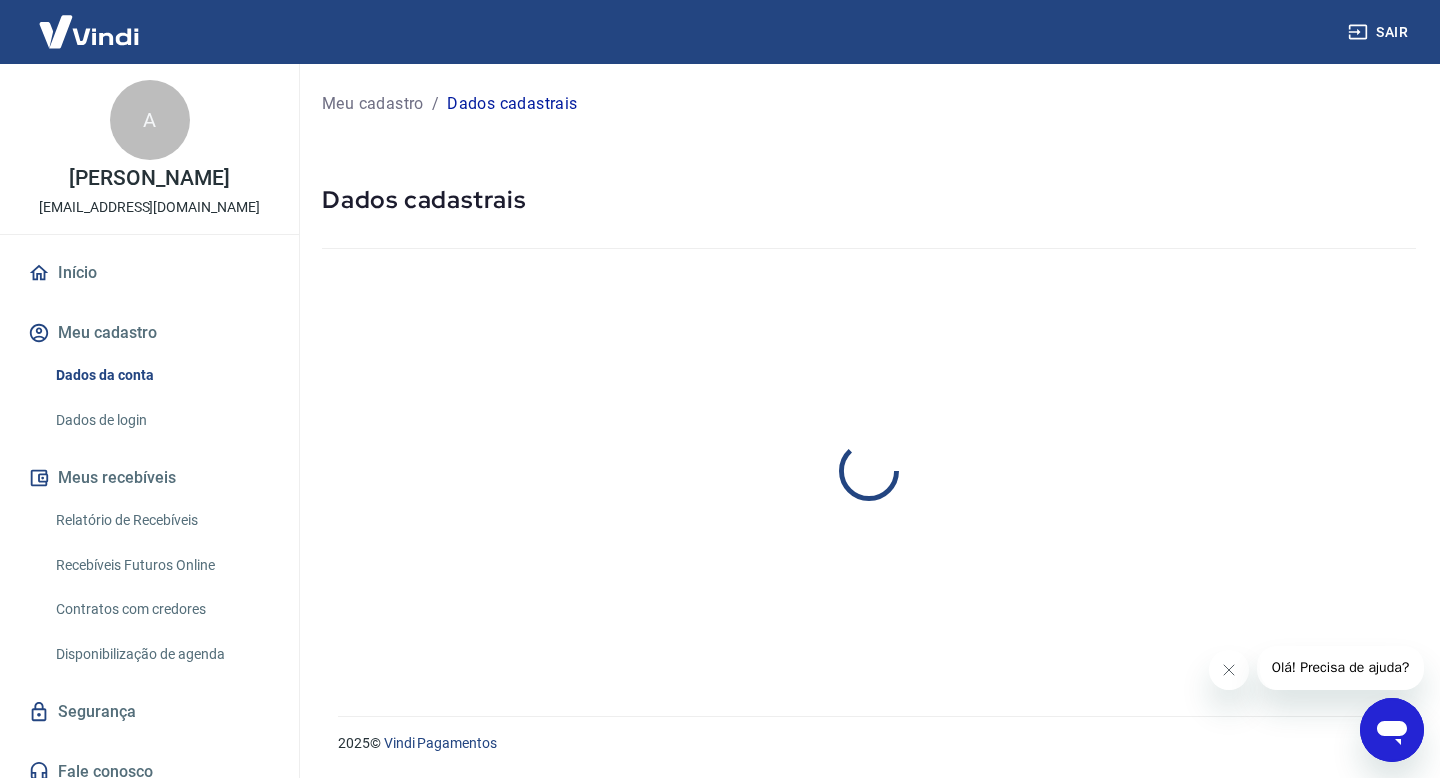 select on "RS" 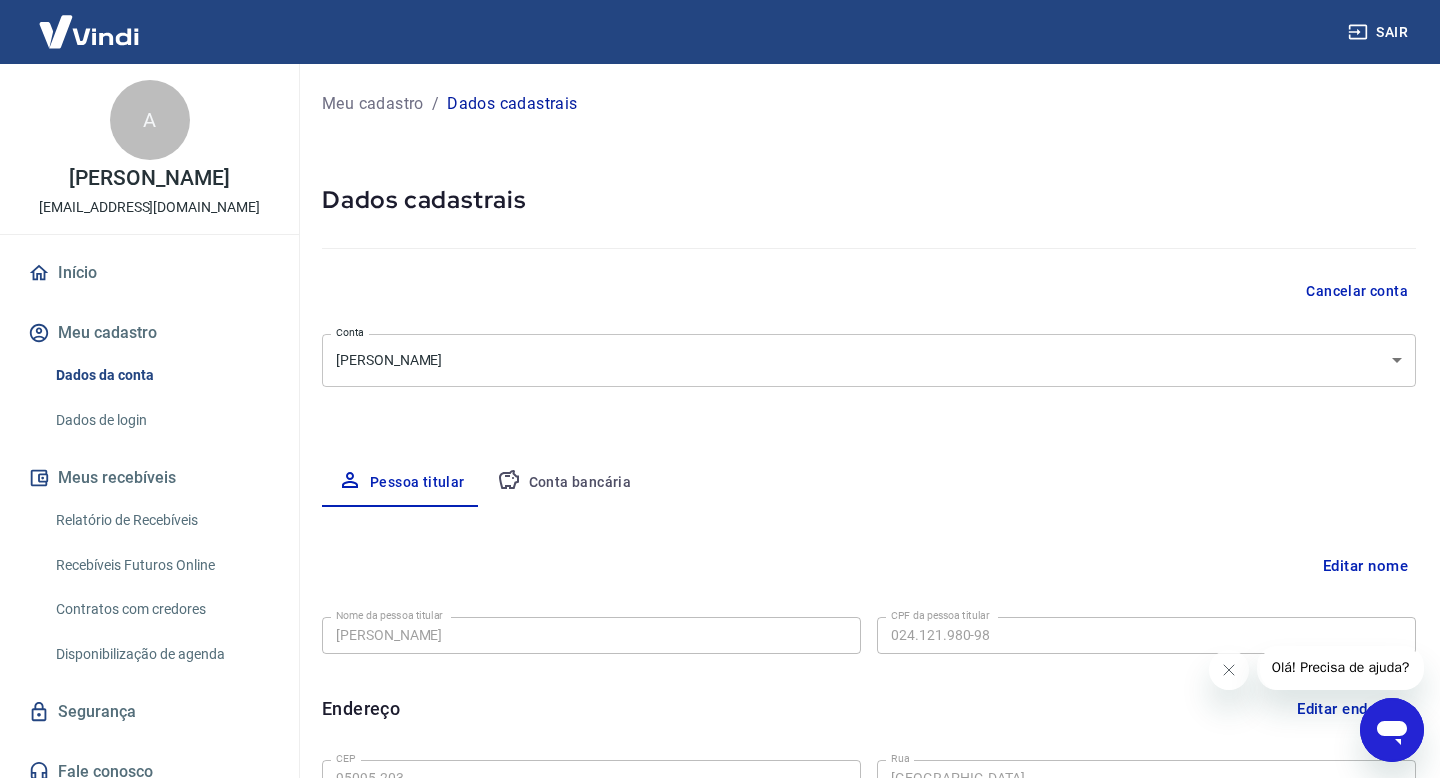 click on "Conta bancária" at bounding box center (564, 483) 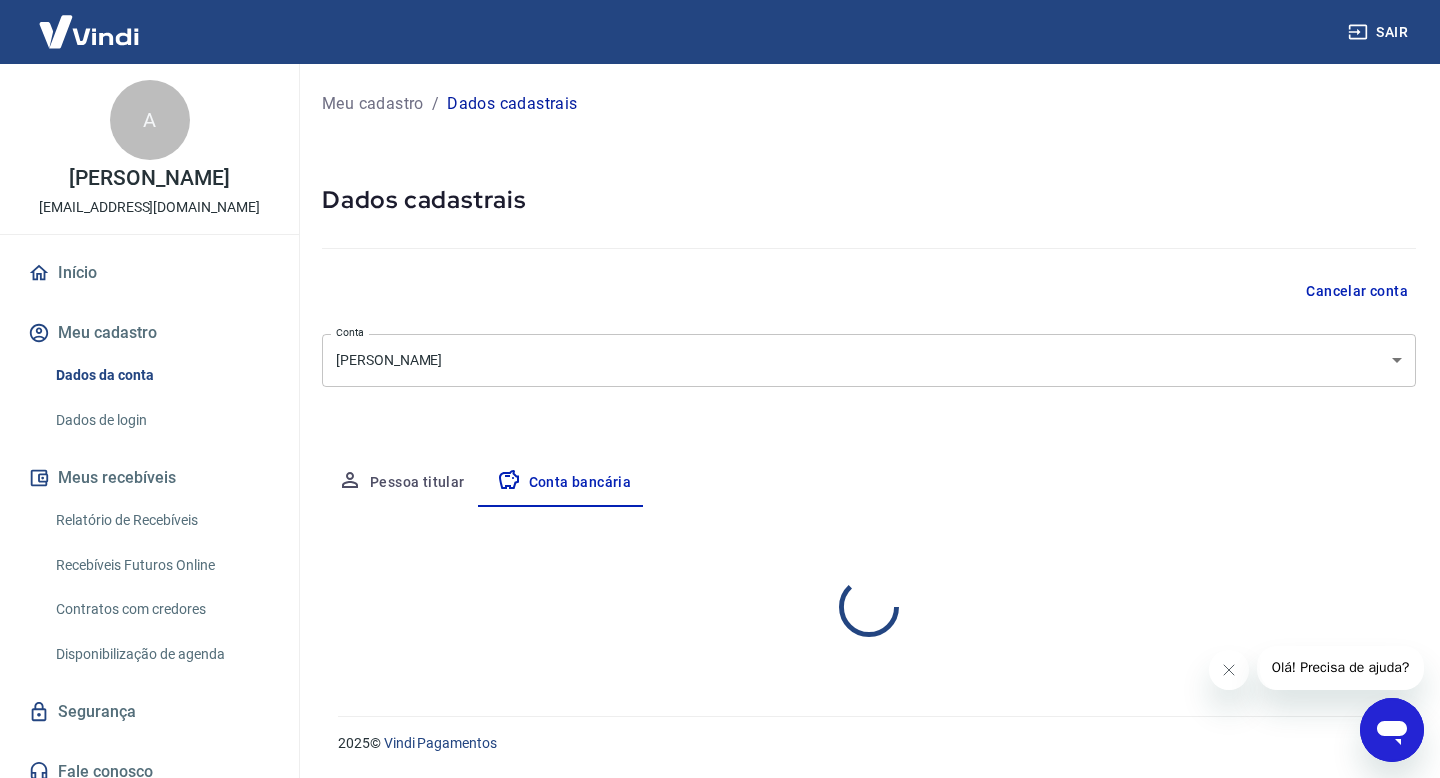 select on "1" 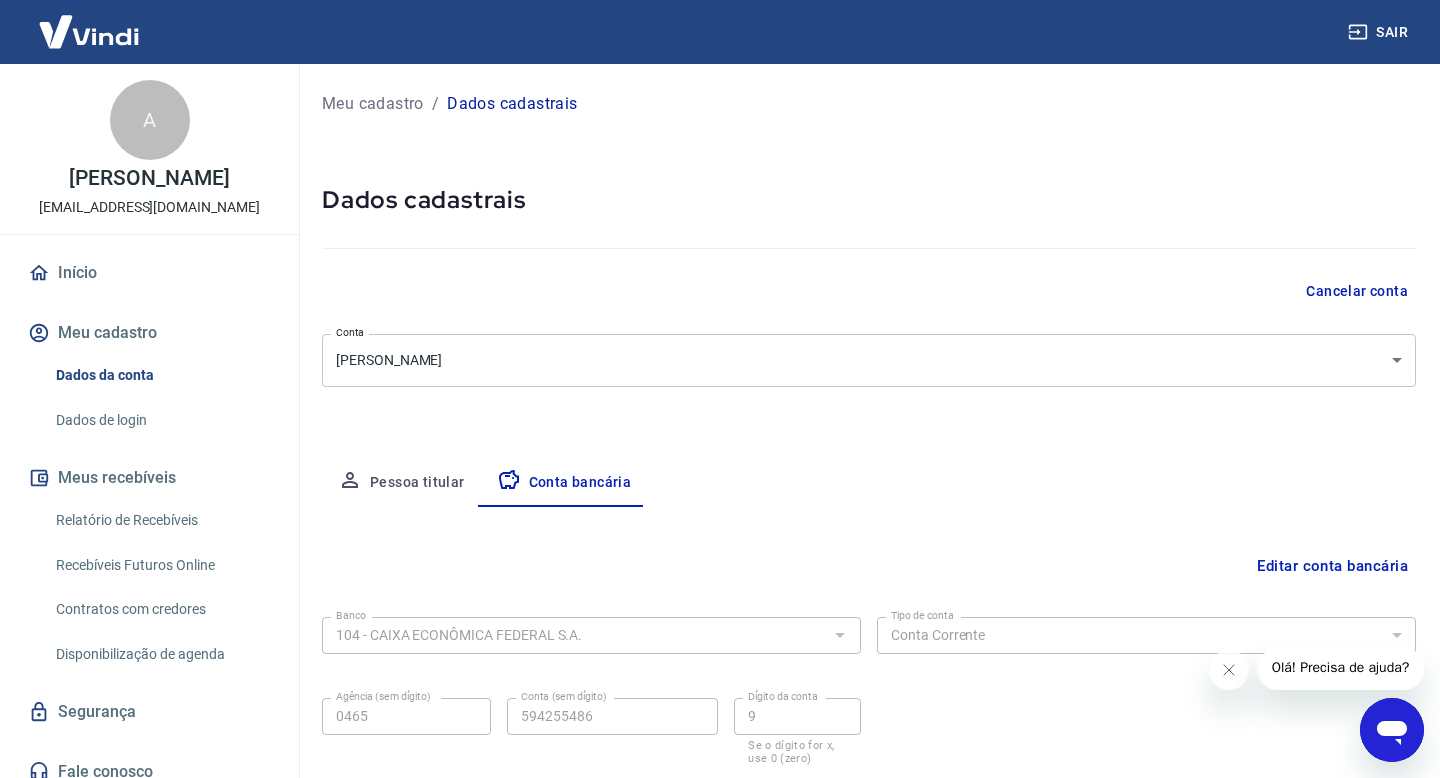 scroll, scrollTop: 133, scrollLeft: 0, axis: vertical 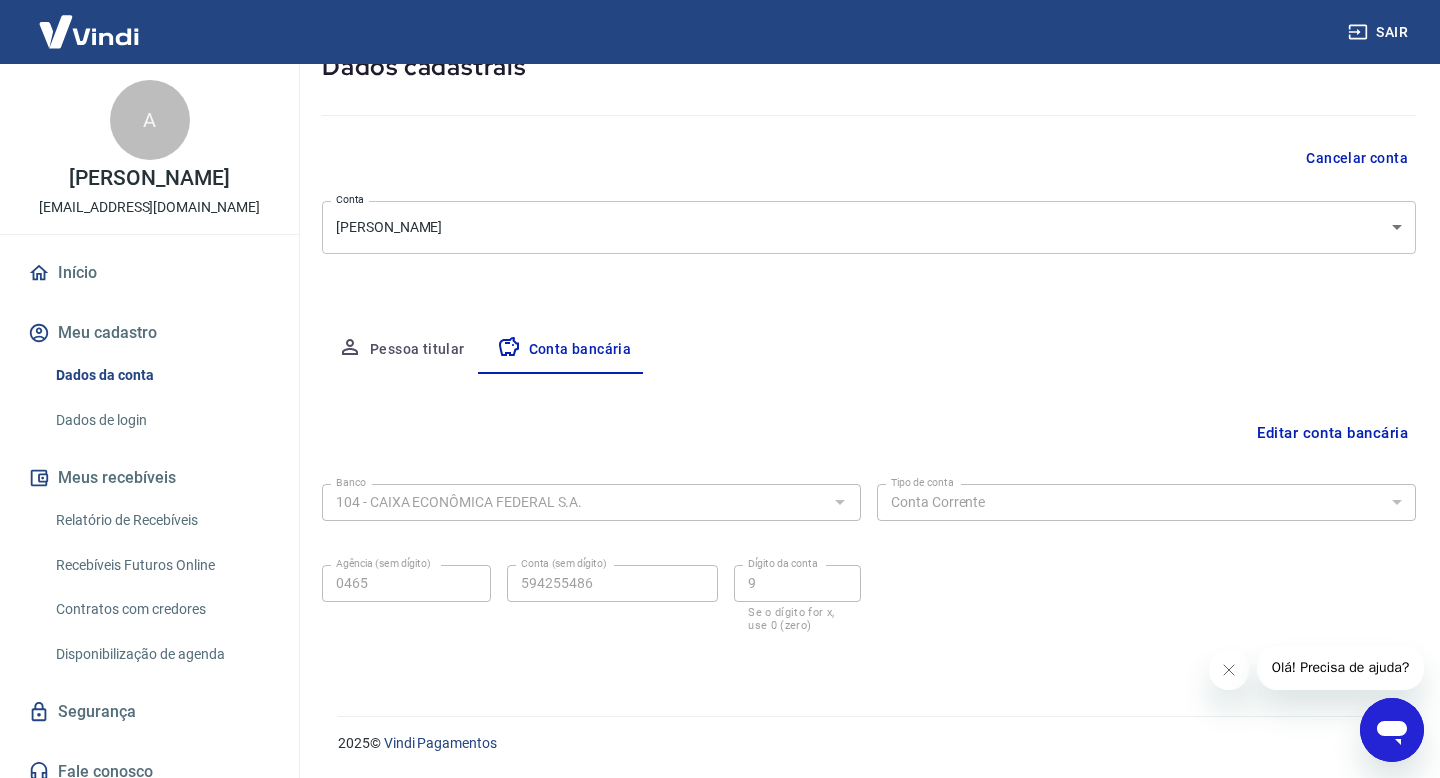 click on "Editar conta bancária" at bounding box center [1332, 433] 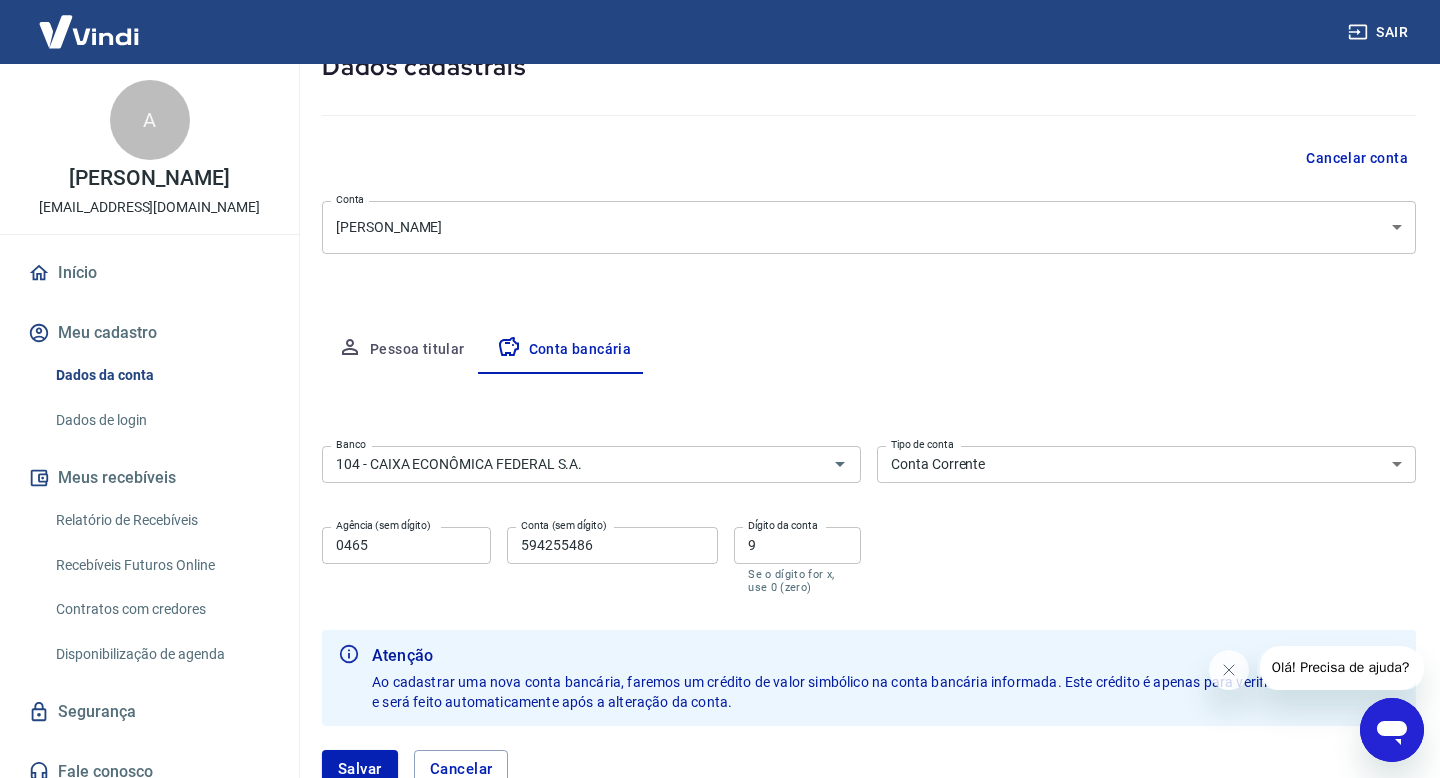 scroll, scrollTop: 277, scrollLeft: 0, axis: vertical 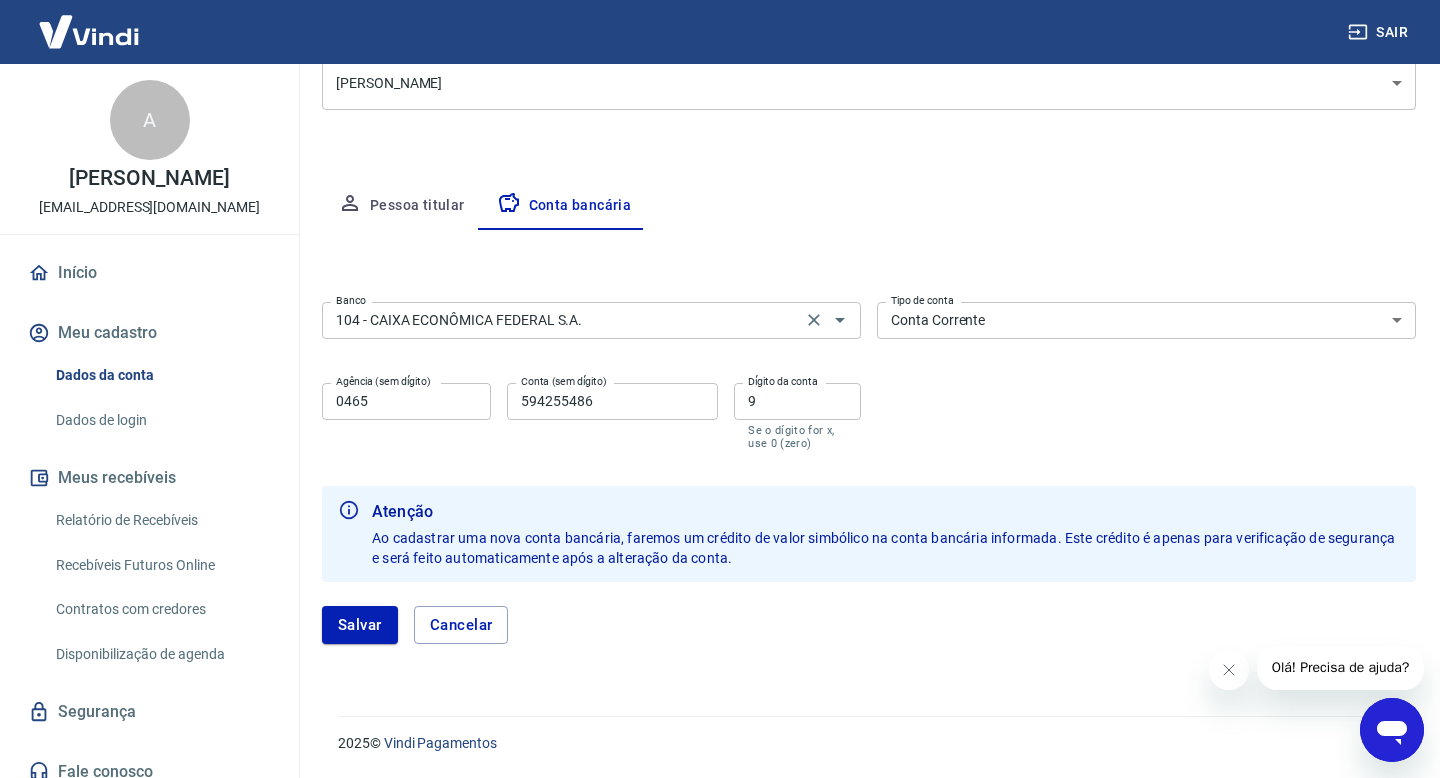 click on "104 - CAIXA ECONÔMICA FEDERAL S.A. Banco" at bounding box center [591, 320] 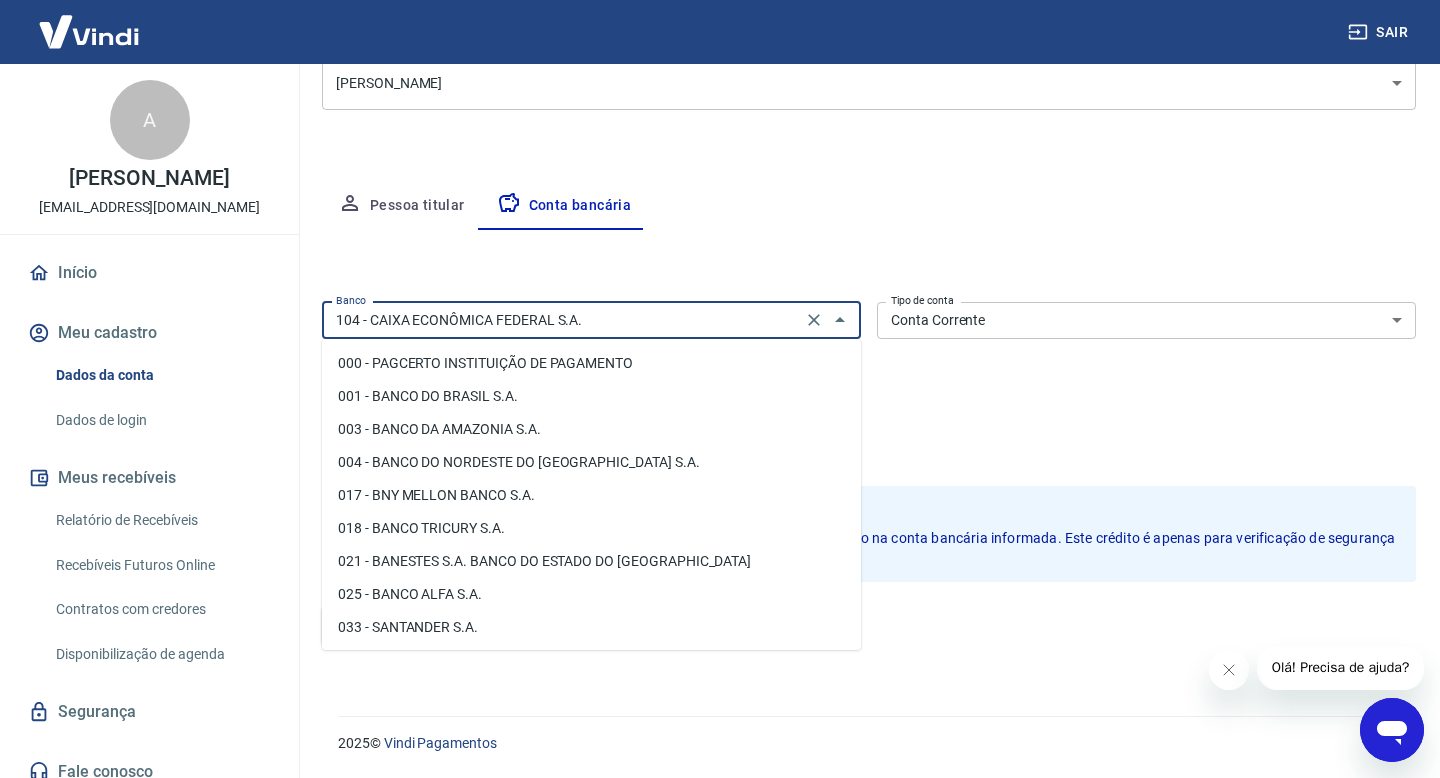 scroll, scrollTop: 675, scrollLeft: 0, axis: vertical 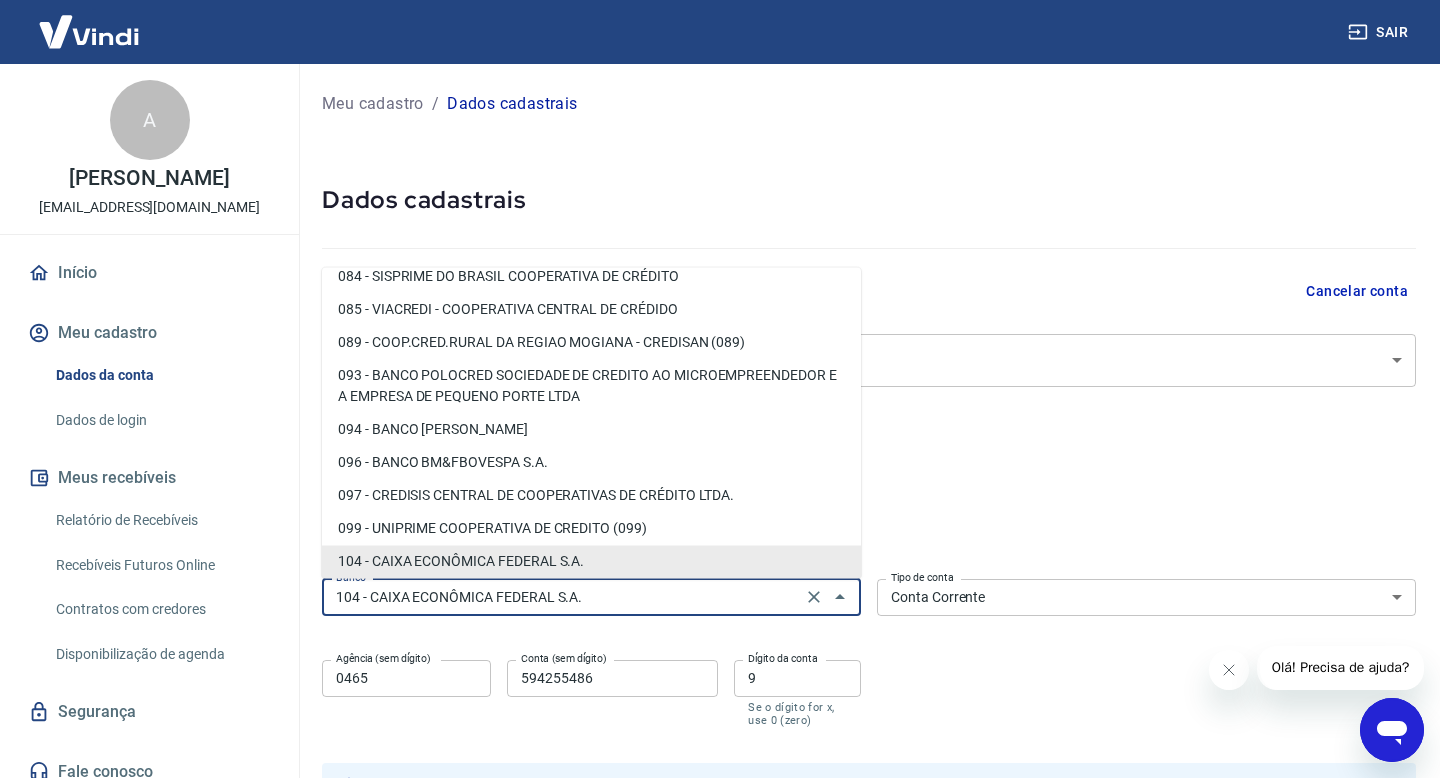 click at bounding box center (869, 244) 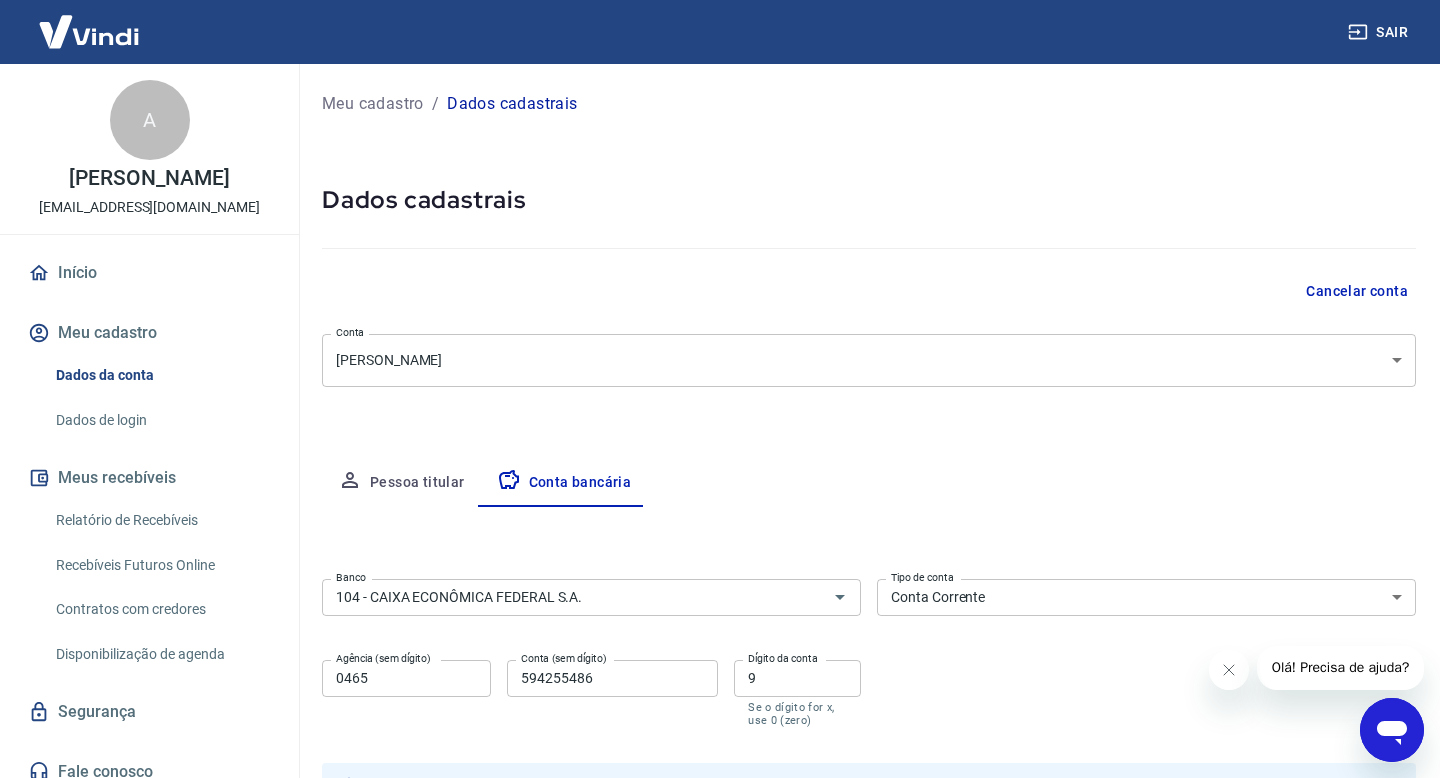click on "Sair A Adão Santos admin@coffeeshopcxs.com.br Início Meu cadastro Dados da conta Dados de login Meus recebíveis Relatório de Recebíveis Recebíveis Futuros Online Contratos com credores Disponibilização de agenda Segurança Fale conosco Meu cadastro / Dados cadastrais Dados cadastrais Cancelar conta Conta Adão Santos [object Object] Conta Pessoa titular Conta bancária Editar conta bancária Banco 104 - CAIXA ECONÔMICA FEDERAL S.A. Banco Tipo de conta Conta Corrente Conta Poupança Tipo de conta Agência (sem dígito) 0465 Agência (sem dígito) Conta (sem dígito) 594255486 Conta (sem dígito) Dígito da conta 9 Dígito da conta Se o dígito for x, use 0 (zero) Atenção Ao cadastrar uma nova conta bancária, faremos um crédito de valor simbólico na conta bancária informada. Este crédito é apenas para verificação de segurança e será feito automaticamente após a alteração da conta. Salvar Cancelar 2025  ©   Vindi Pagamentos" at bounding box center (720, 389) 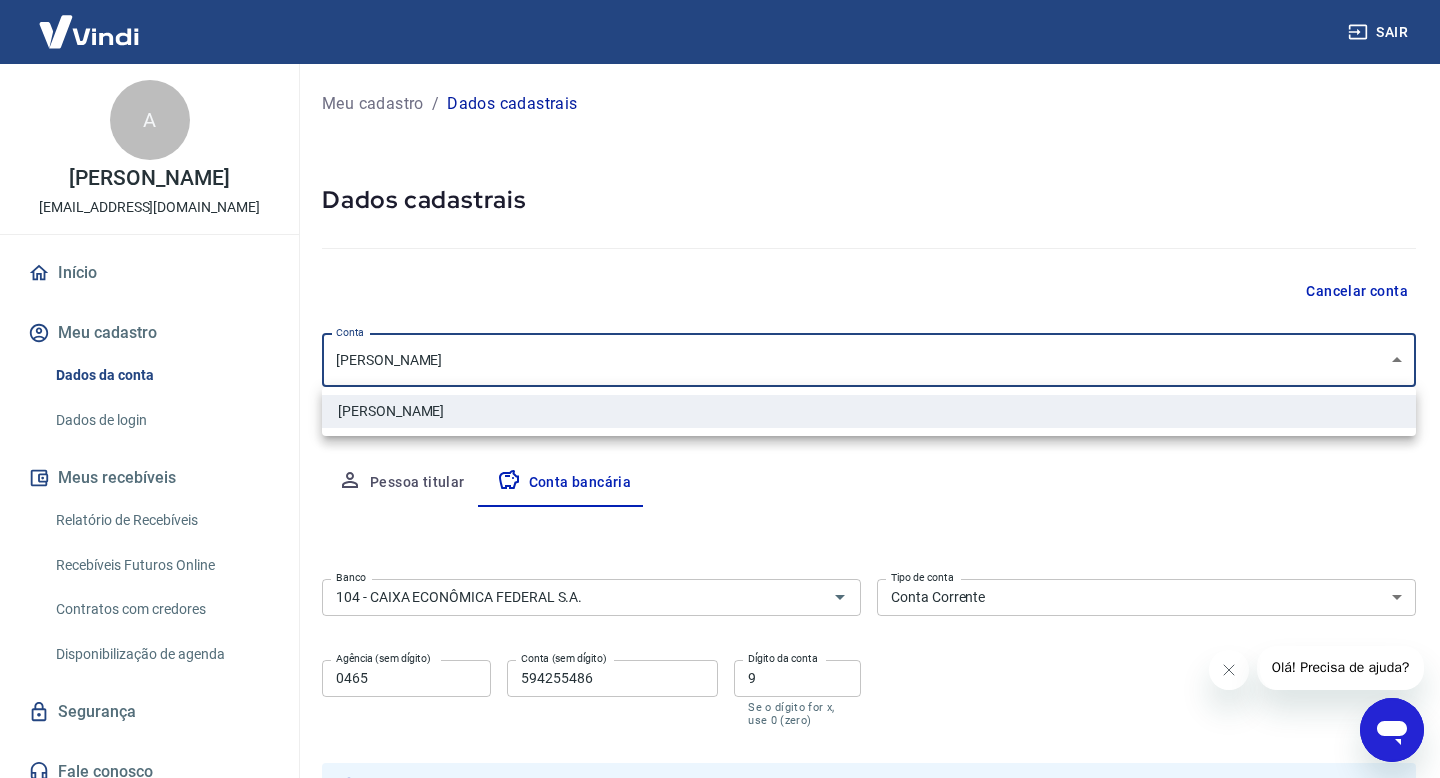 click at bounding box center [720, 389] 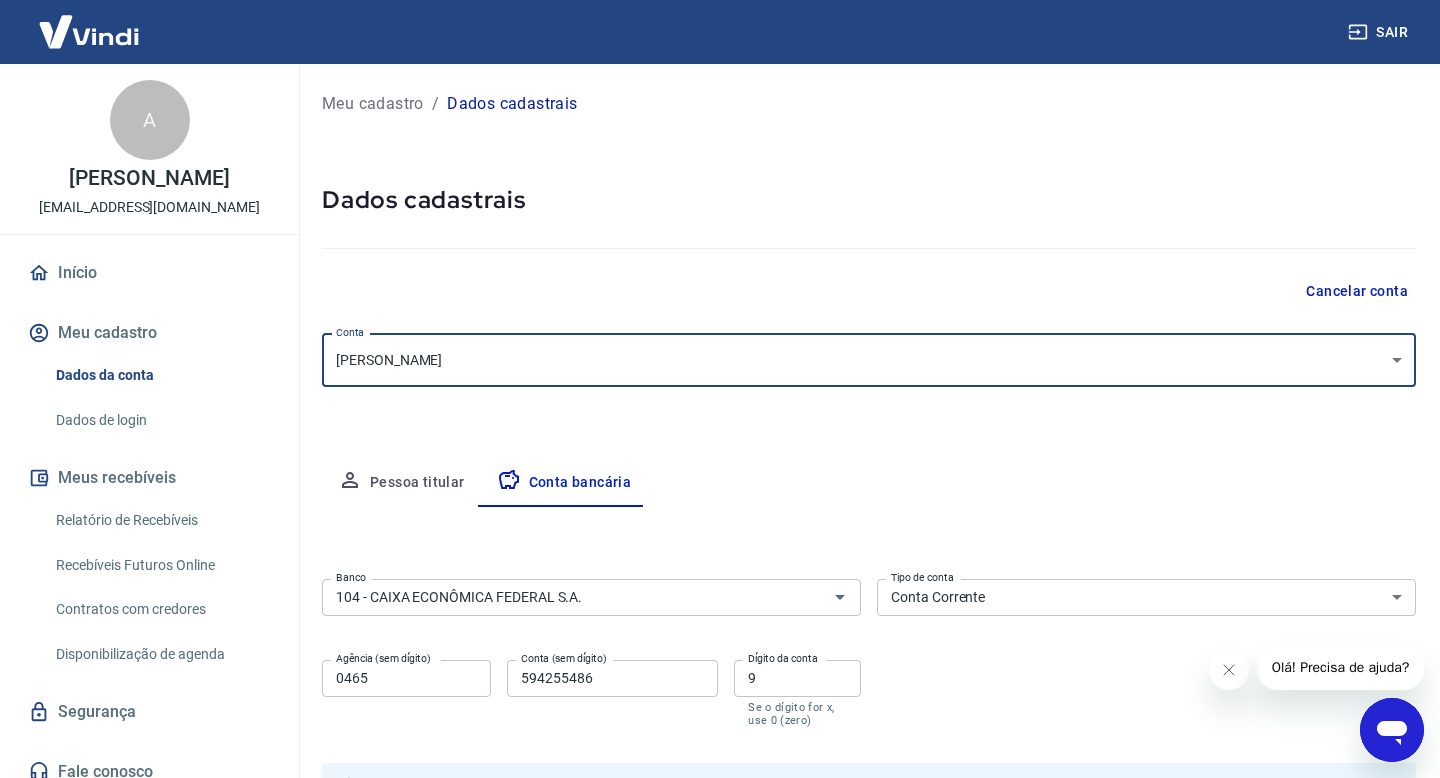 click on "Pessoa titular" at bounding box center [401, 483] 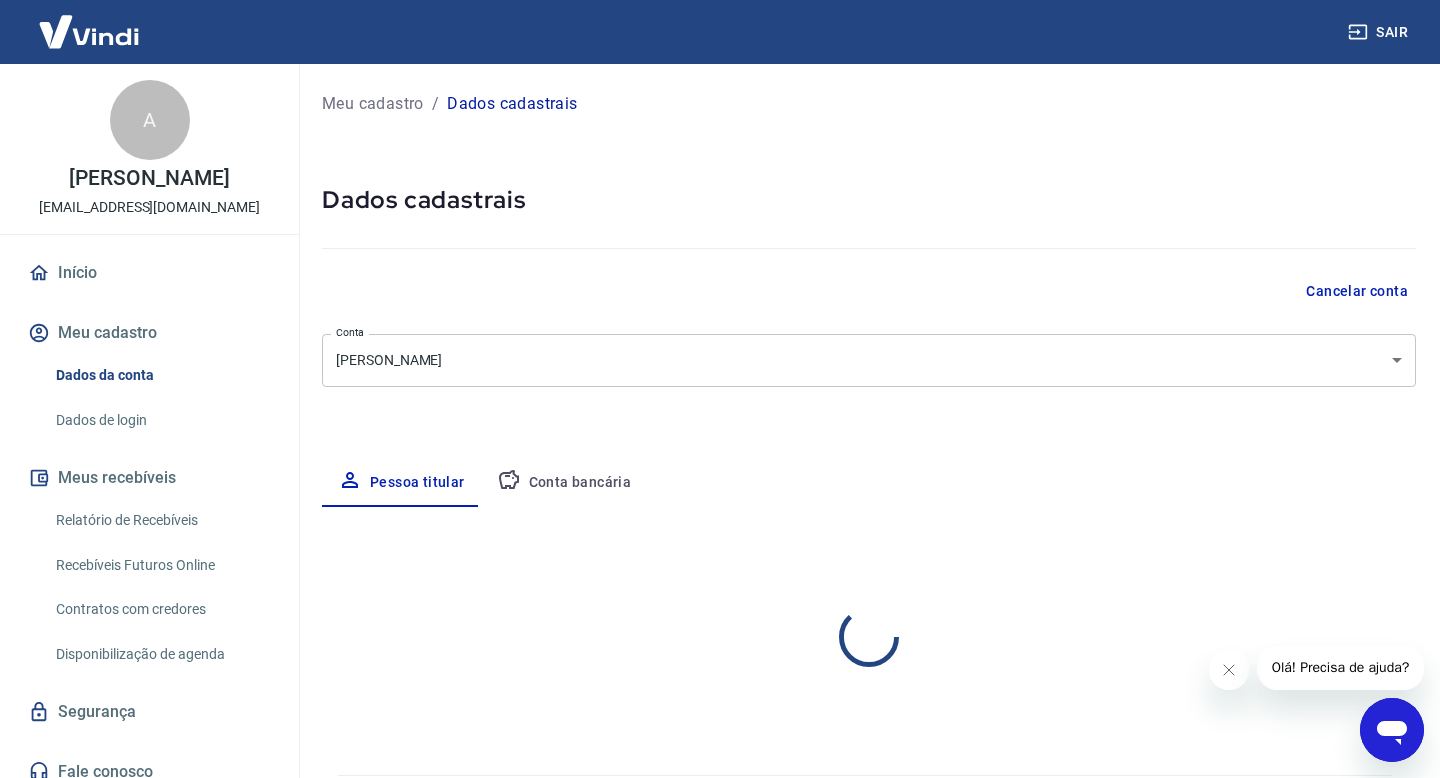 select on "RS" 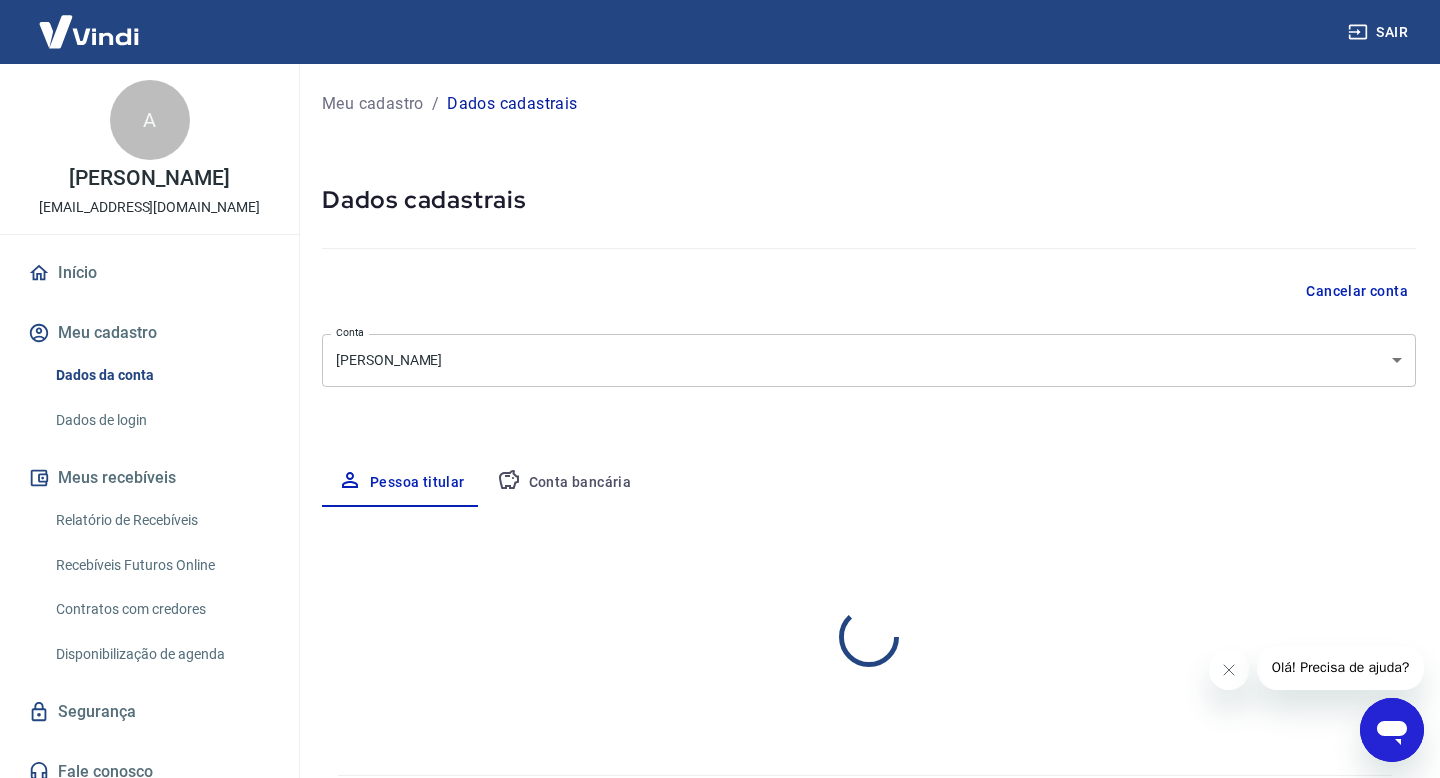 select on "business" 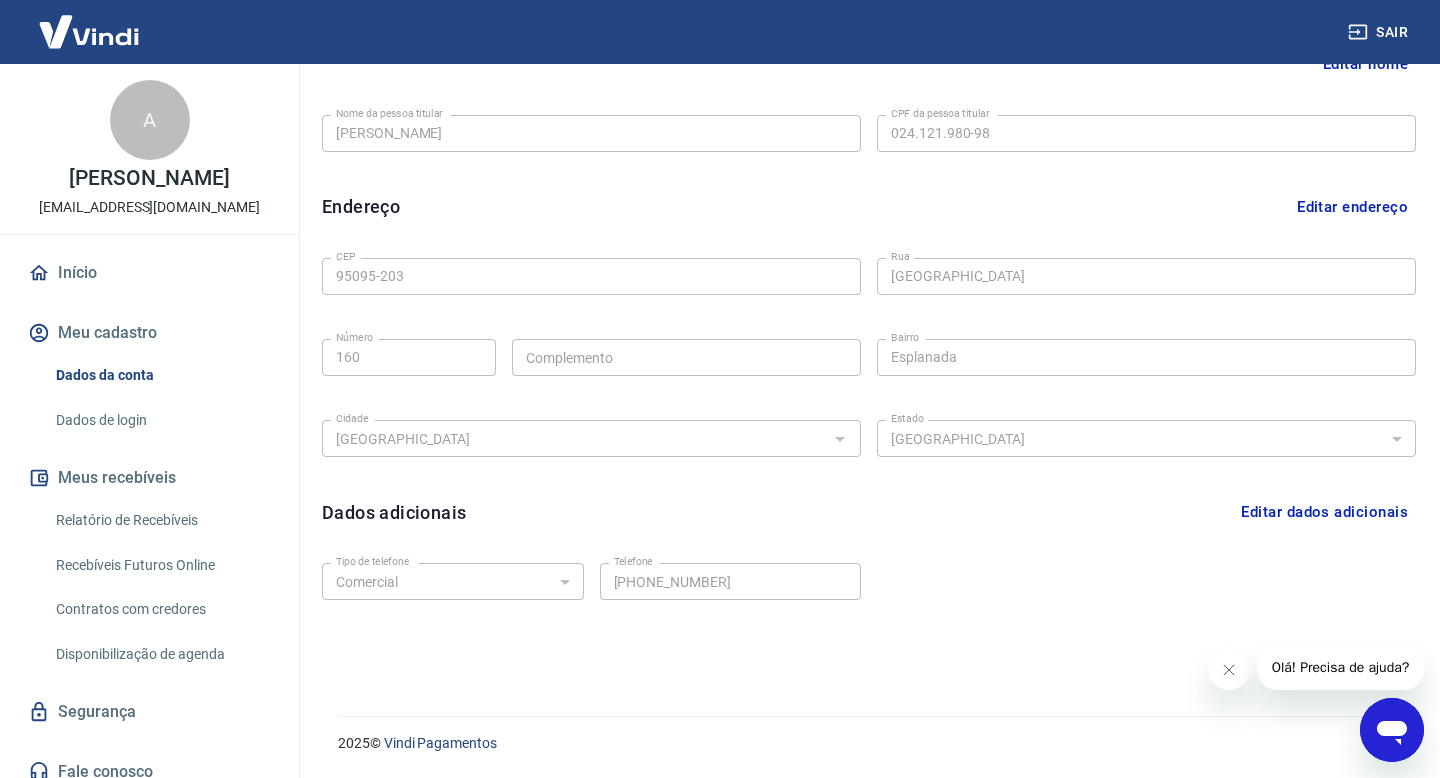 scroll, scrollTop: 432, scrollLeft: 0, axis: vertical 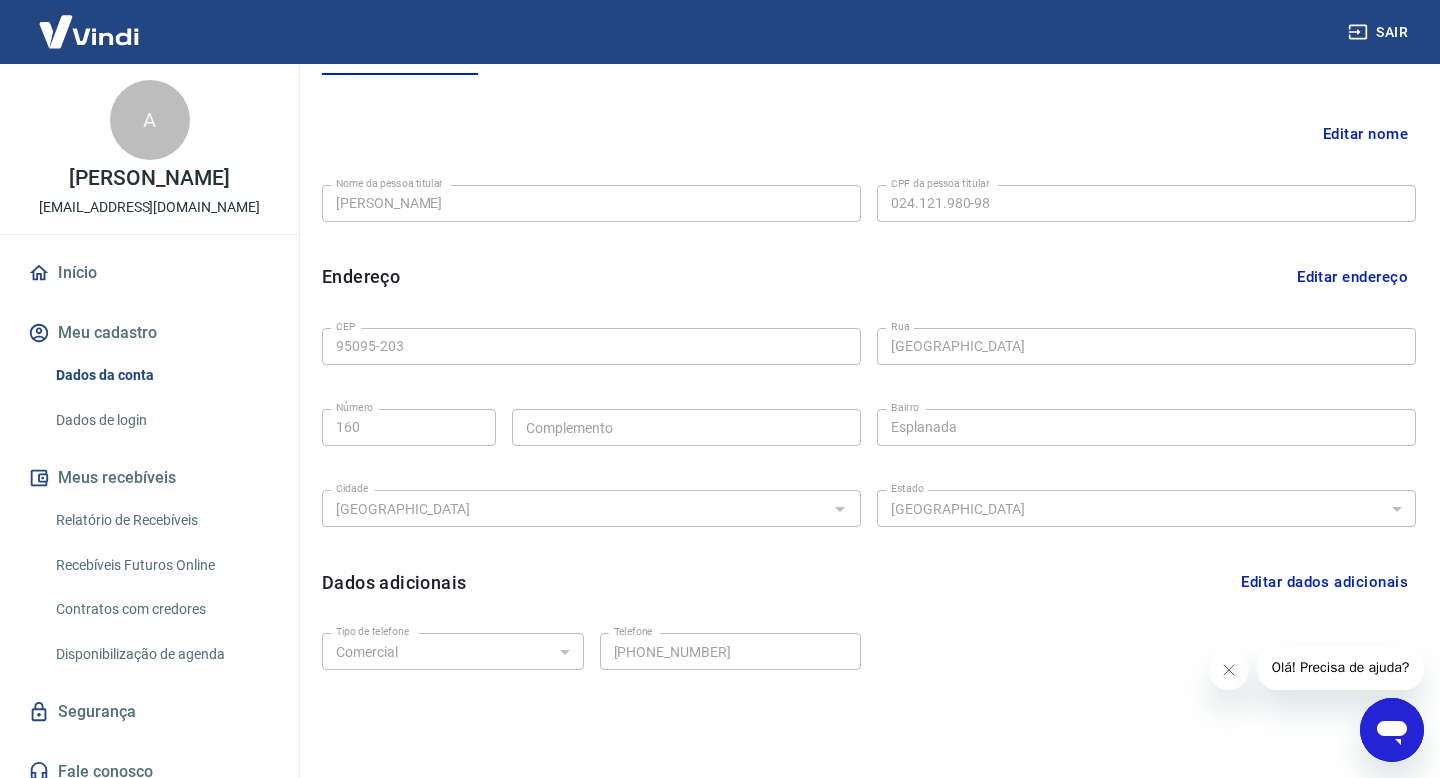 click on "Editar nome" at bounding box center [1365, 134] 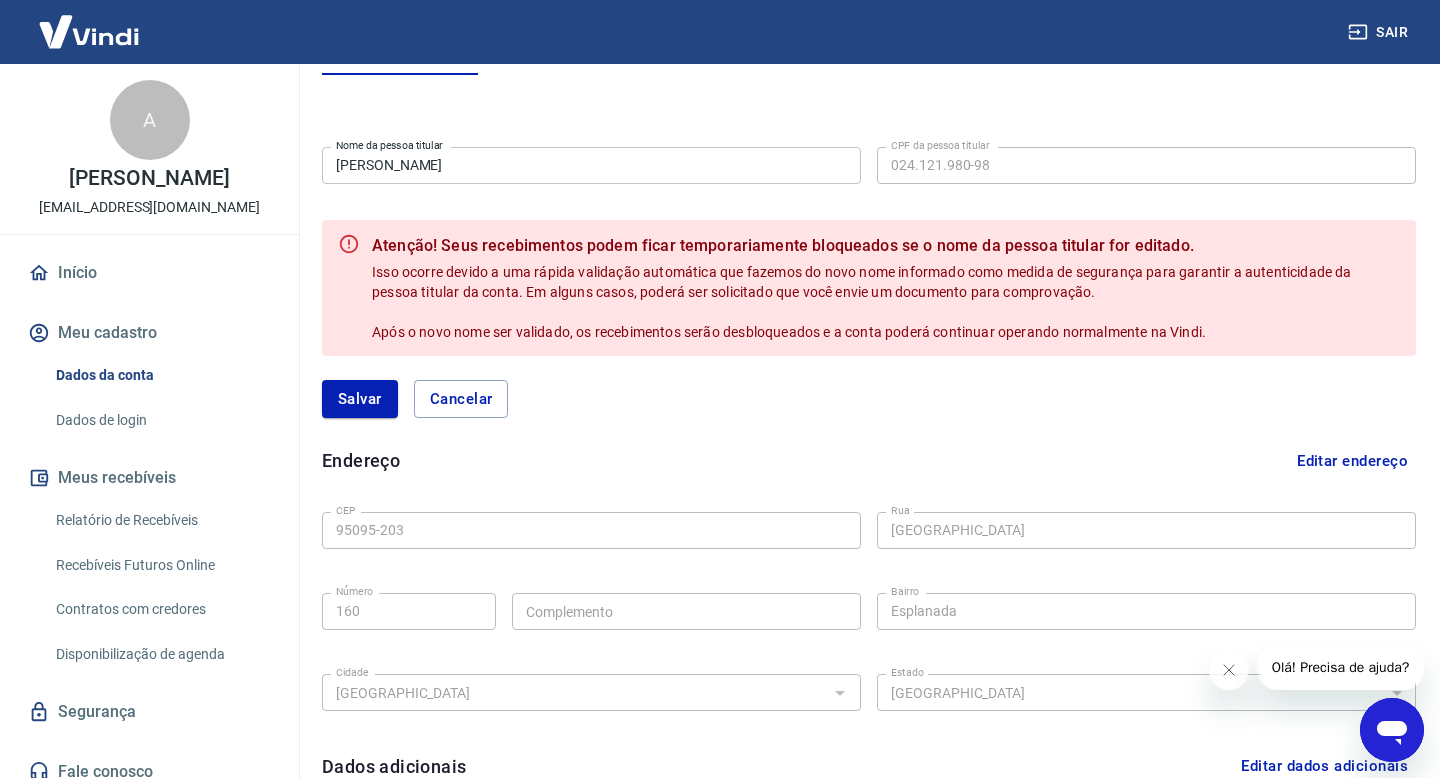 click on "[PERSON_NAME]" at bounding box center (591, 165) 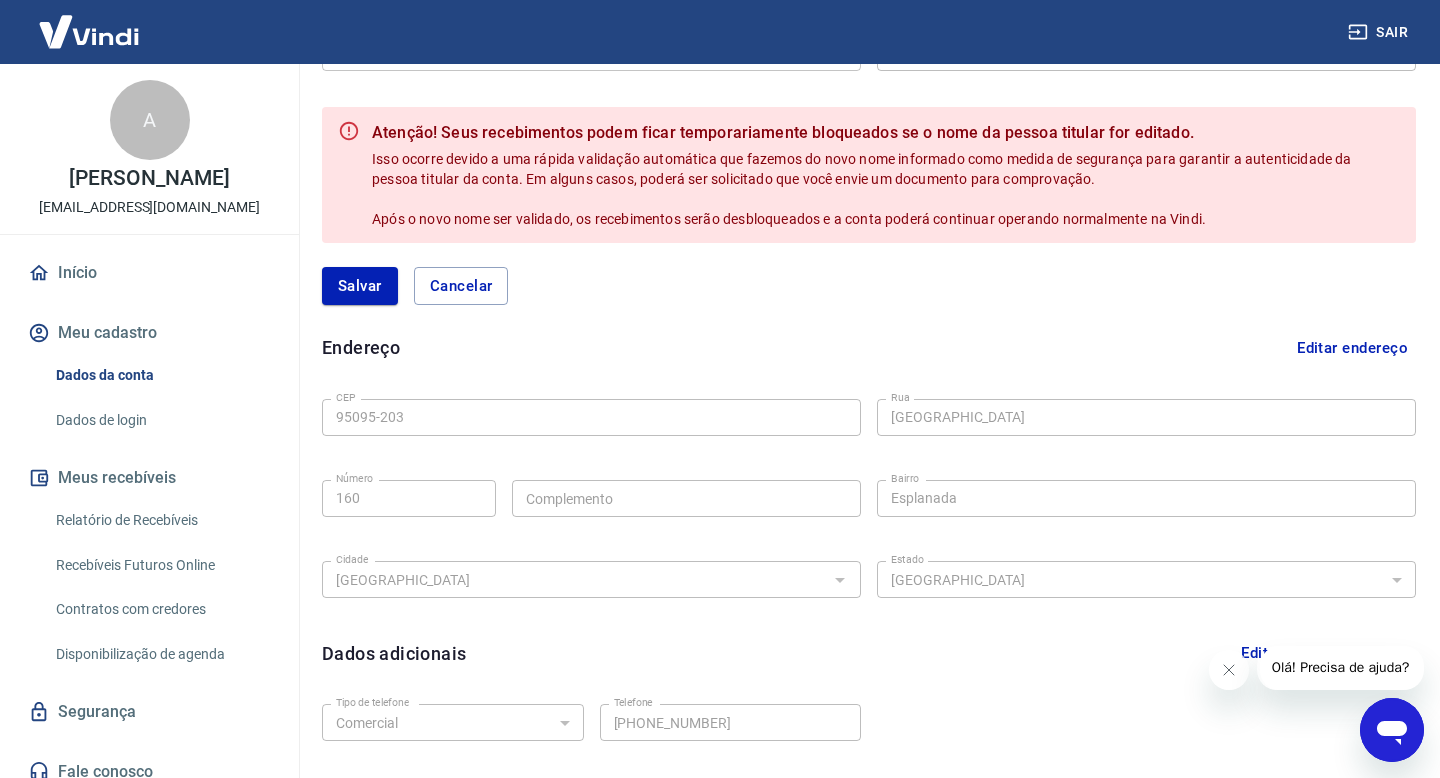 scroll, scrollTop: 540, scrollLeft: 0, axis: vertical 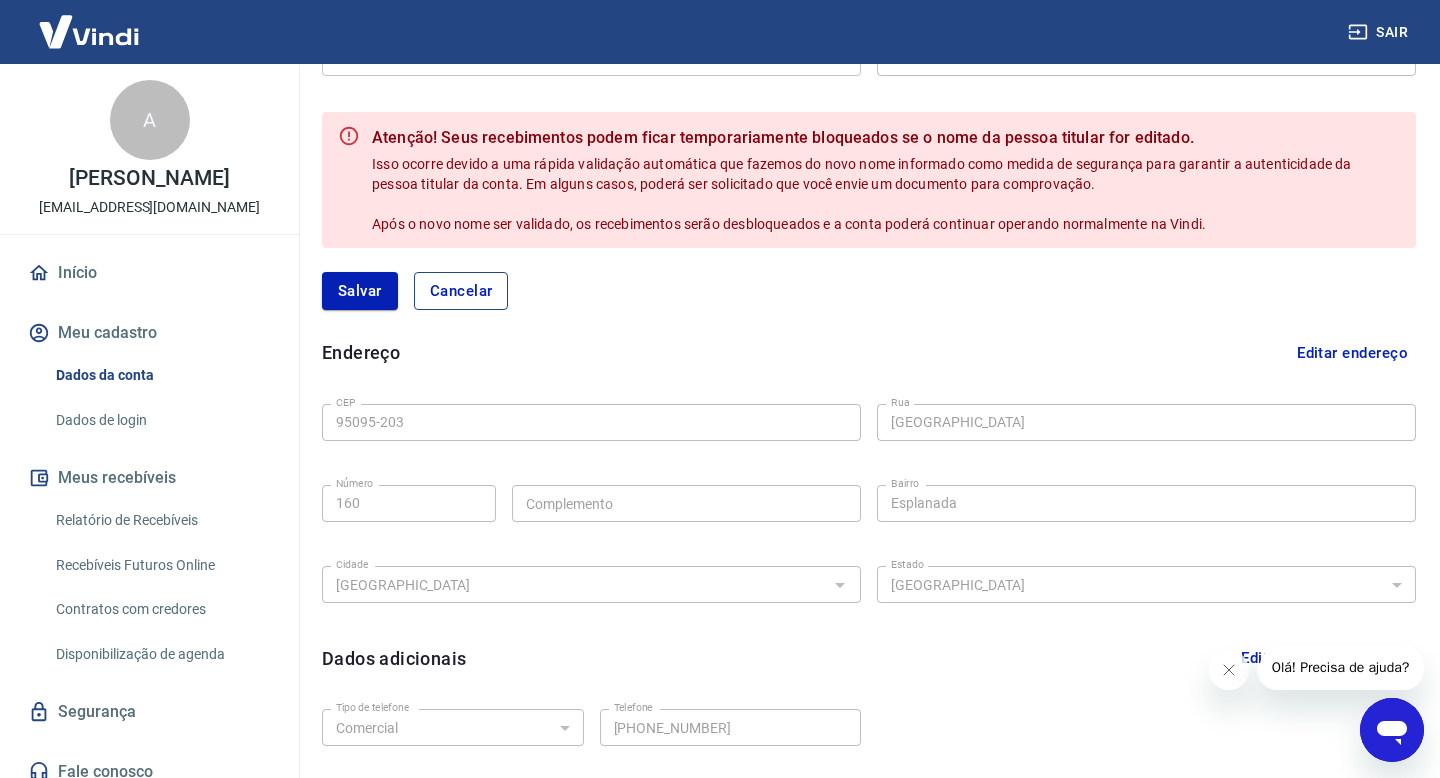 click on "Cancelar" at bounding box center [461, 291] 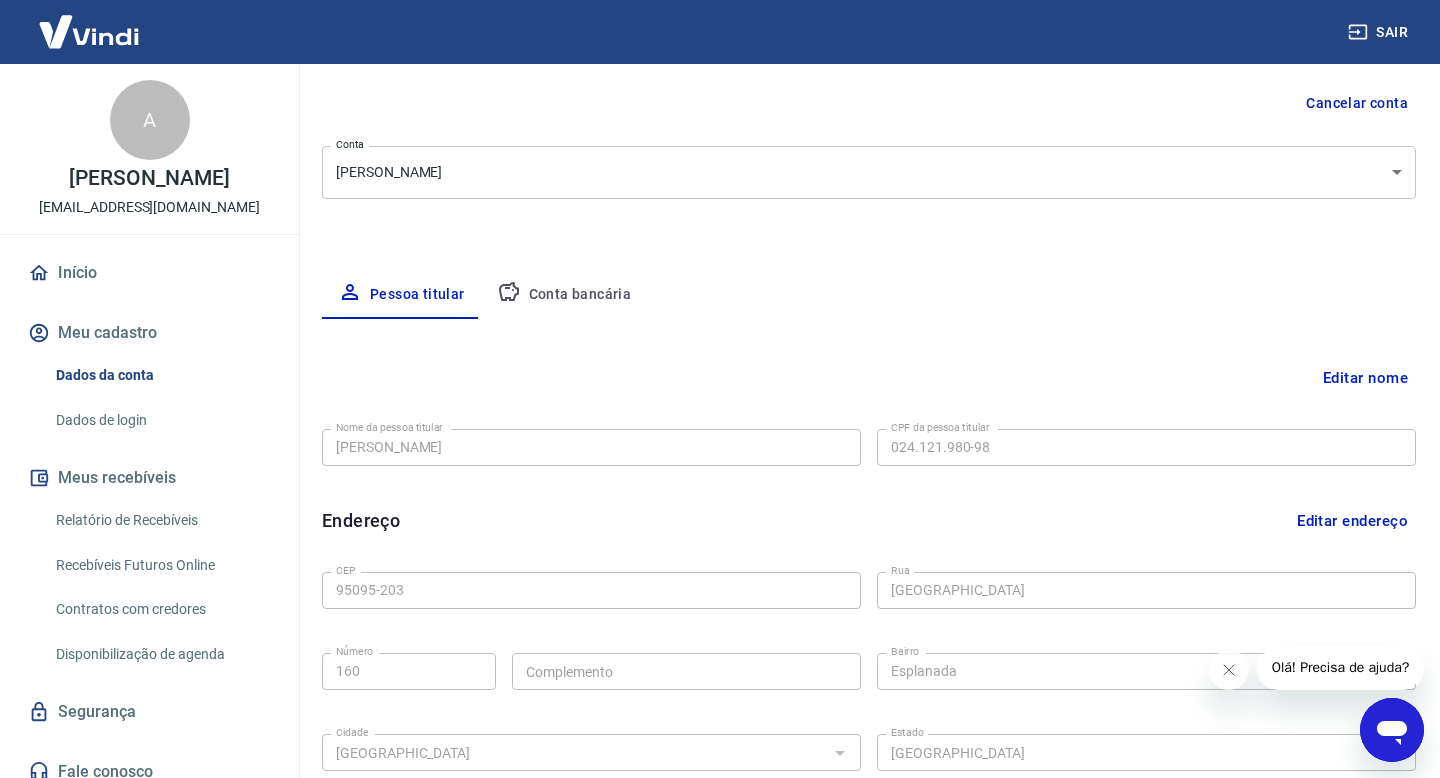 scroll, scrollTop: 174, scrollLeft: 0, axis: vertical 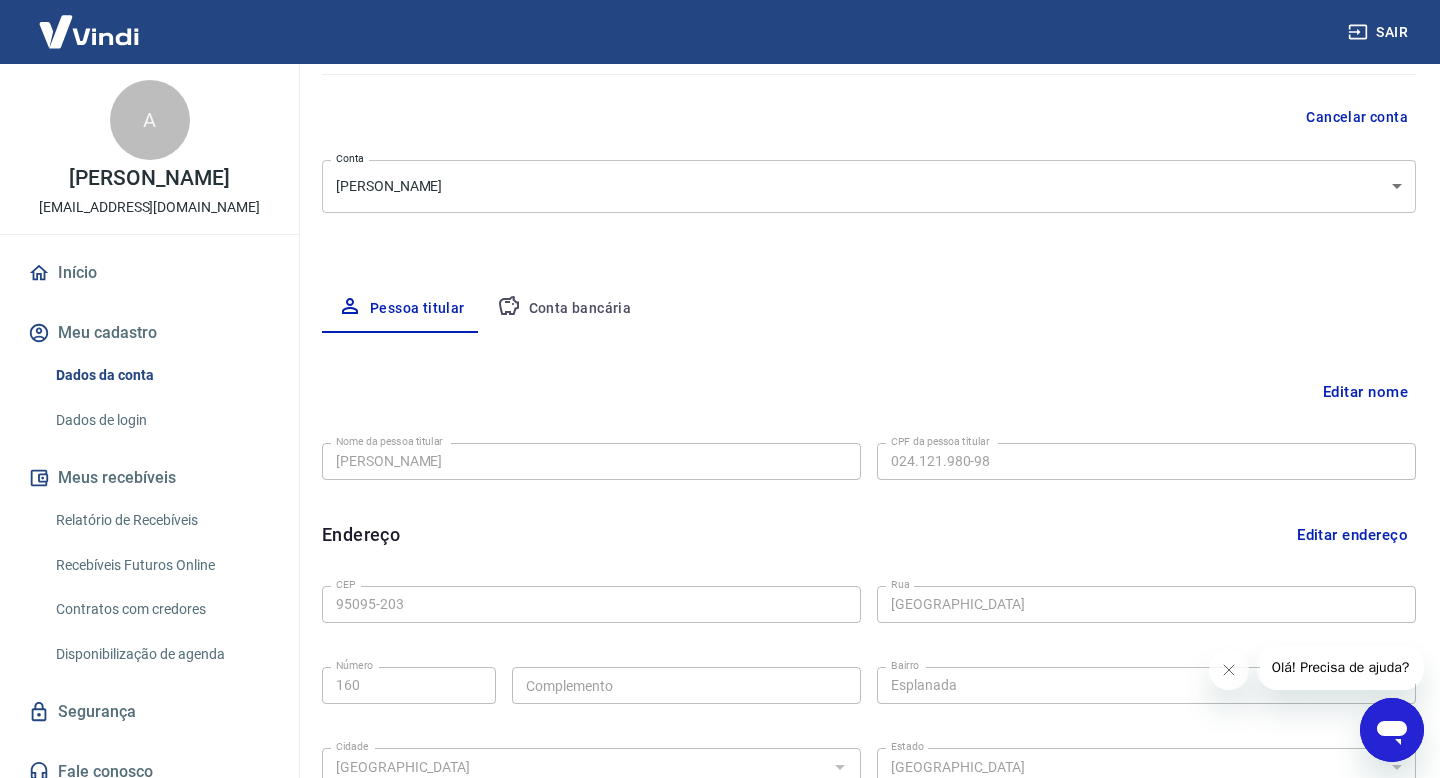 click on "Conta bancária" at bounding box center [564, 309] 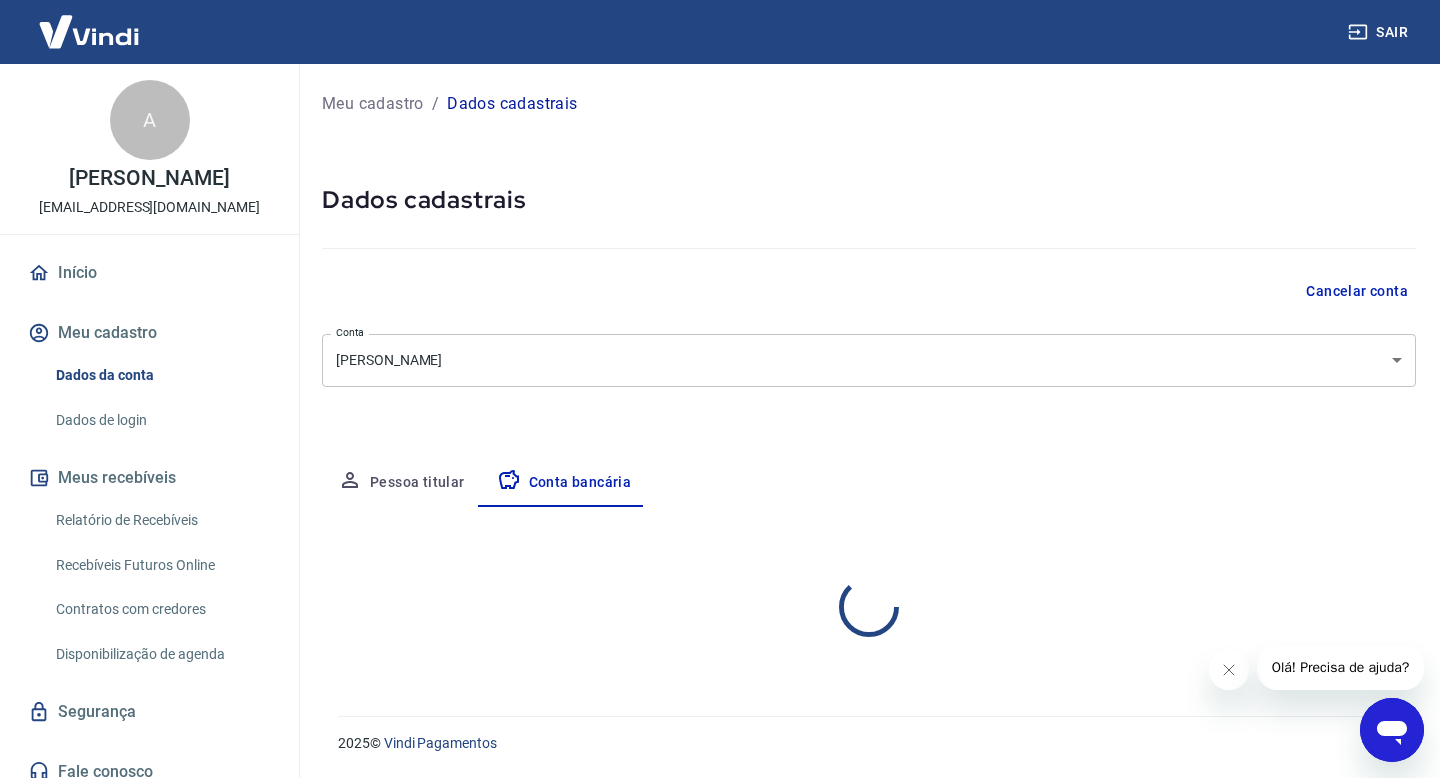 scroll, scrollTop: 0, scrollLeft: 0, axis: both 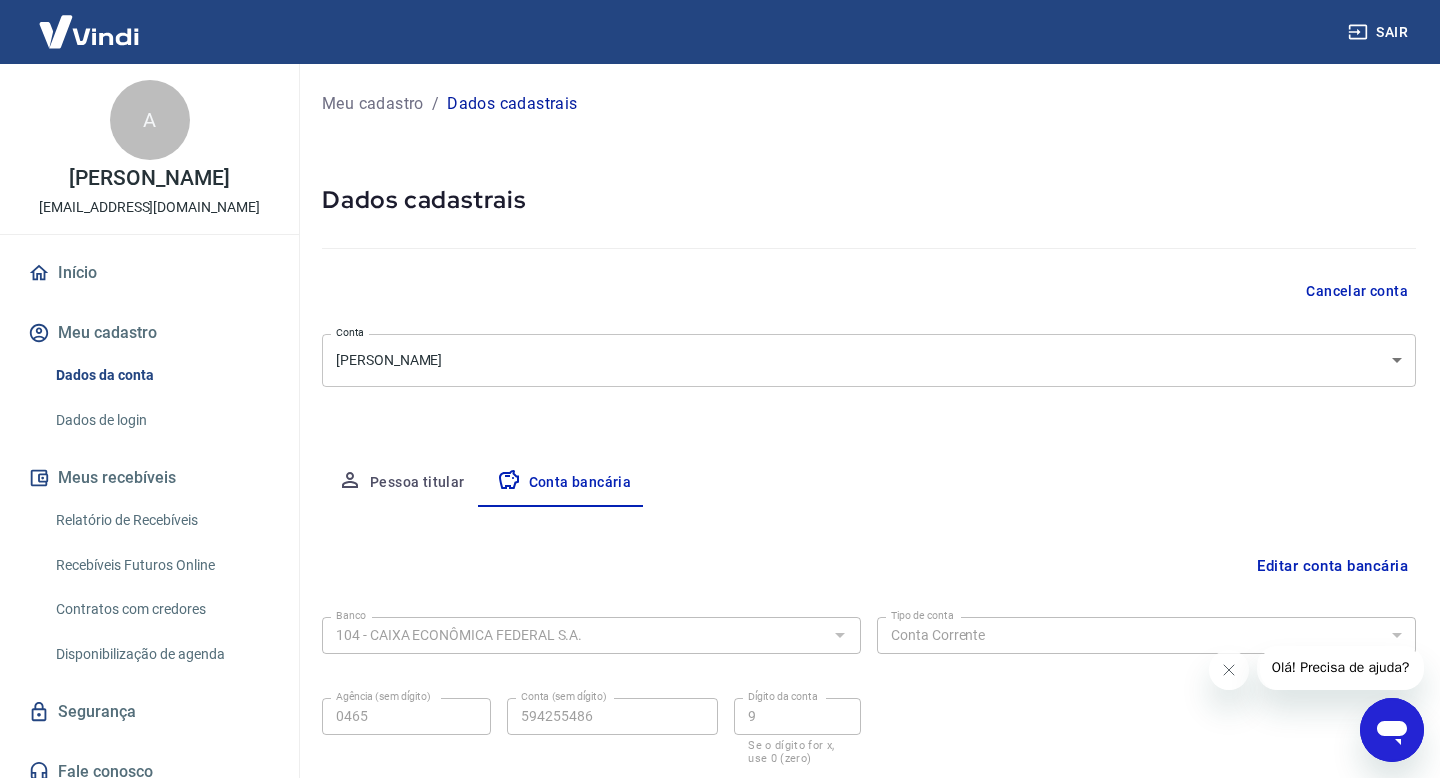 click on "Sair A Adão Santos admin@coffeeshopcxs.com.br Início Meu cadastro Dados da conta Dados de login Meus recebíveis Relatório de Recebíveis Recebíveis Futuros Online Contratos com credores Disponibilização de agenda Segurança Fale conosco Meu cadastro / Dados cadastrais Dados cadastrais Cancelar conta Conta Adão Santos [object Object] Conta Pessoa titular Conta bancária Editar conta bancária Banco 104 - CAIXA ECONÔMICA FEDERAL S.A. Banco Tipo de conta Conta Corrente Conta Poupança Tipo de conta Agência (sem dígito) 0465 Agência (sem dígito) Conta (sem dígito) 594255486 Conta (sem dígito) Dígito da conta 9 Dígito da conta Se o dígito for x, use 0 (zero) Atenção Ao cadastrar uma nova conta bancária, faremos um crédito de valor simbólico na conta bancária informada. Este crédito é apenas para verificação de segurança e será feito automaticamente após a alteração da conta. Salvar Cancelar 2025  ©   Vindi Pagamentos" at bounding box center [720, 389] 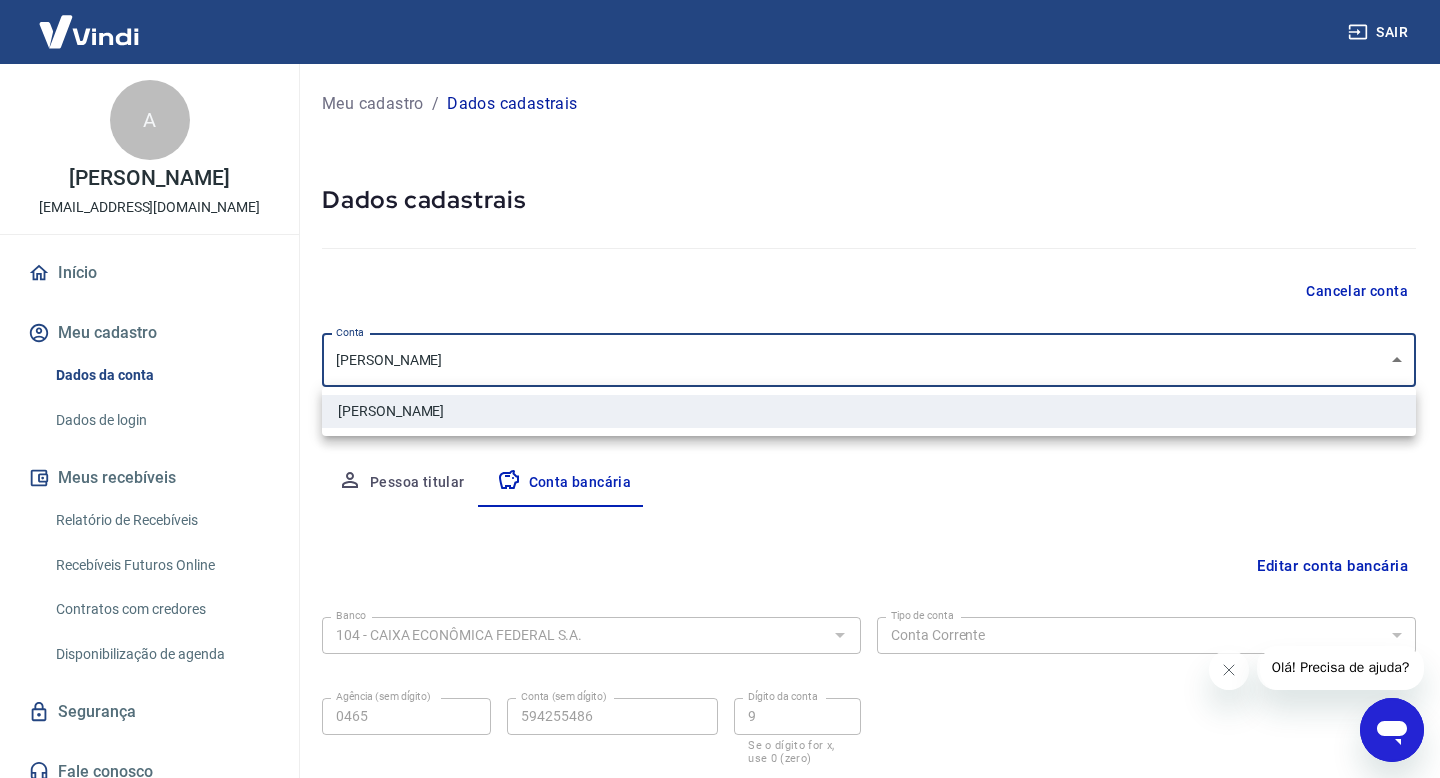 click at bounding box center [720, 389] 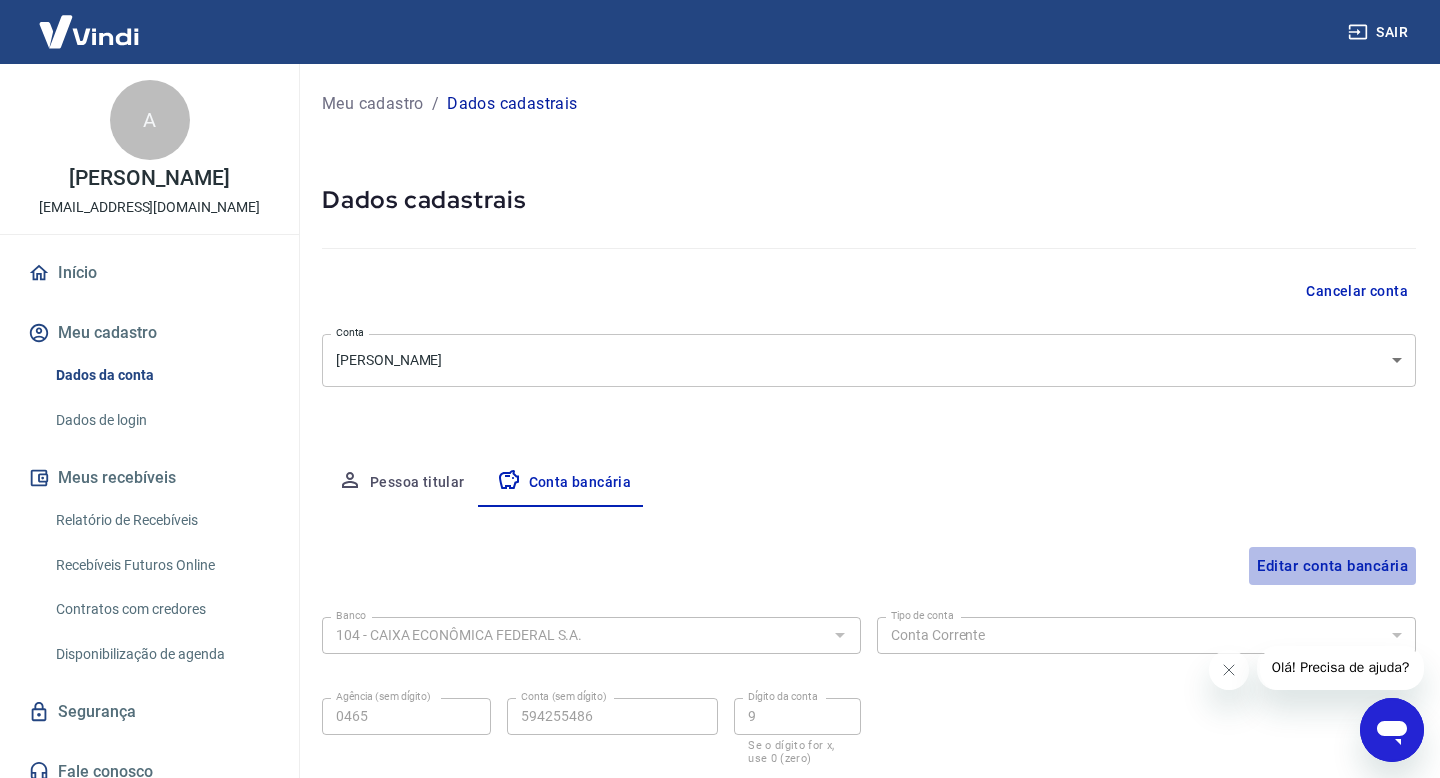click on "Editar conta bancária" at bounding box center [1332, 566] 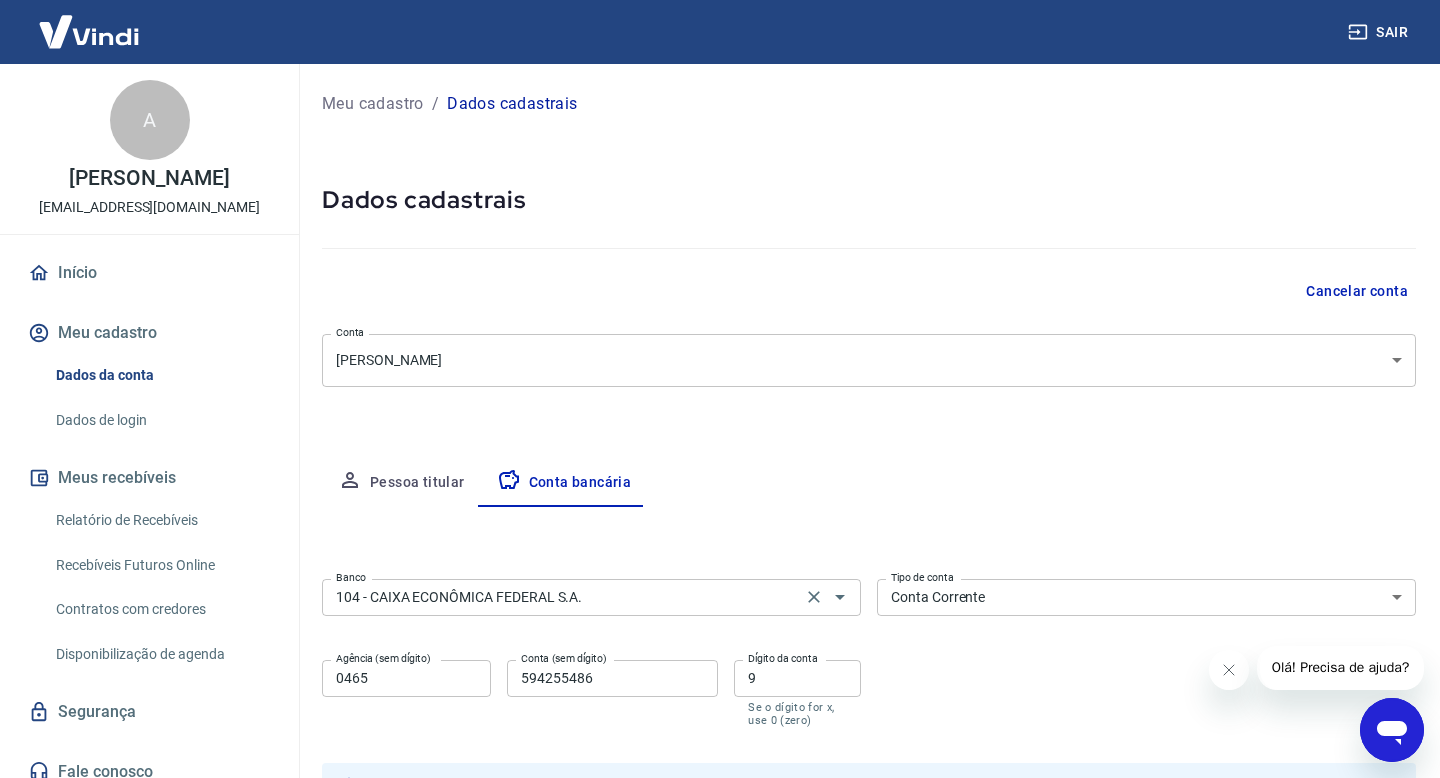 click on "104 - CAIXA ECONÔMICA FEDERAL S.A." at bounding box center [562, 597] 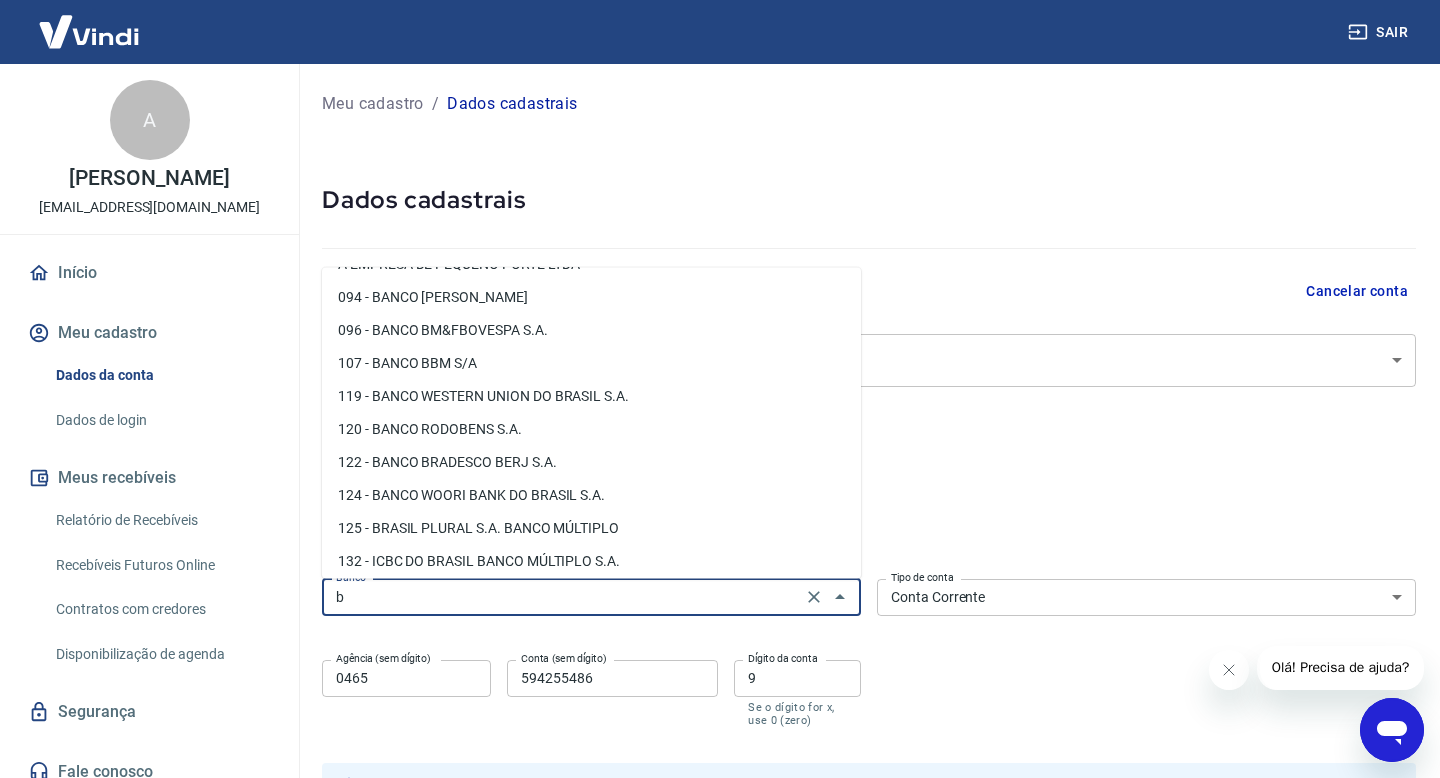 scroll, scrollTop: 0, scrollLeft: 0, axis: both 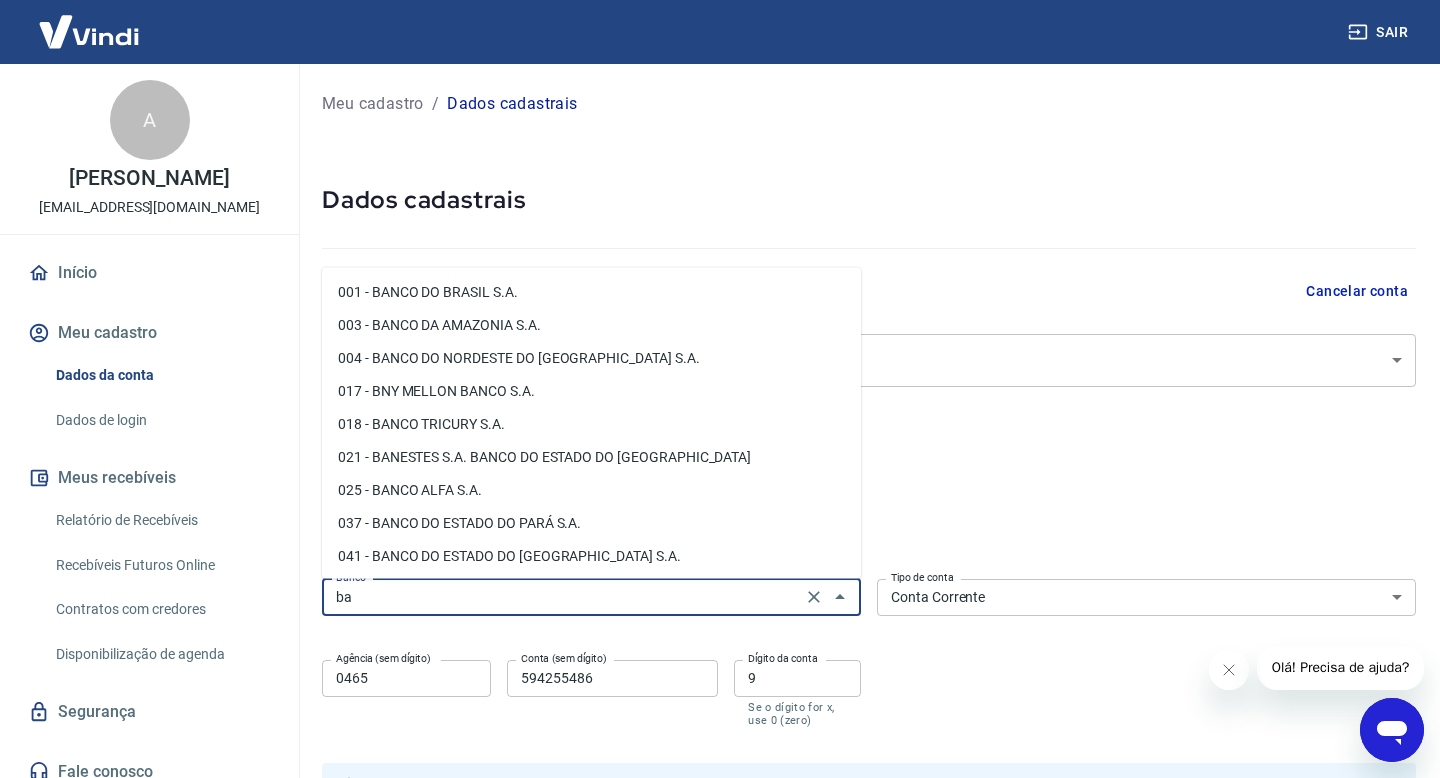 click on "001 - BANCO DO BRASIL S.A." at bounding box center [591, 291] 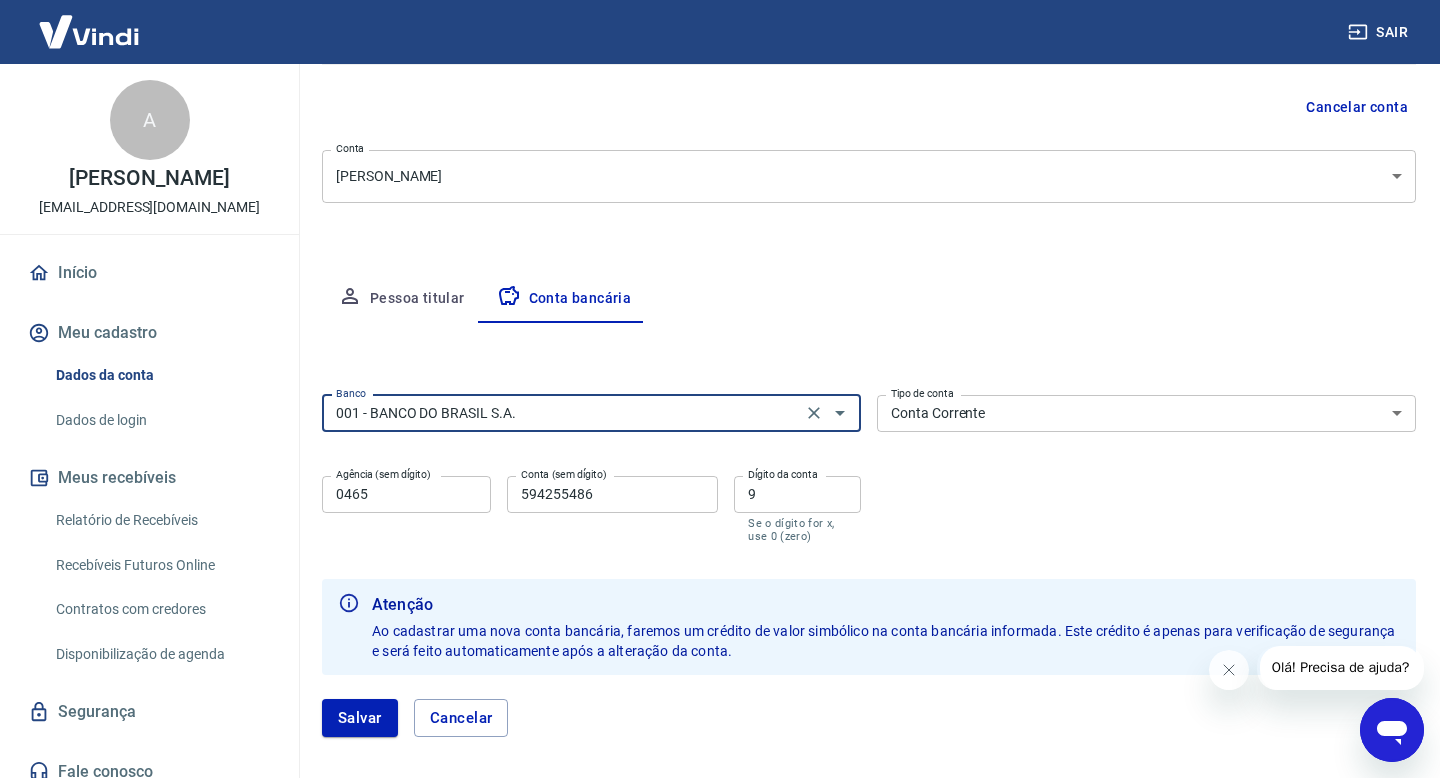 scroll, scrollTop: 277, scrollLeft: 0, axis: vertical 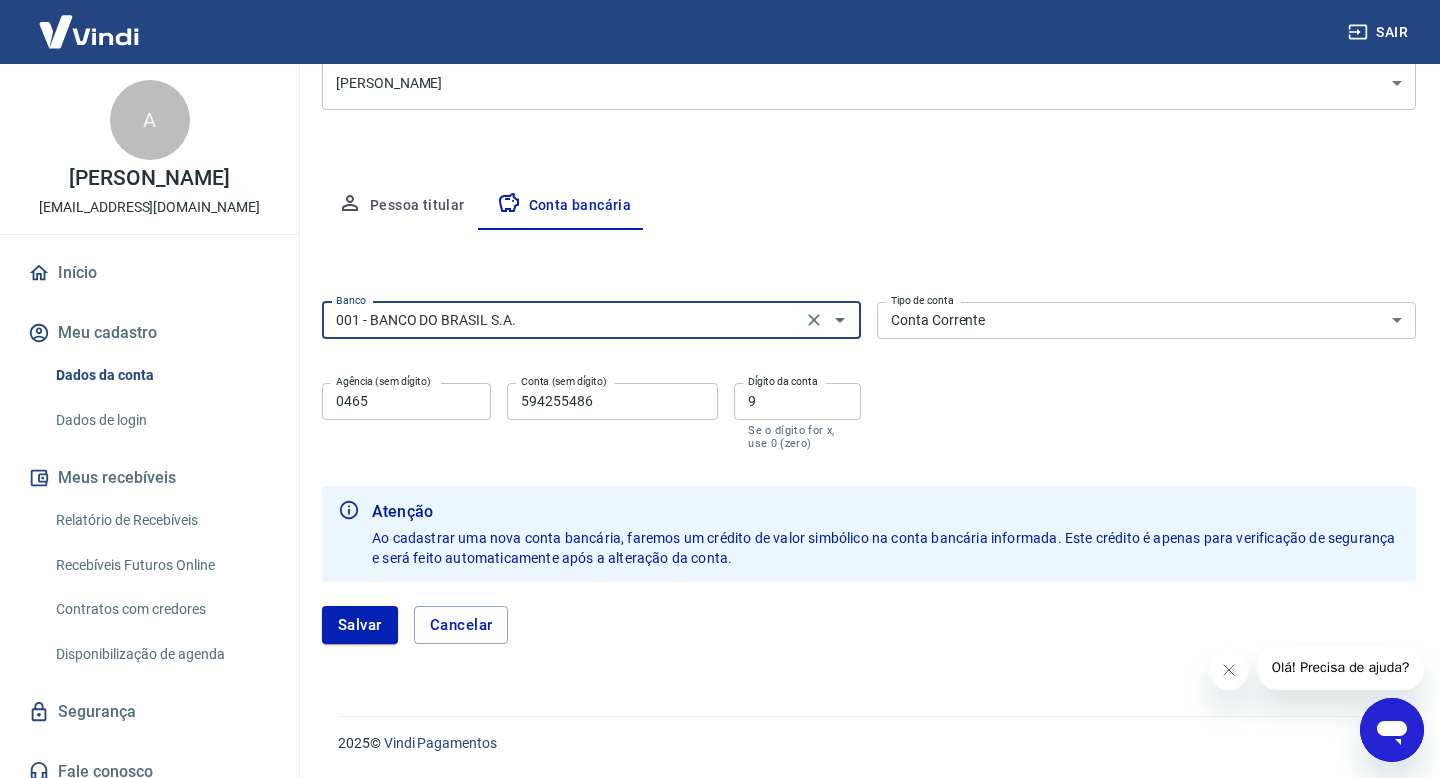 type on "001 - BANCO DO BRASIL S.A." 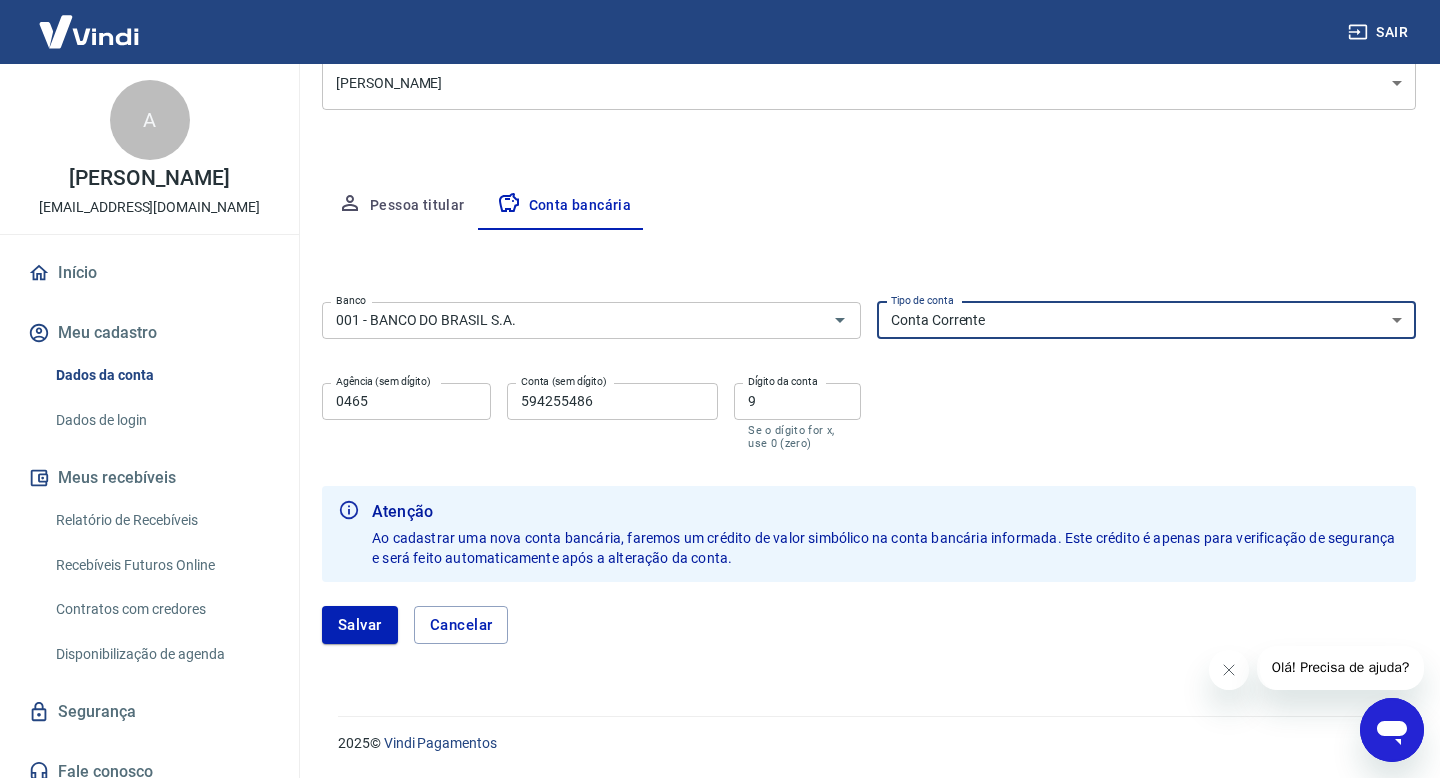 click on "0465" at bounding box center [406, 401] 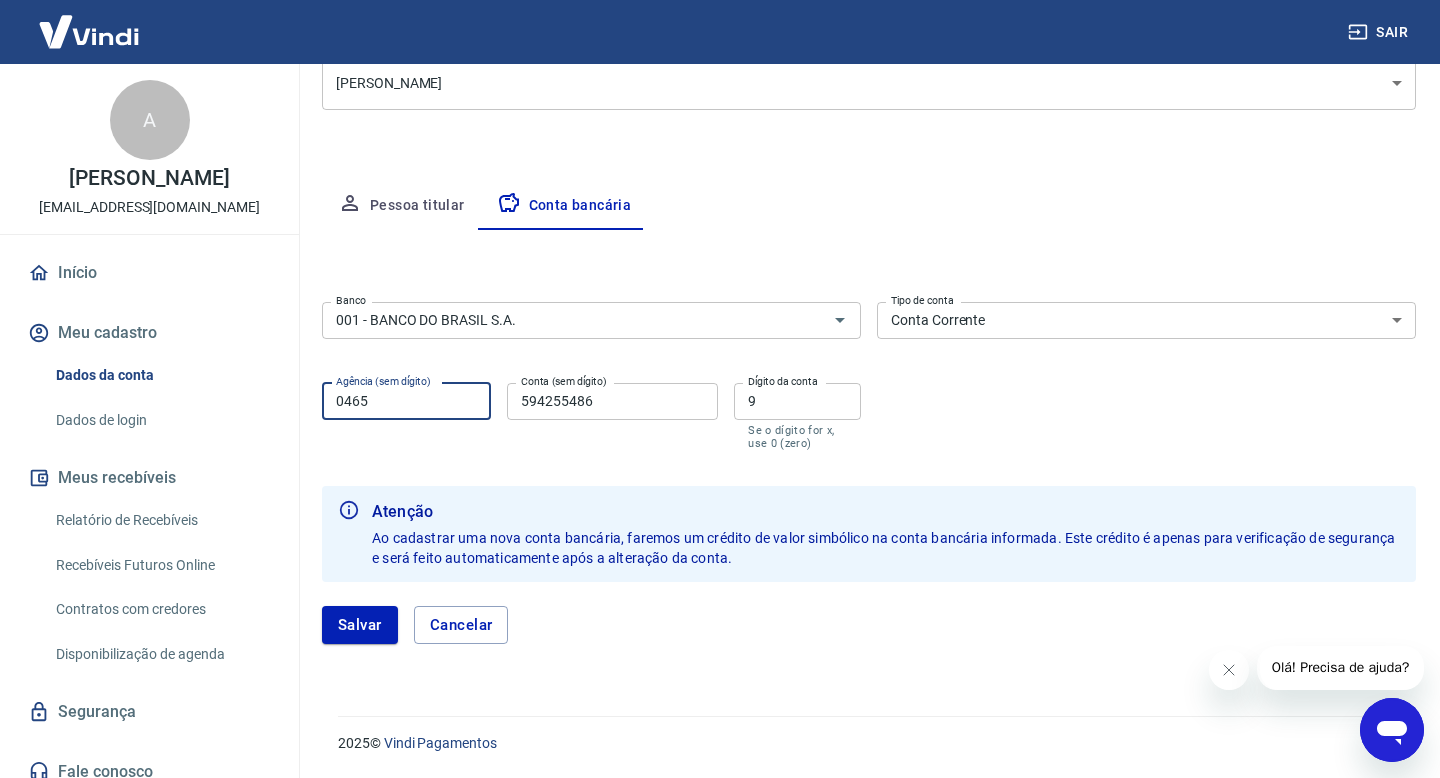 click on "0465" at bounding box center [406, 401] 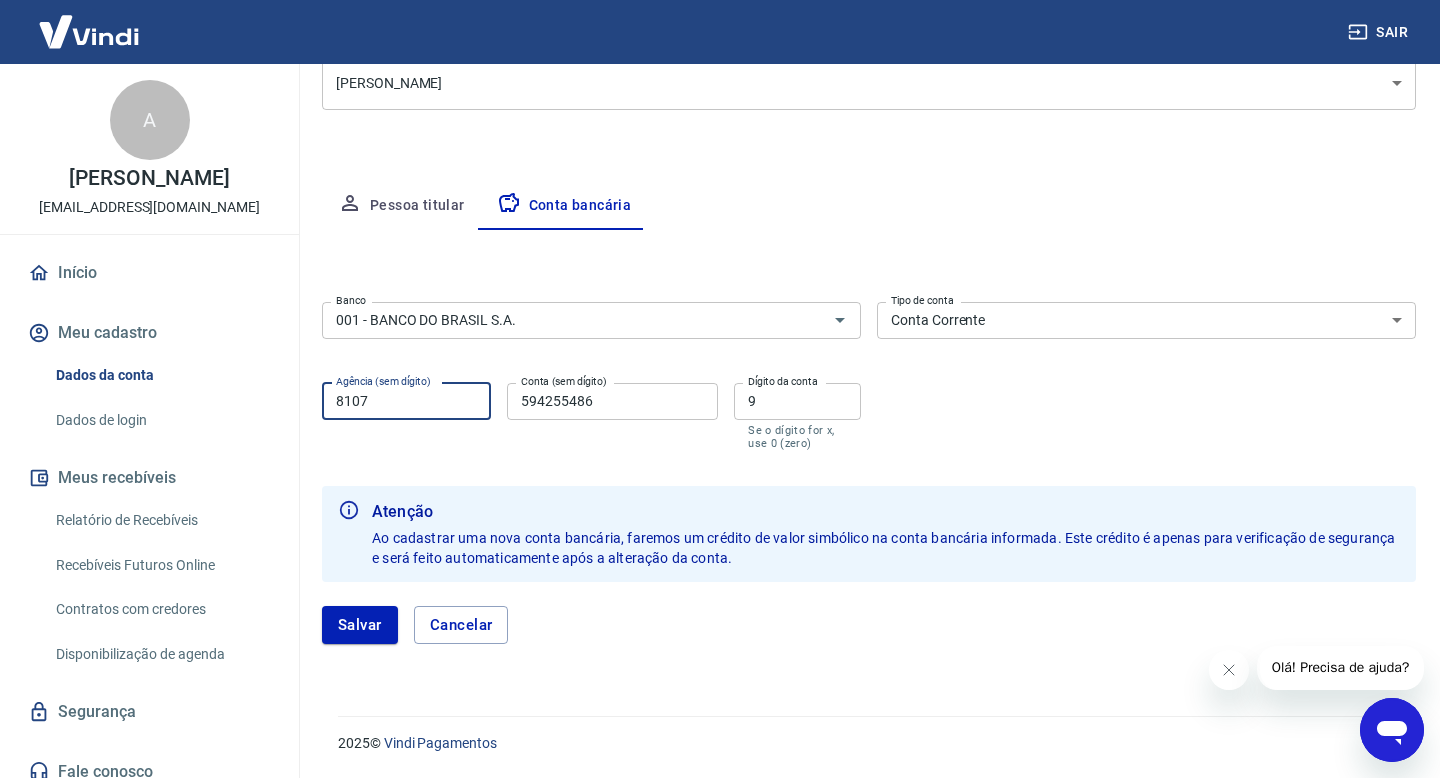 type on "8107" 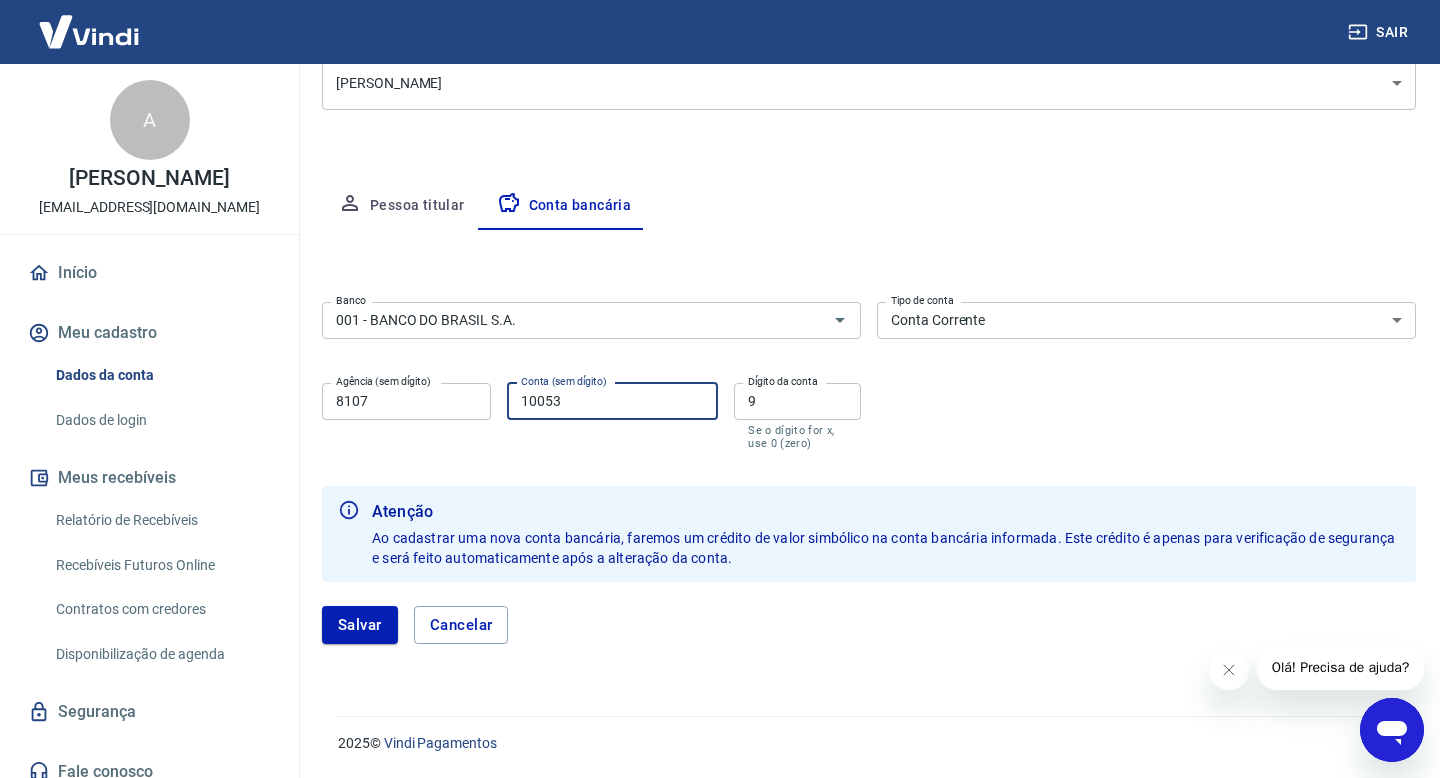 type on "10053" 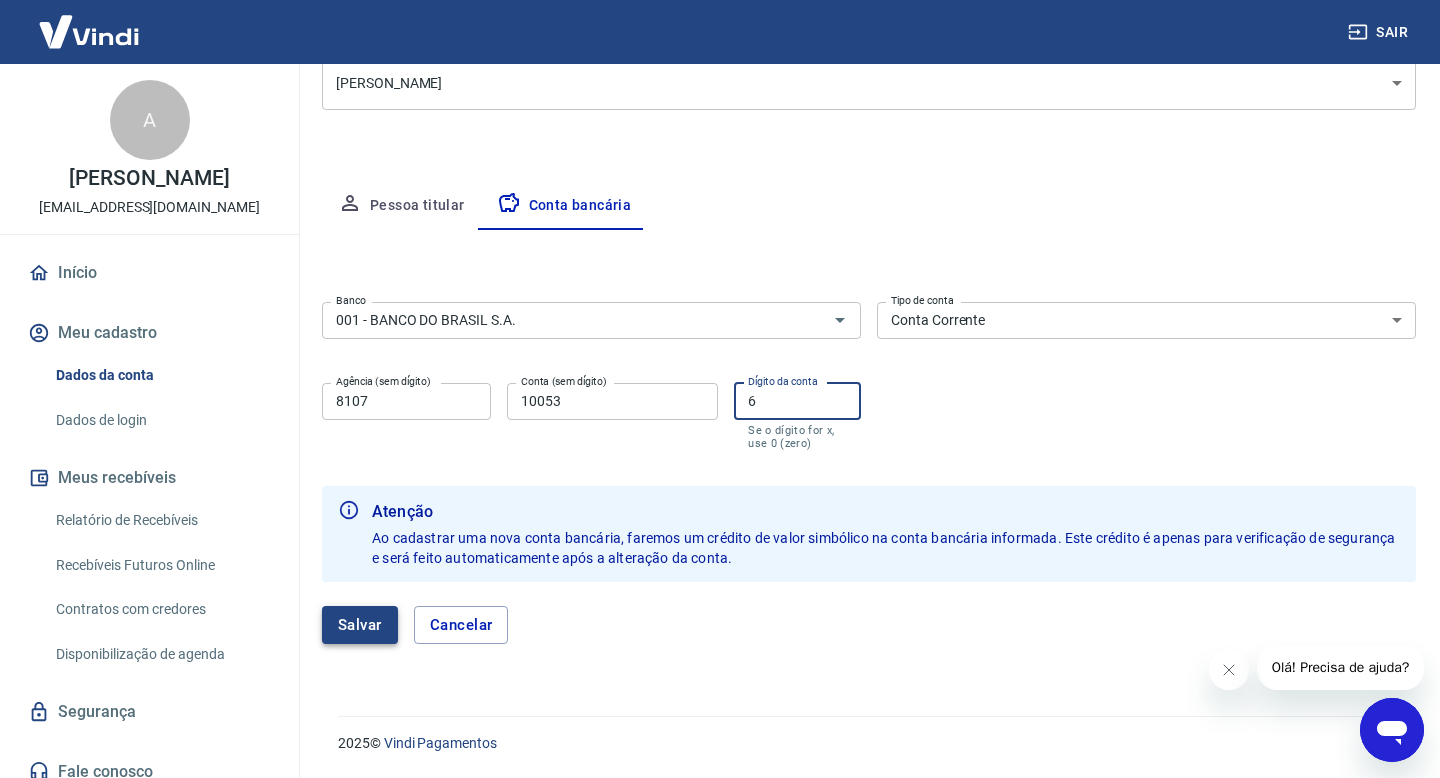 type on "6" 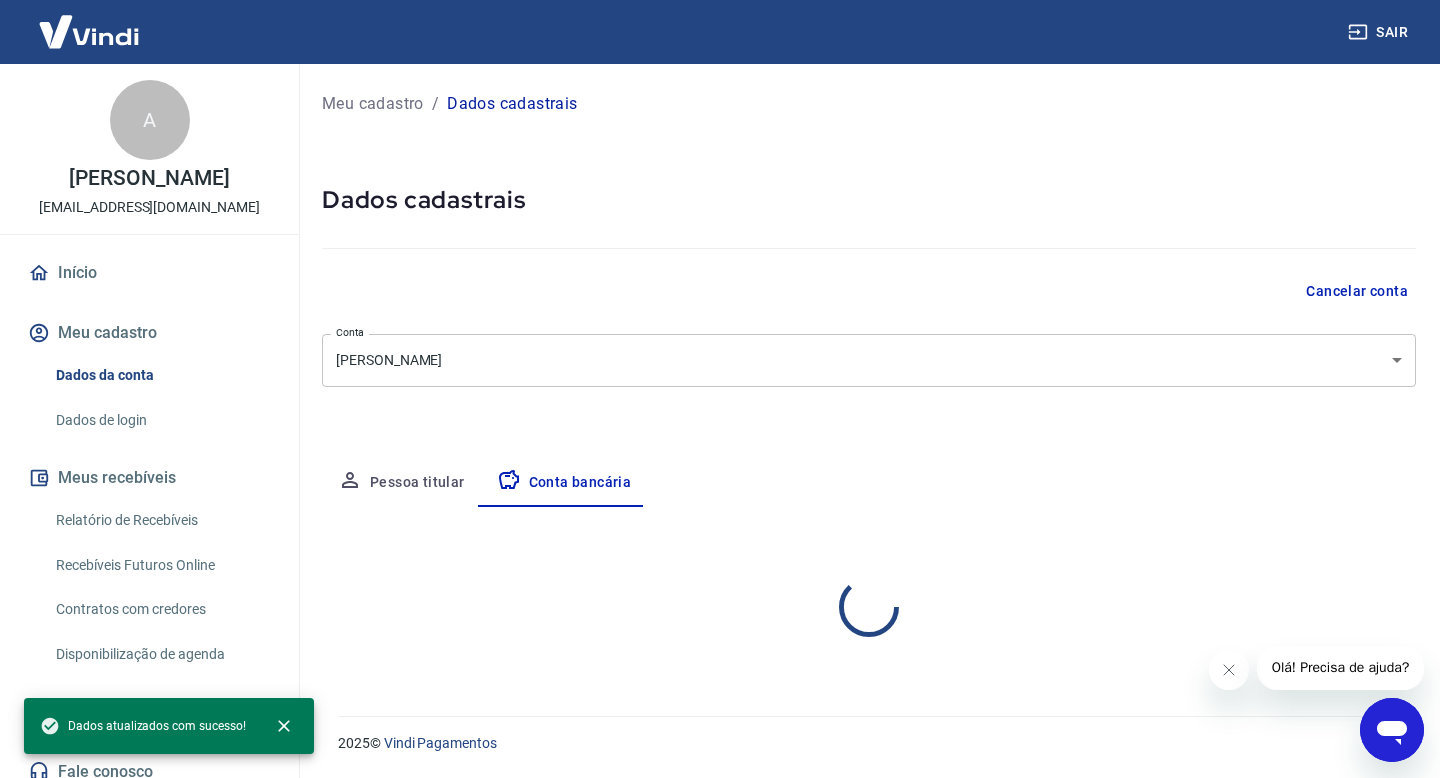 scroll, scrollTop: 0, scrollLeft: 0, axis: both 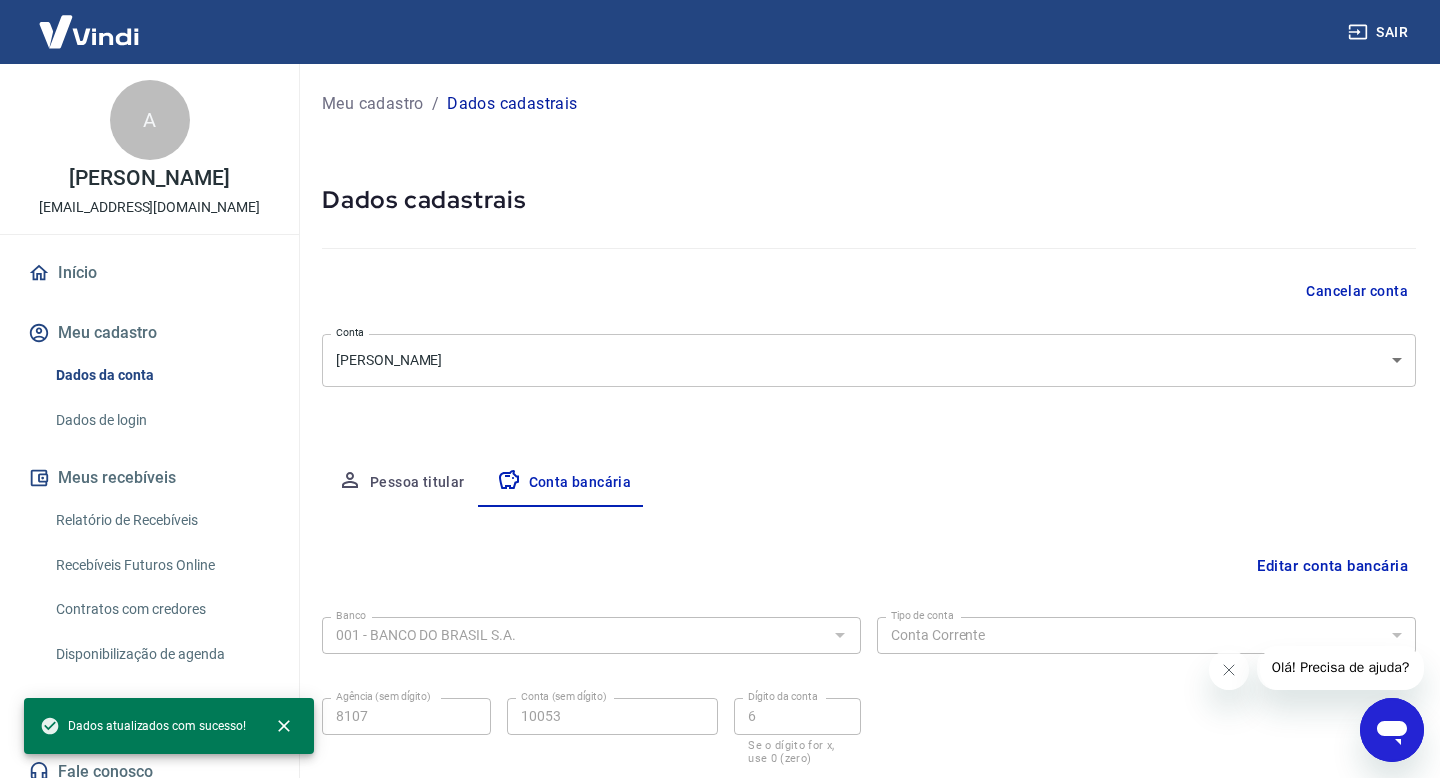 click 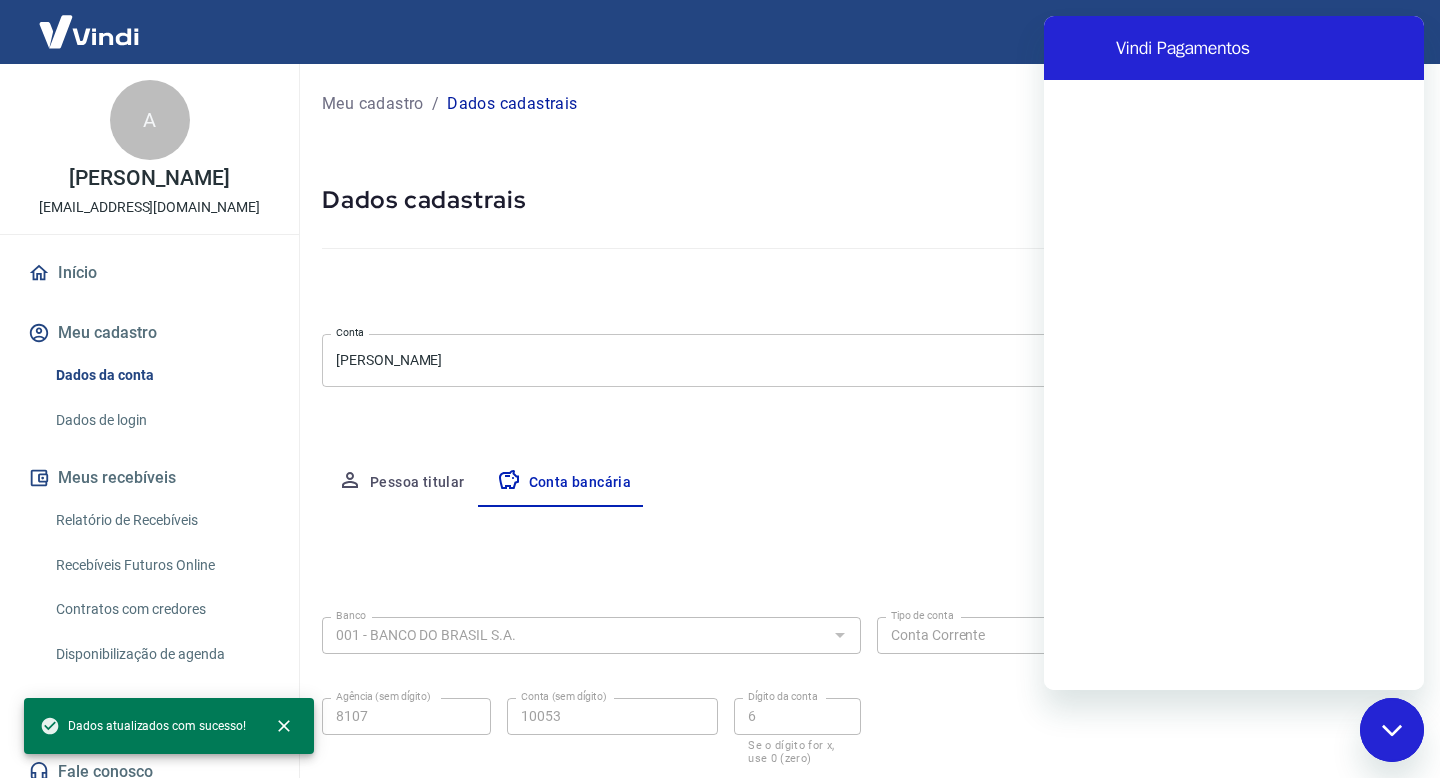 scroll, scrollTop: 0, scrollLeft: 0, axis: both 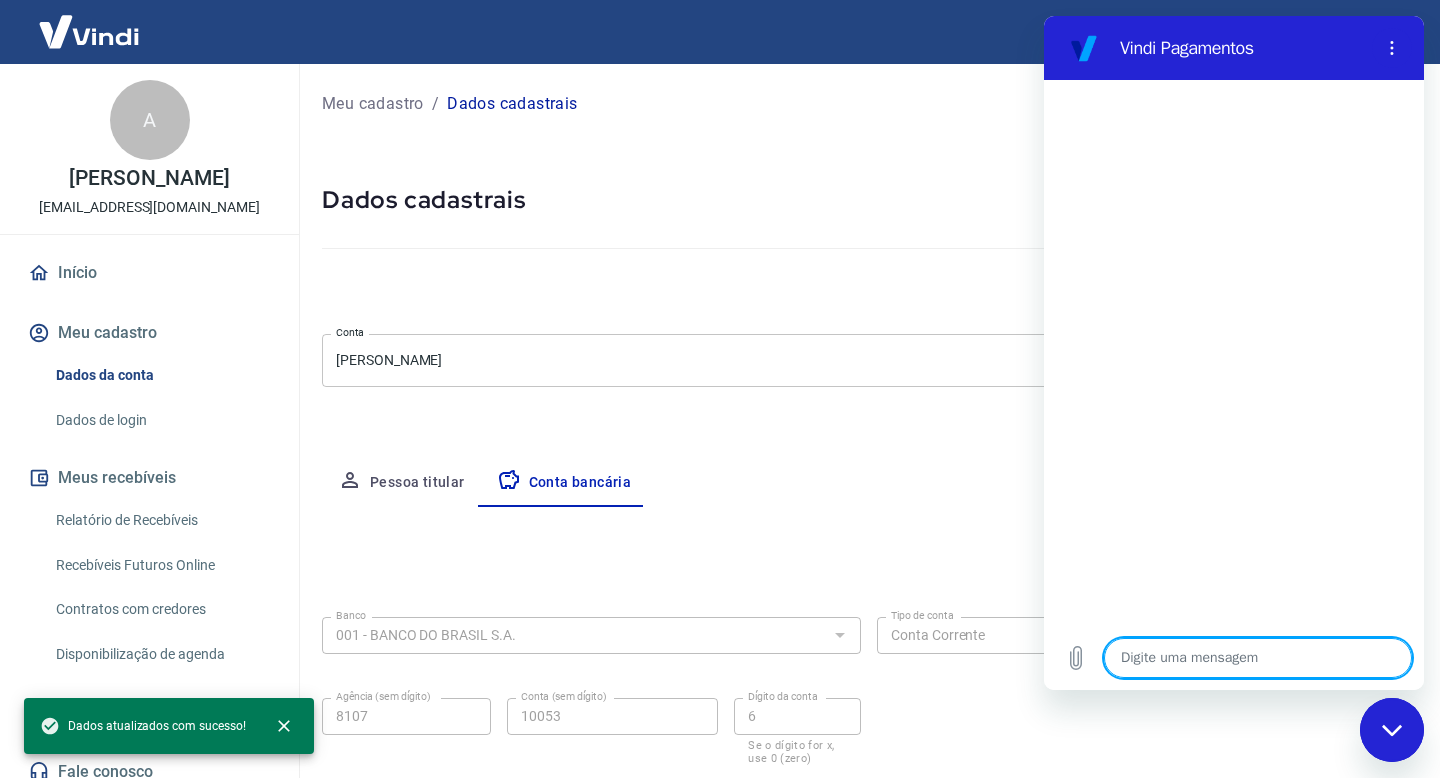 type on "c" 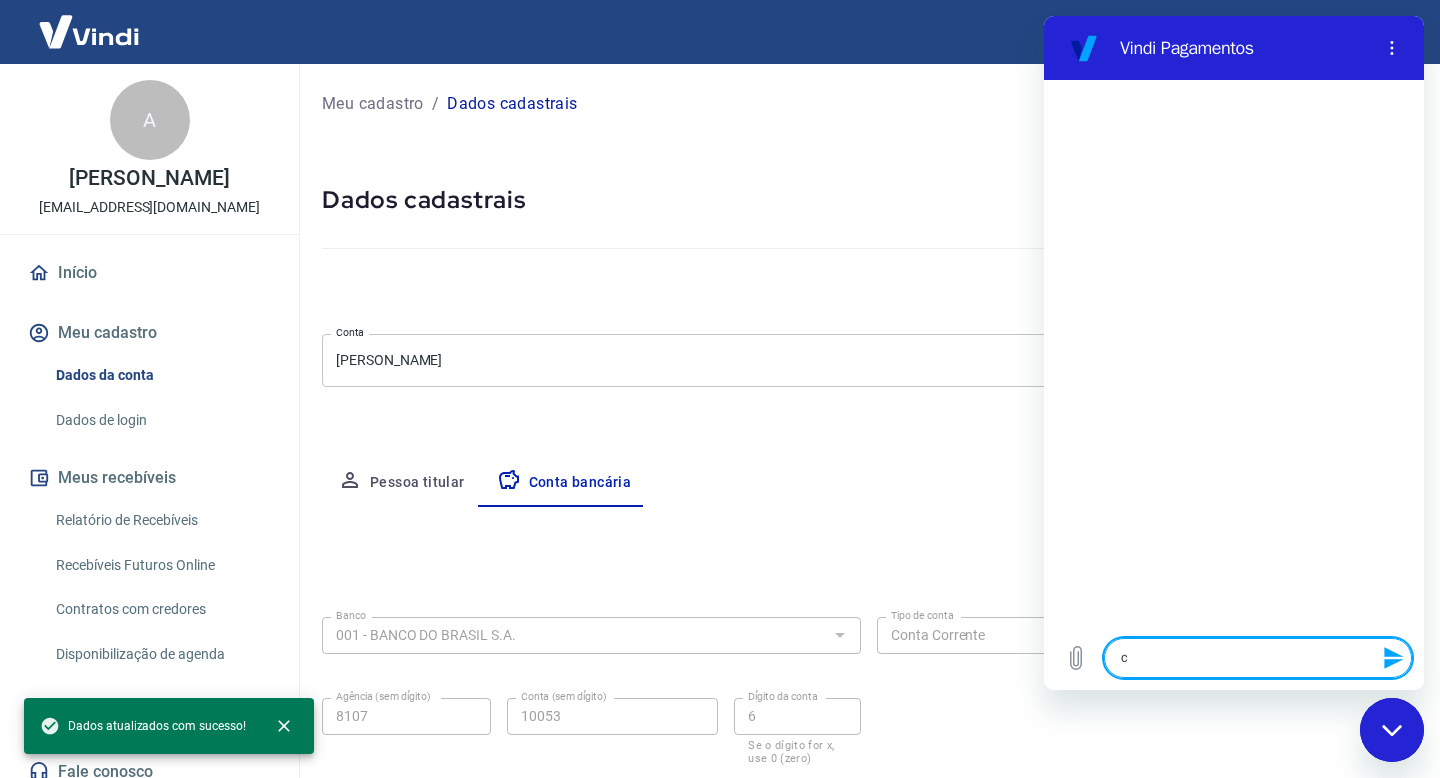 type on "co" 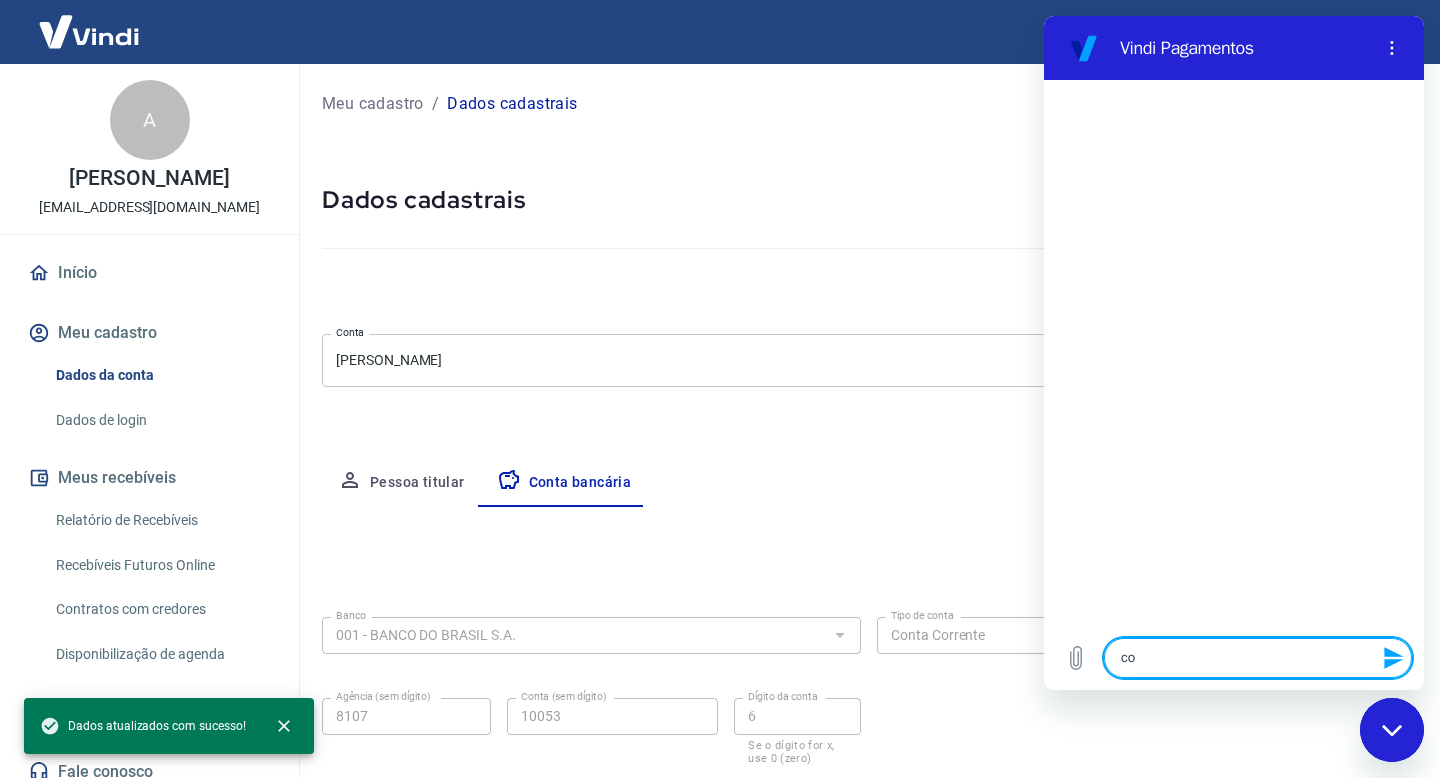 type on "con" 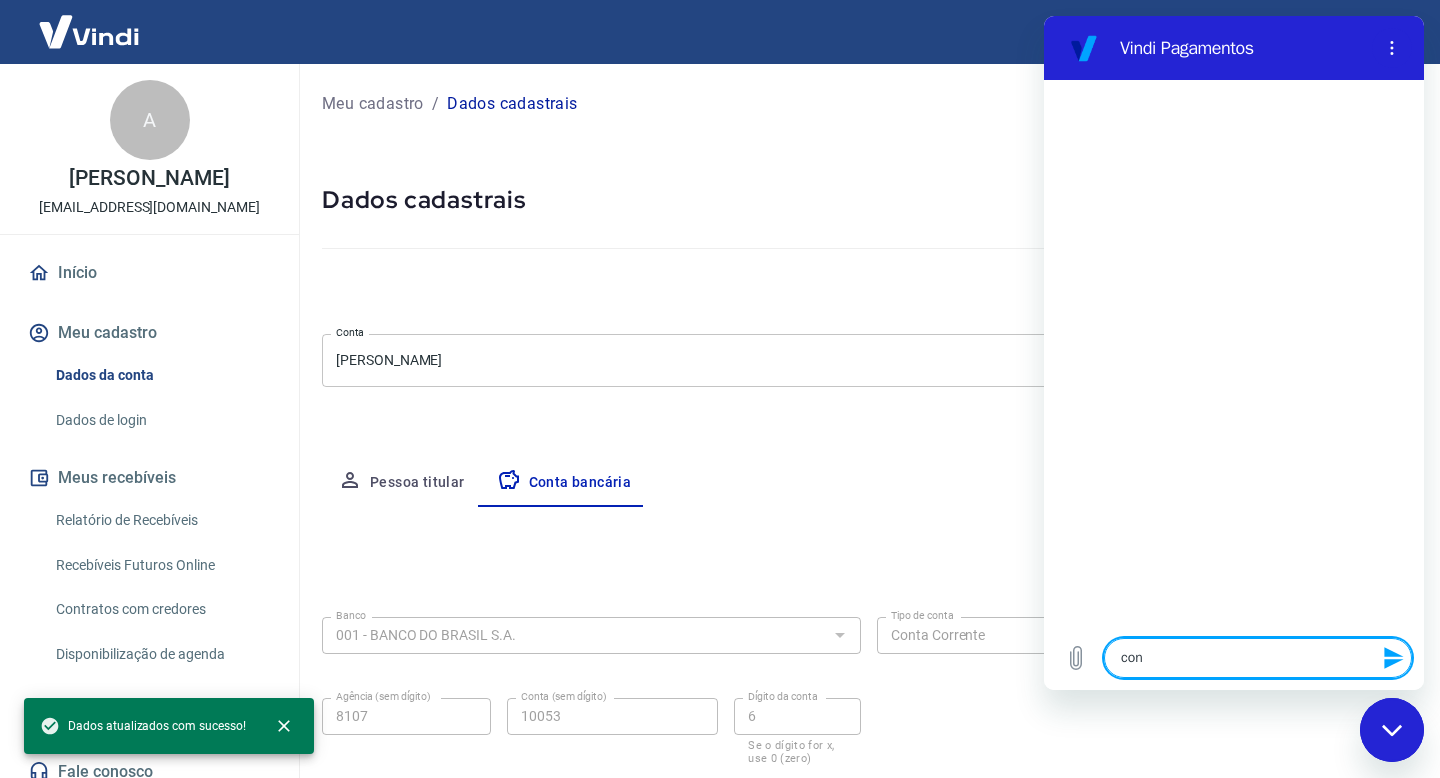 type on "cont" 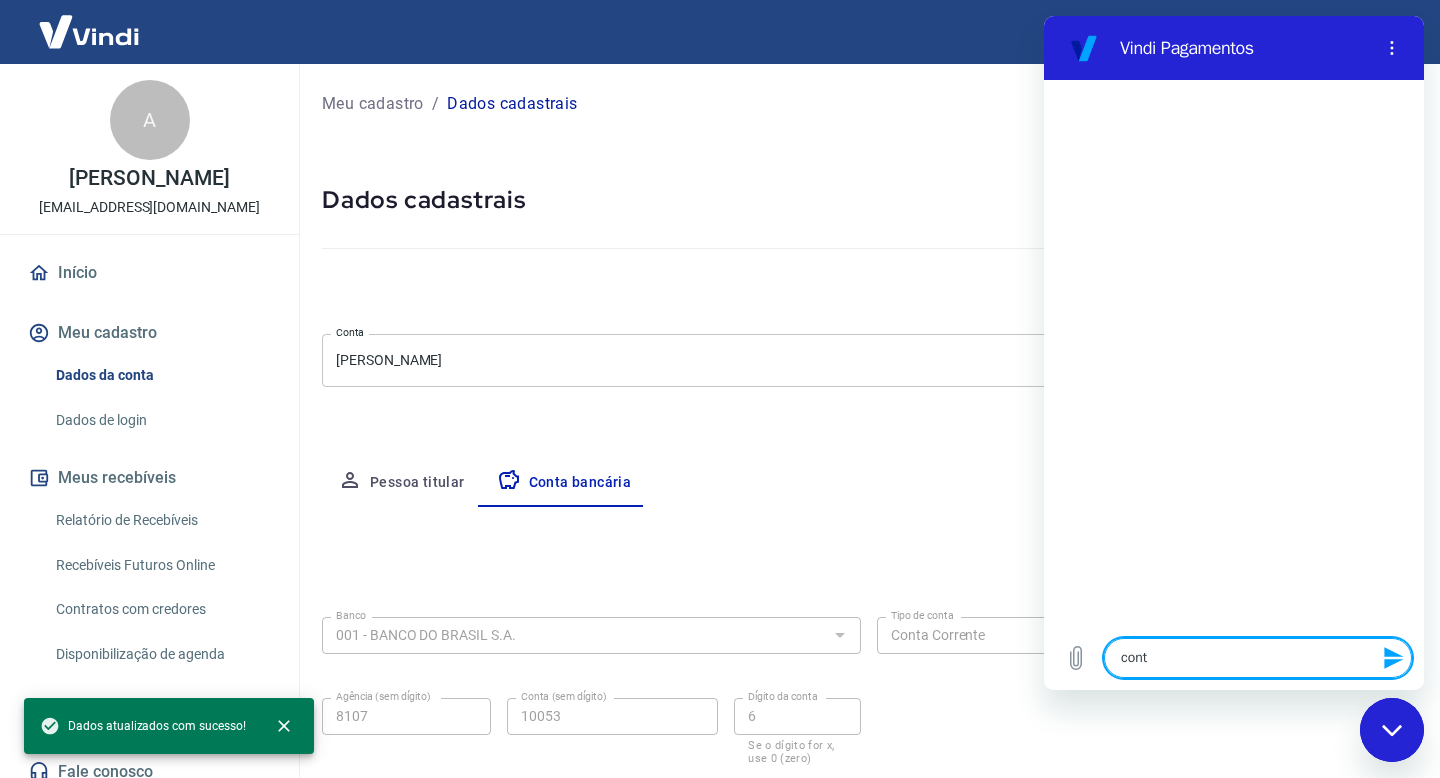 type on "conta" 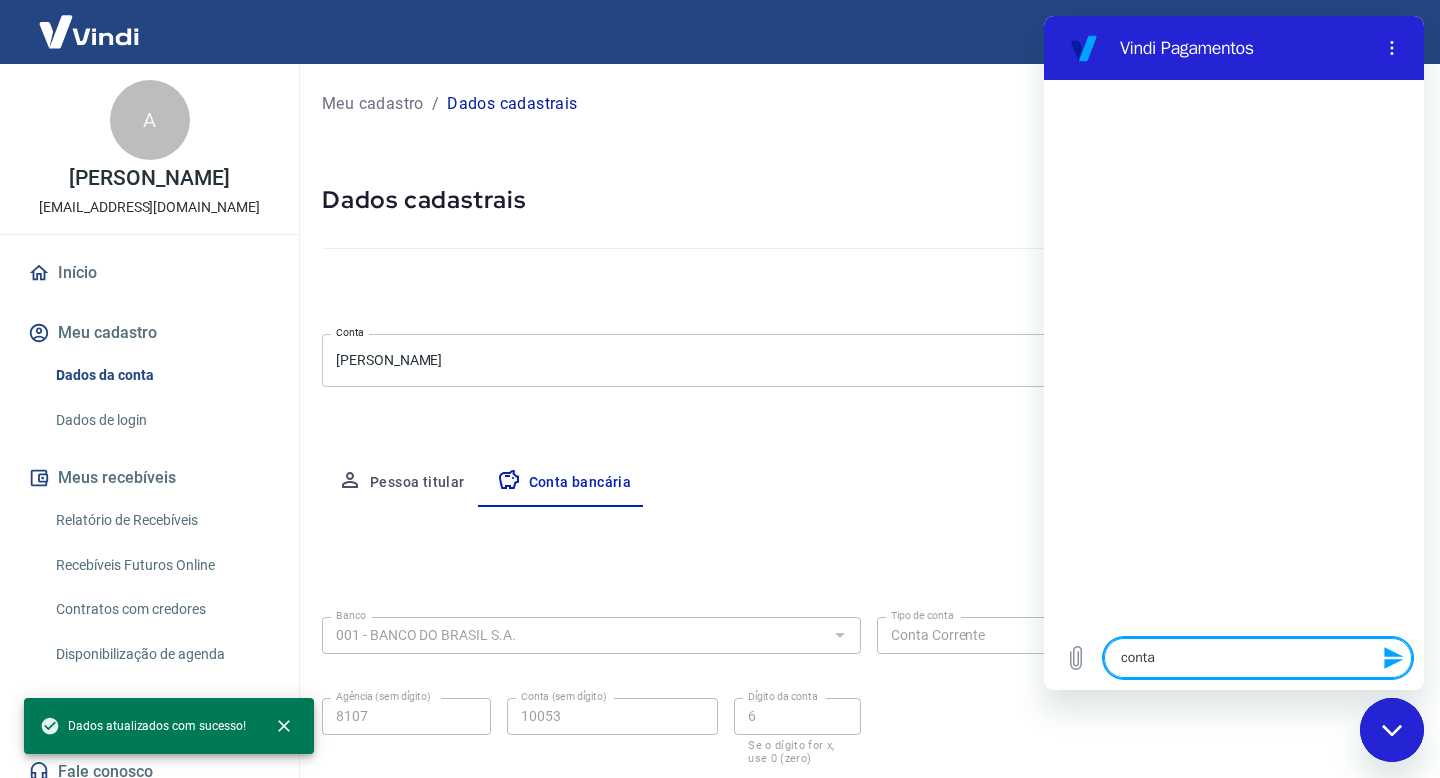 type on "conta" 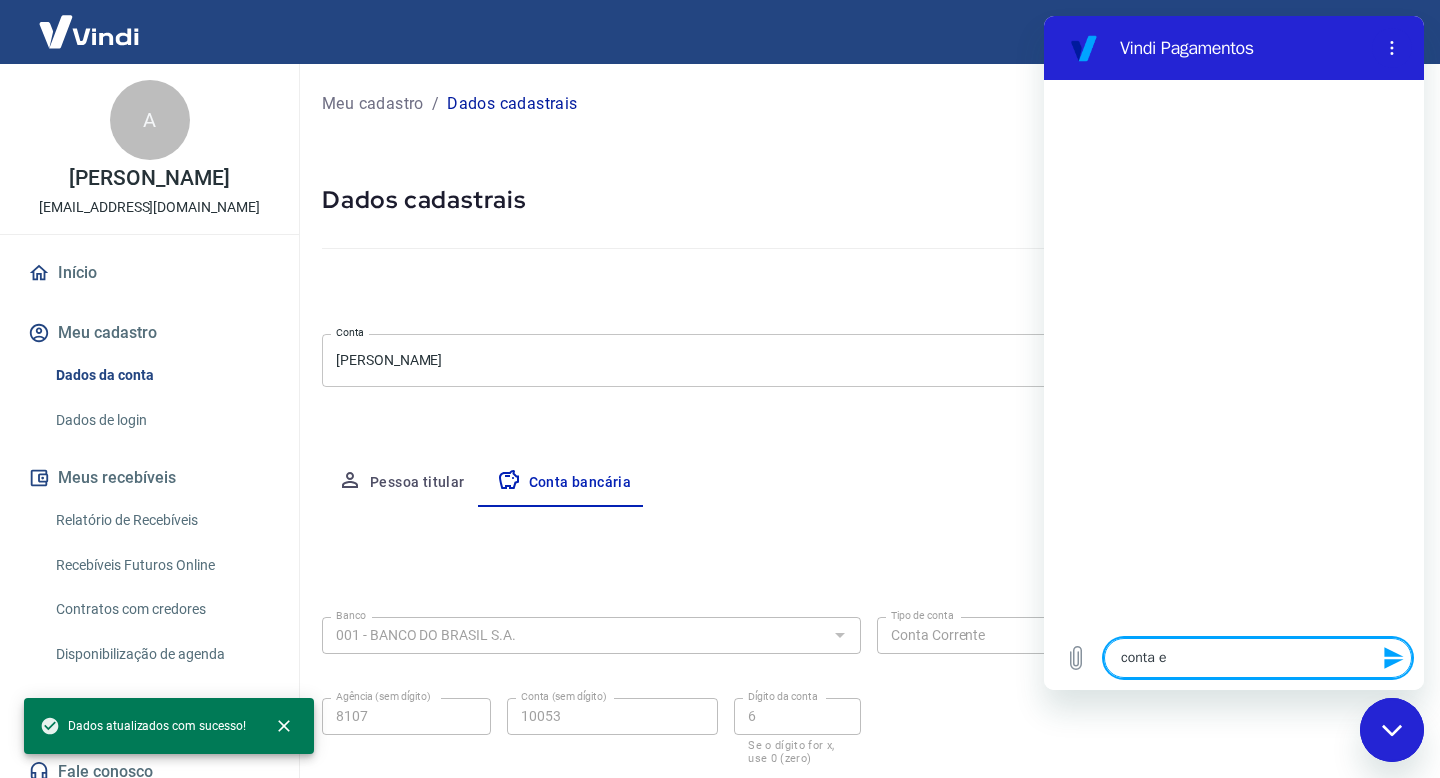 type on "conta em" 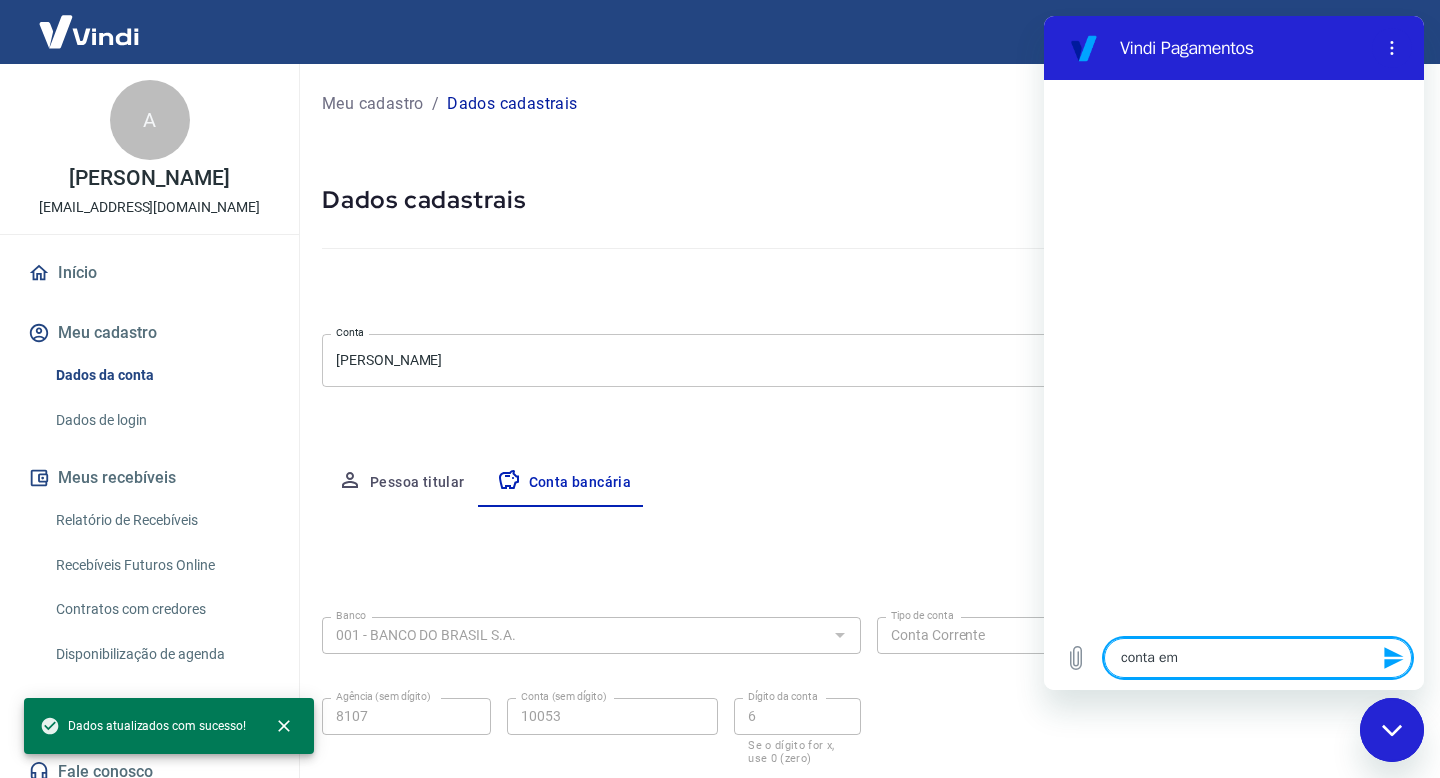 type on "conta emp" 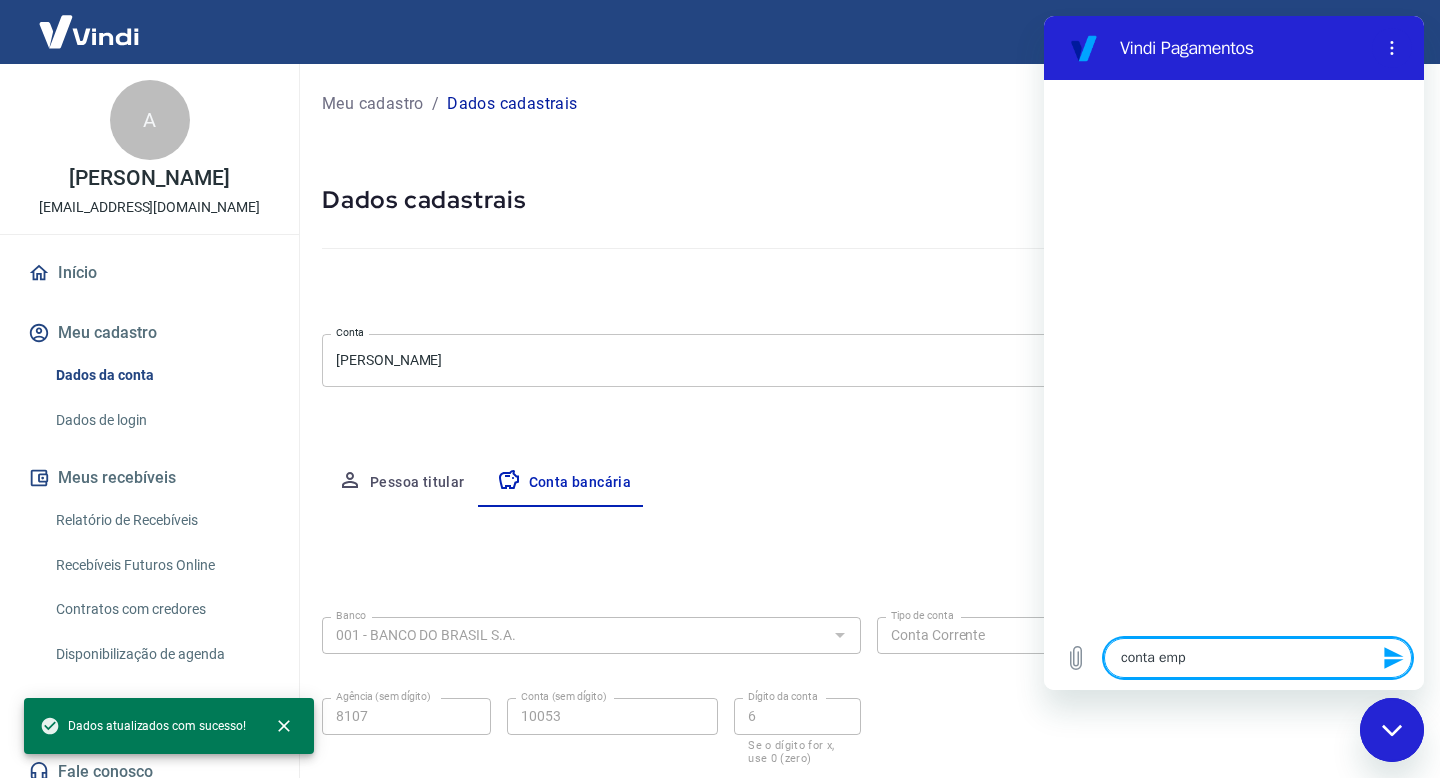 type on "conta empr" 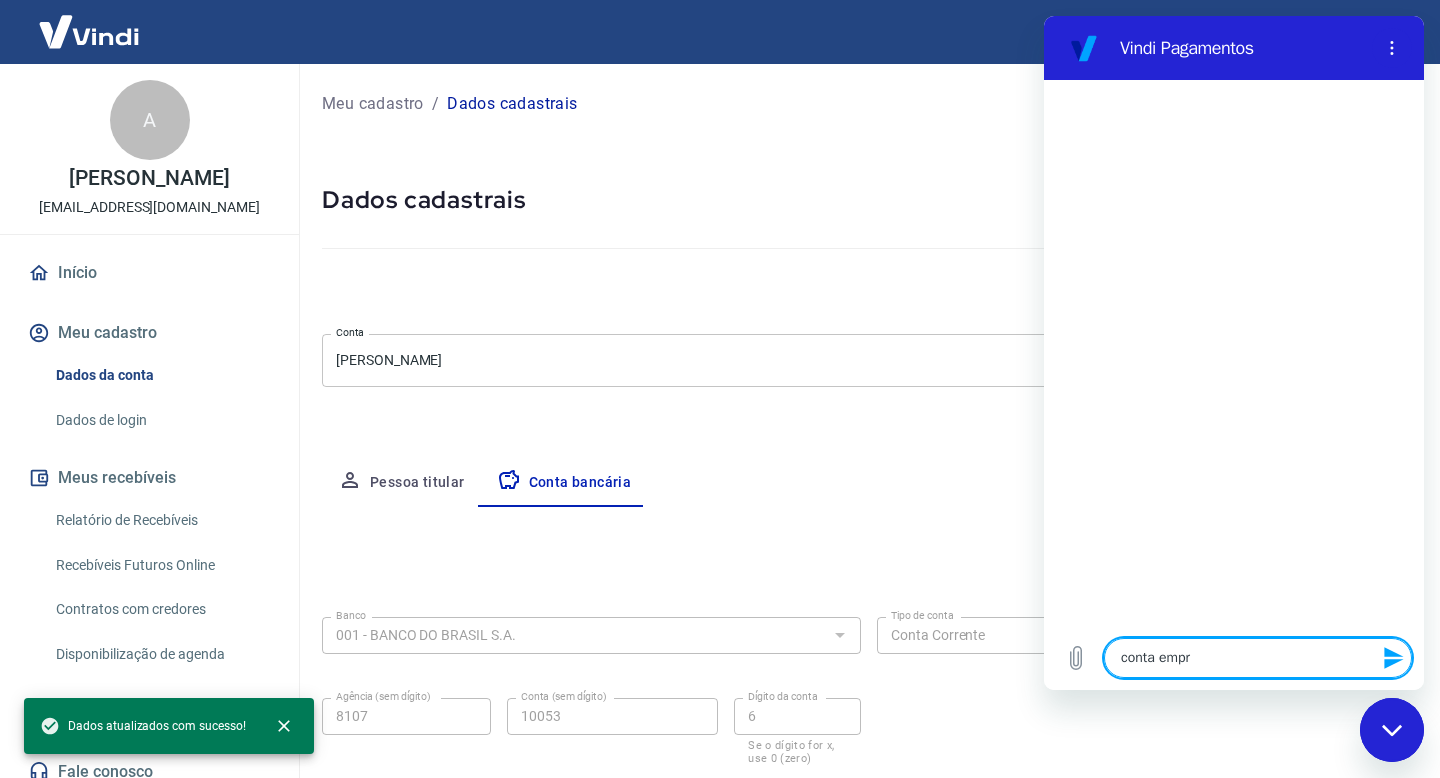 type on "conta empre" 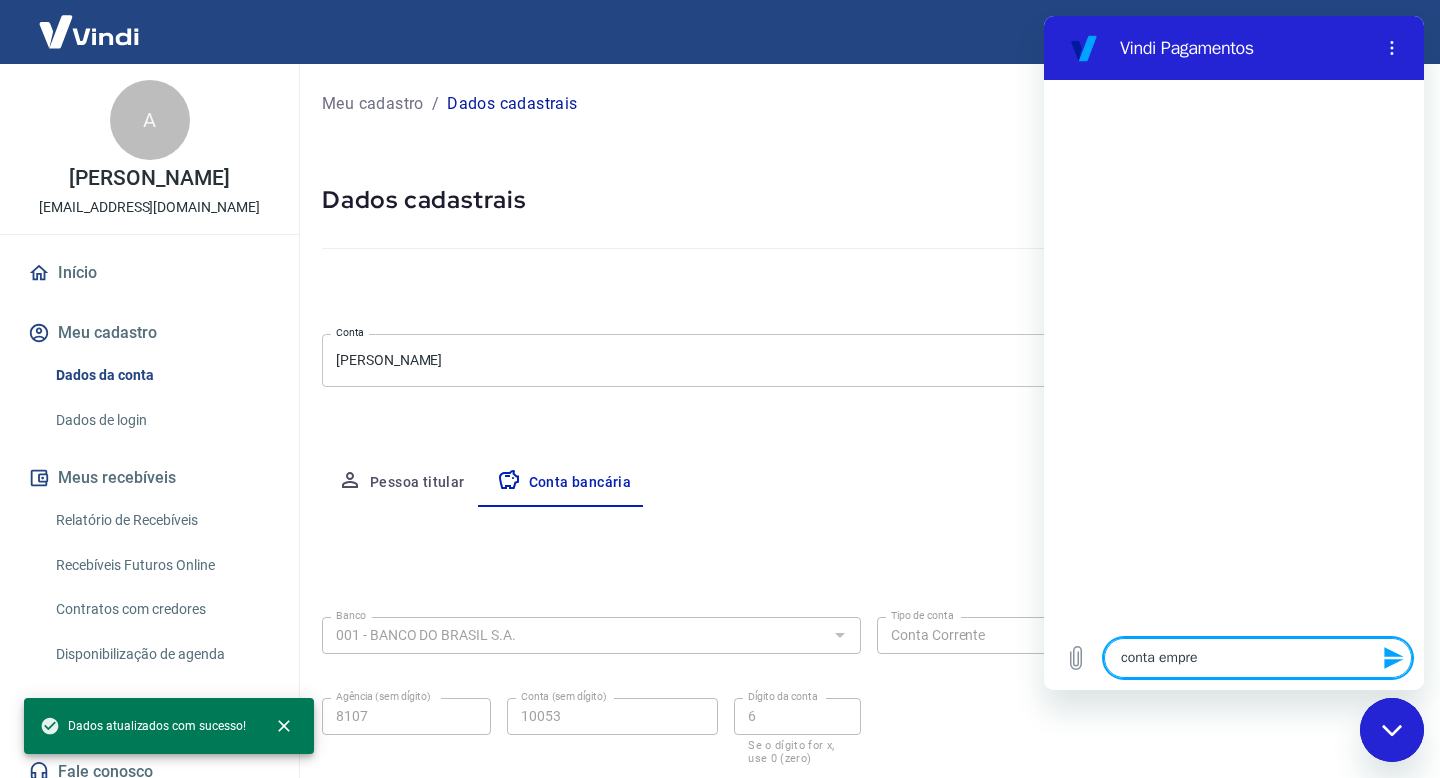 type on "x" 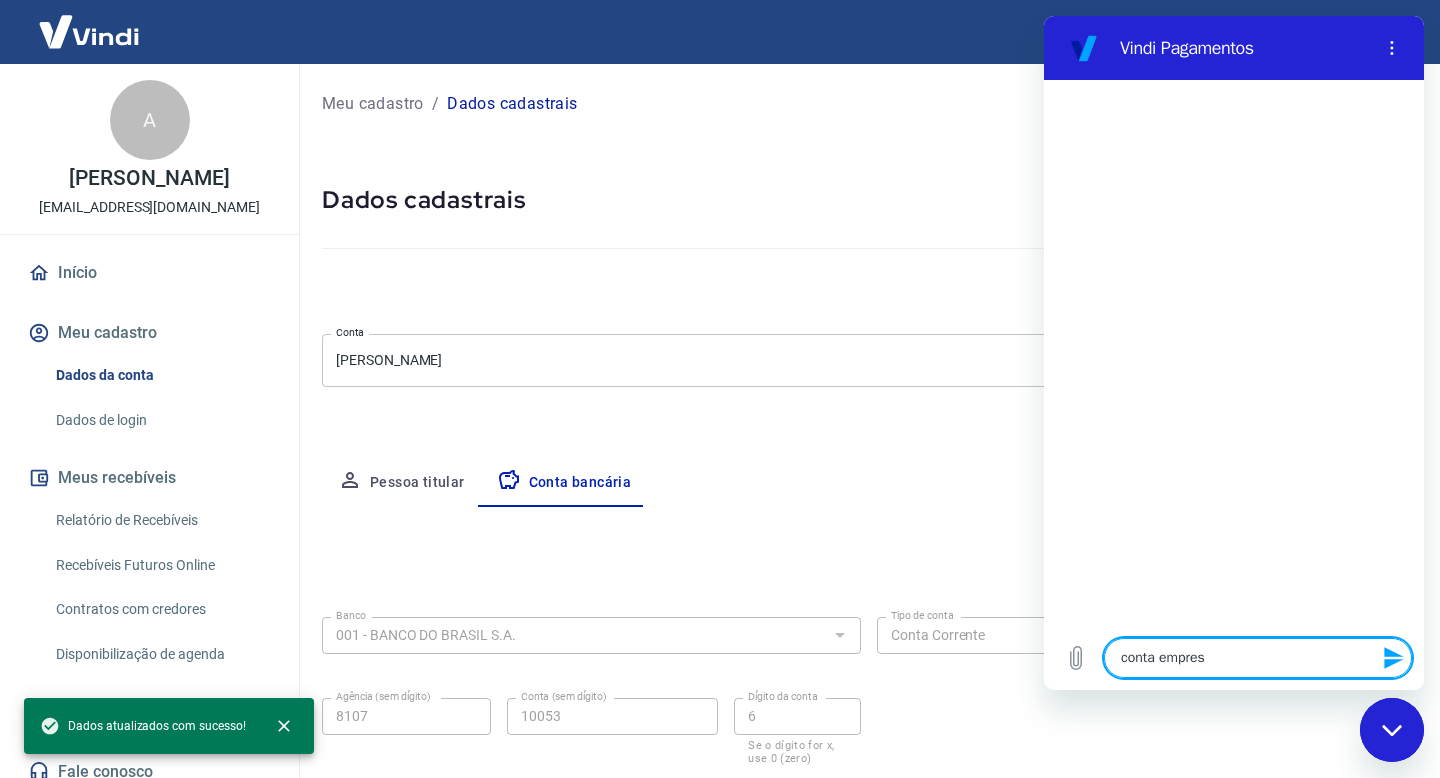 type on "conta empresa" 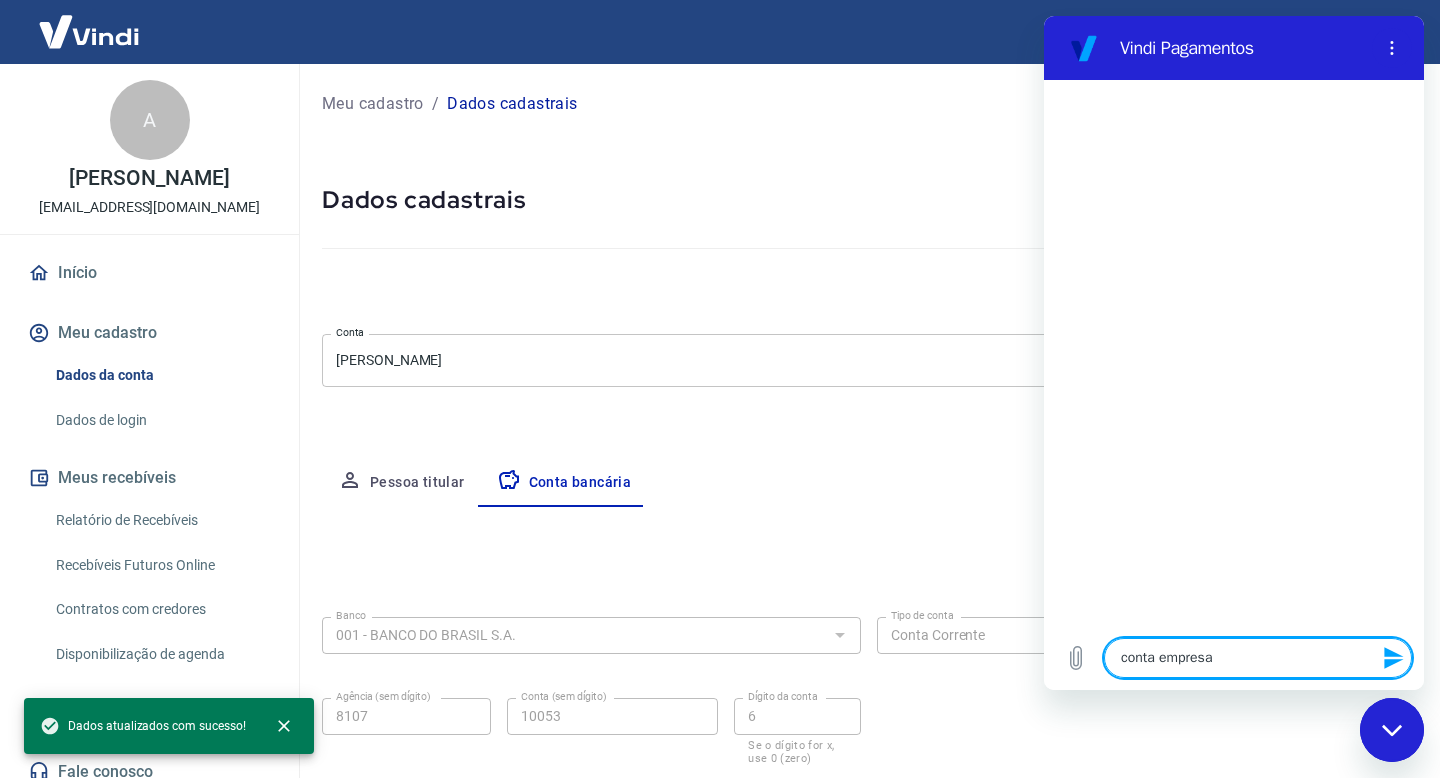 type on "conta empresar" 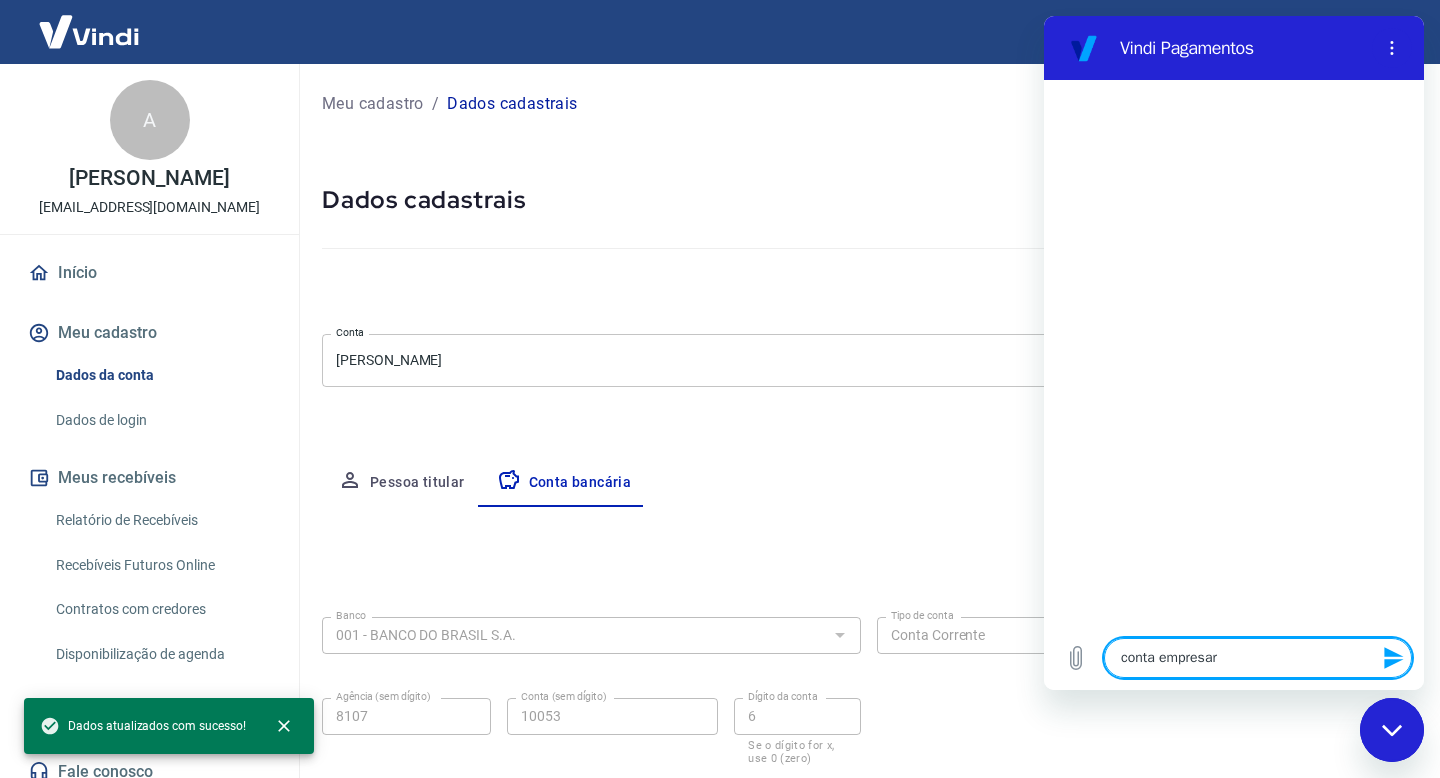 type on "conta empresari" 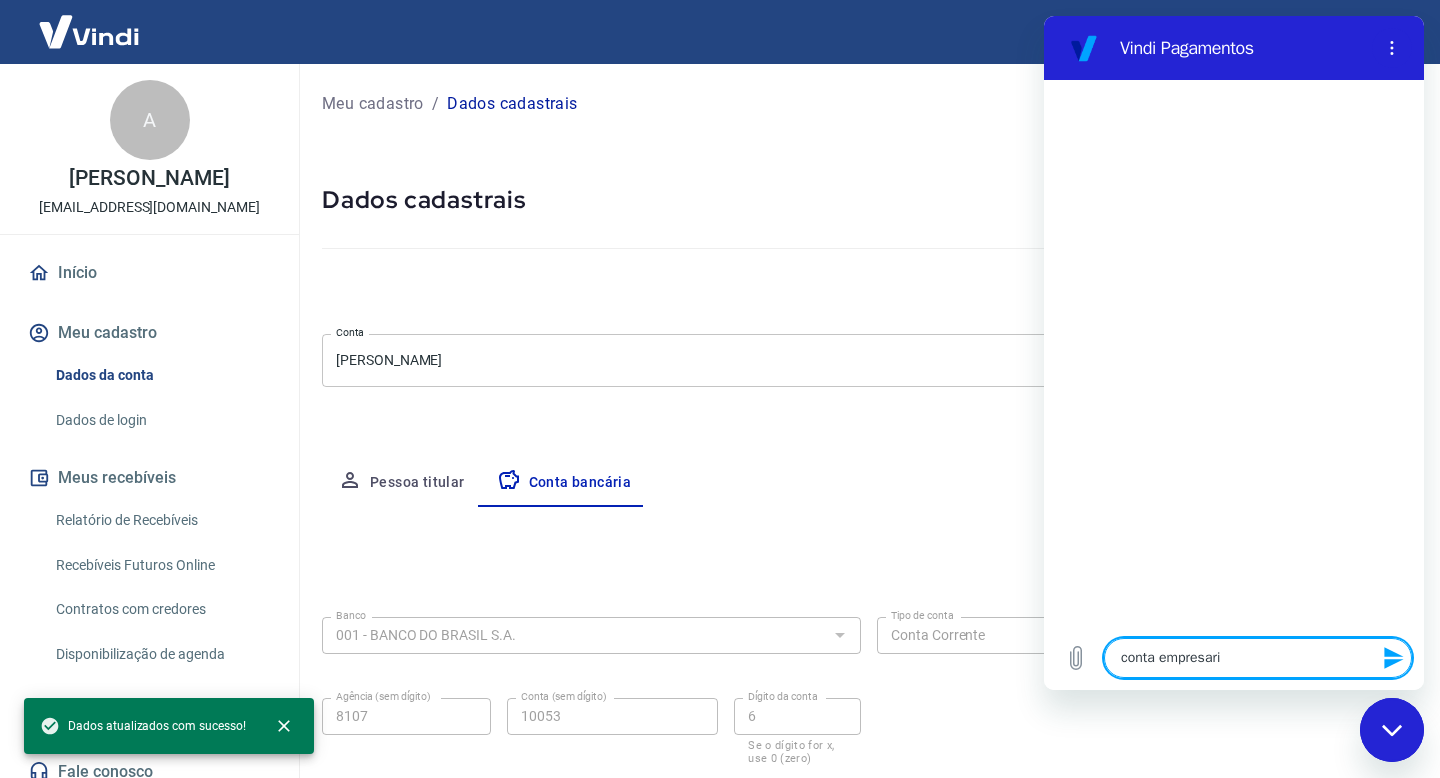 type on "conta empresaria" 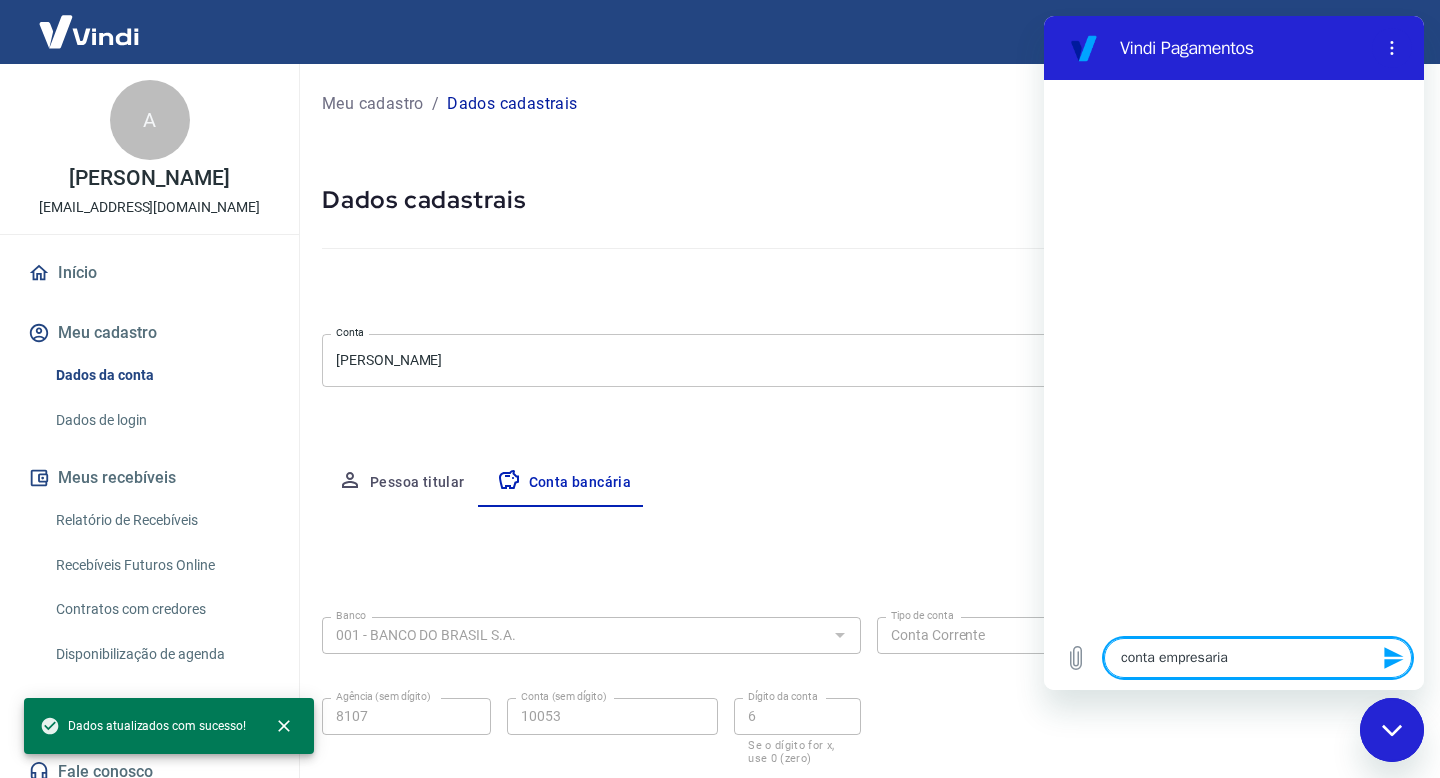 type on "conta empresarial" 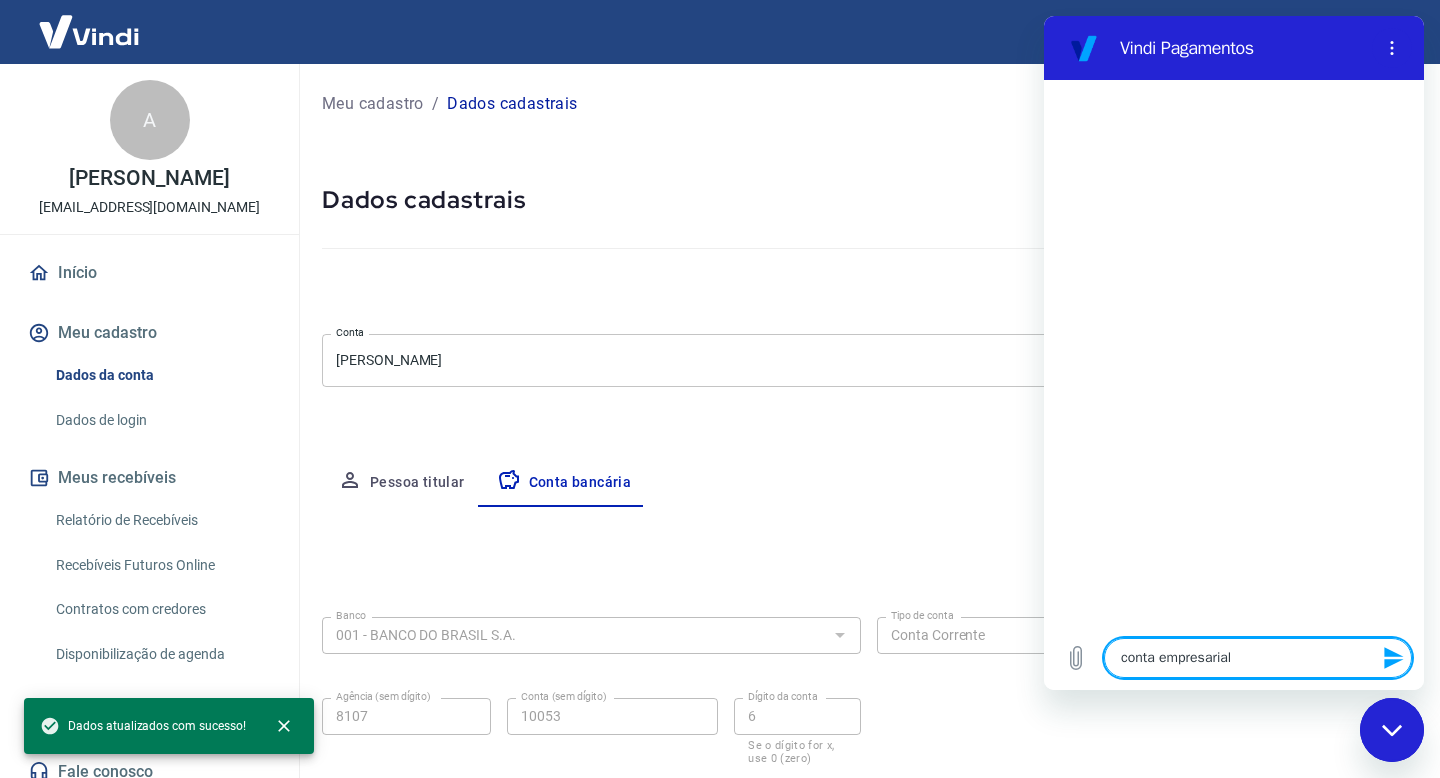 type 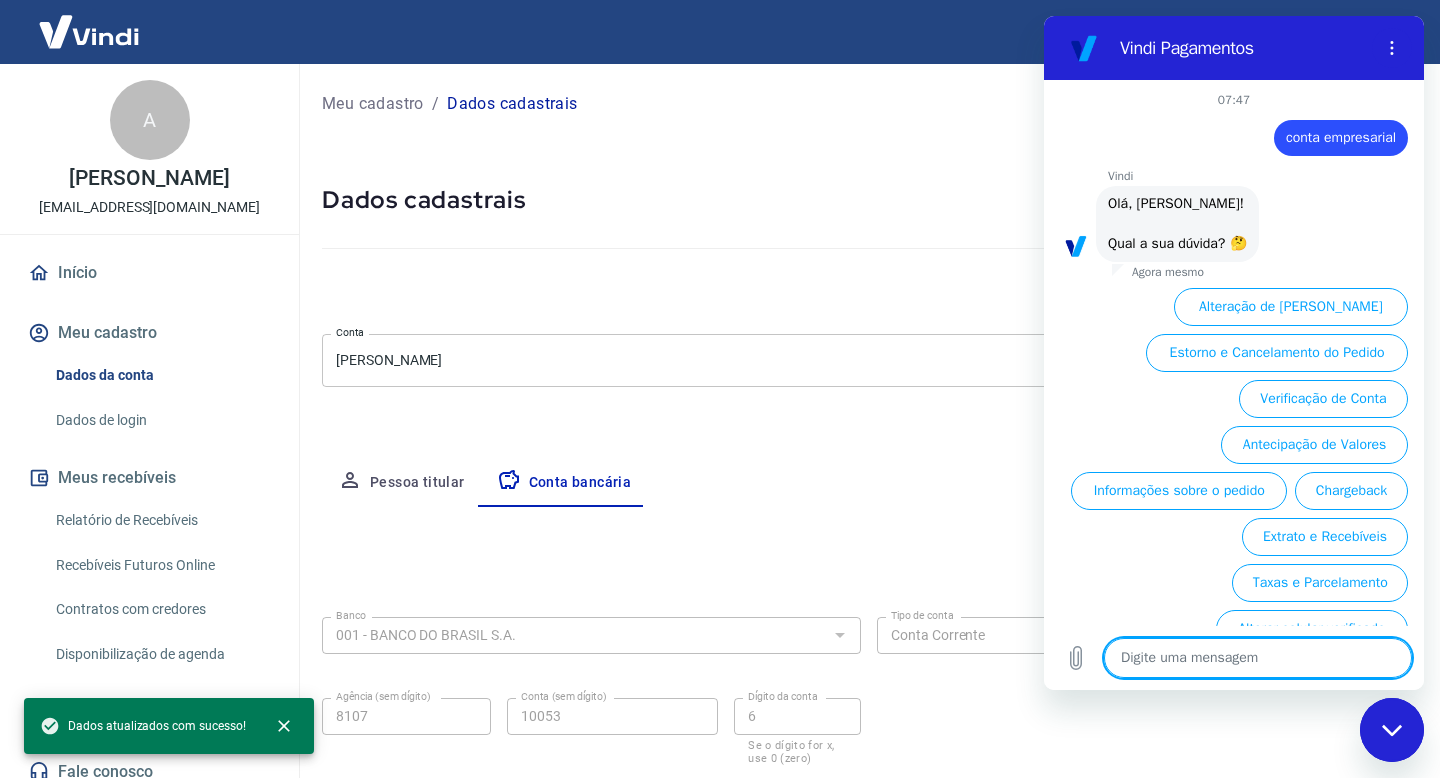 scroll, scrollTop: 27, scrollLeft: 0, axis: vertical 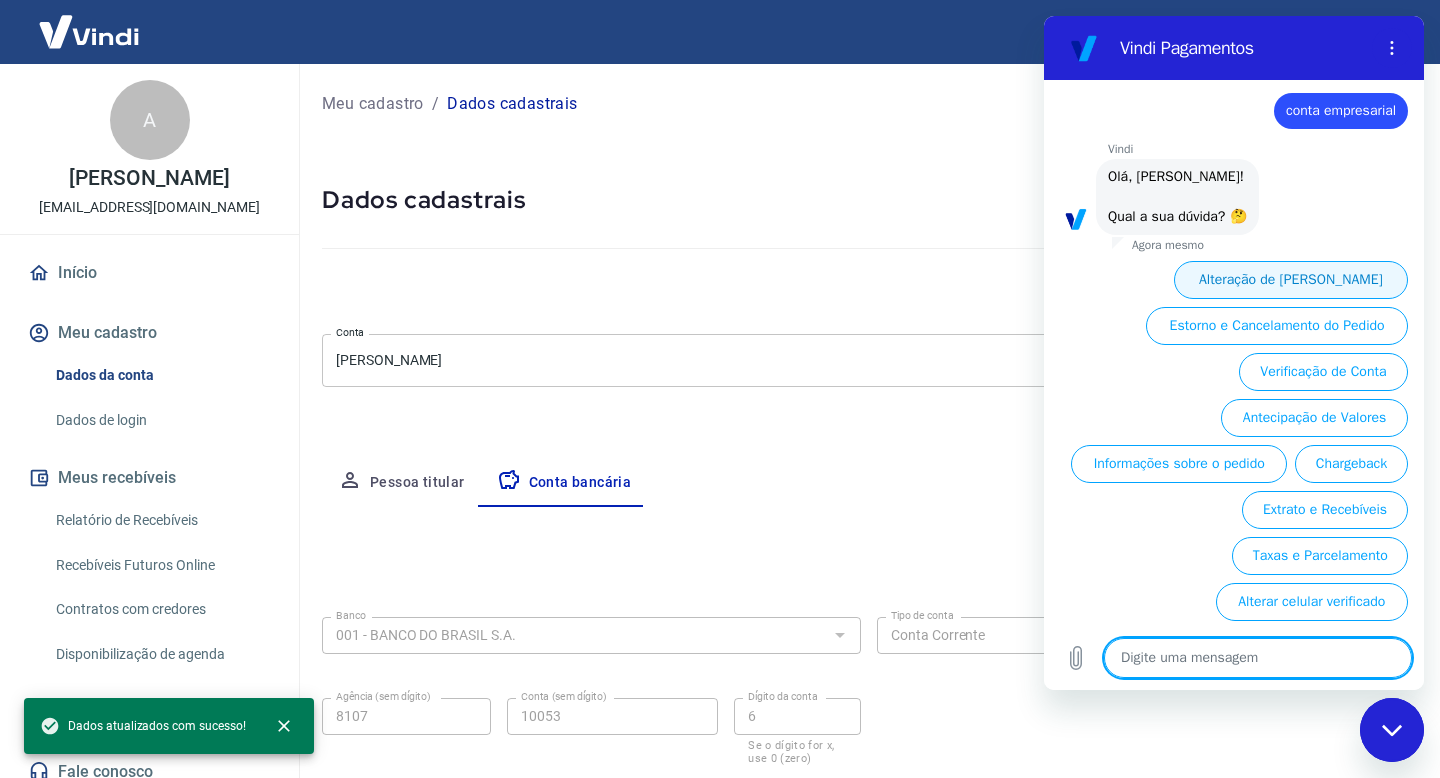 click on "Alteração de [PERSON_NAME]" at bounding box center (1291, 280) 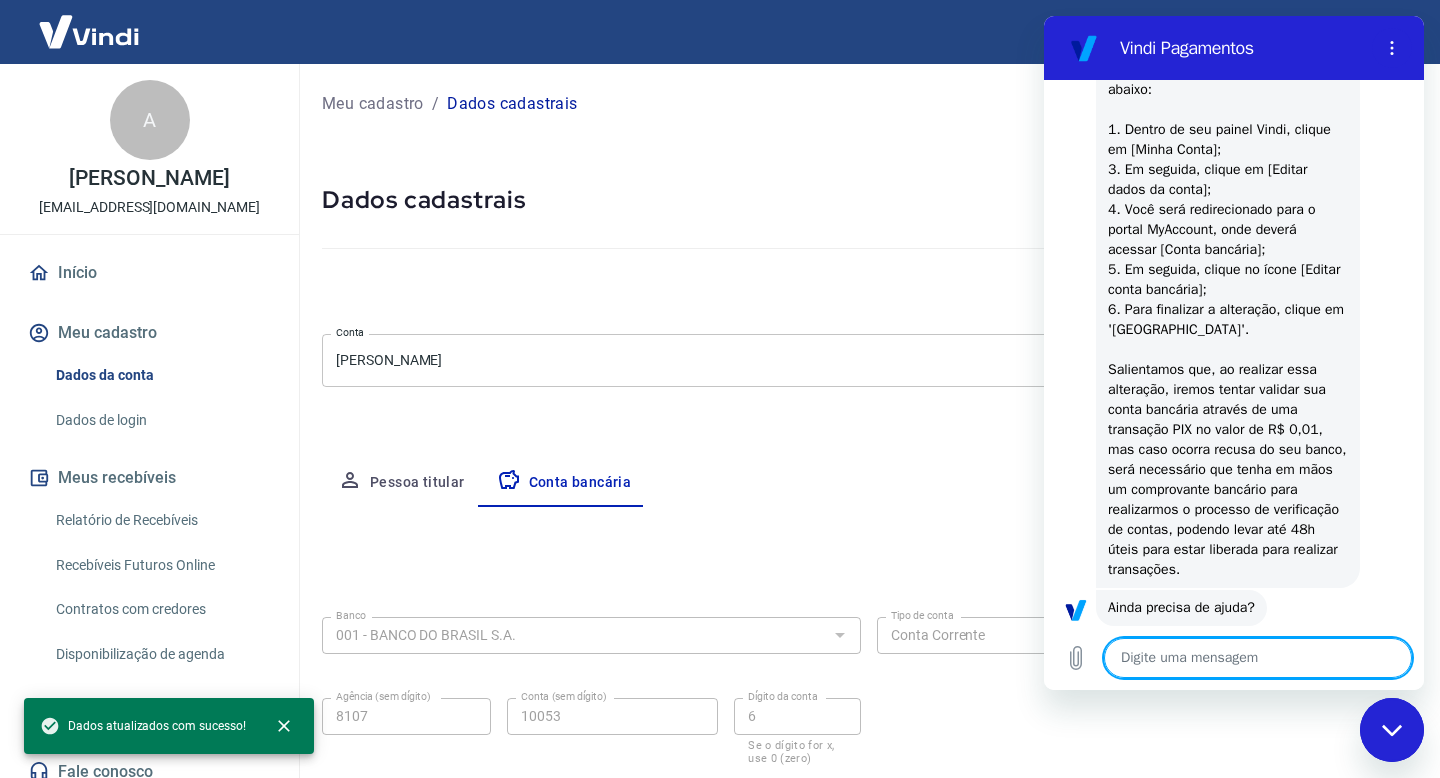 scroll, scrollTop: 397, scrollLeft: 0, axis: vertical 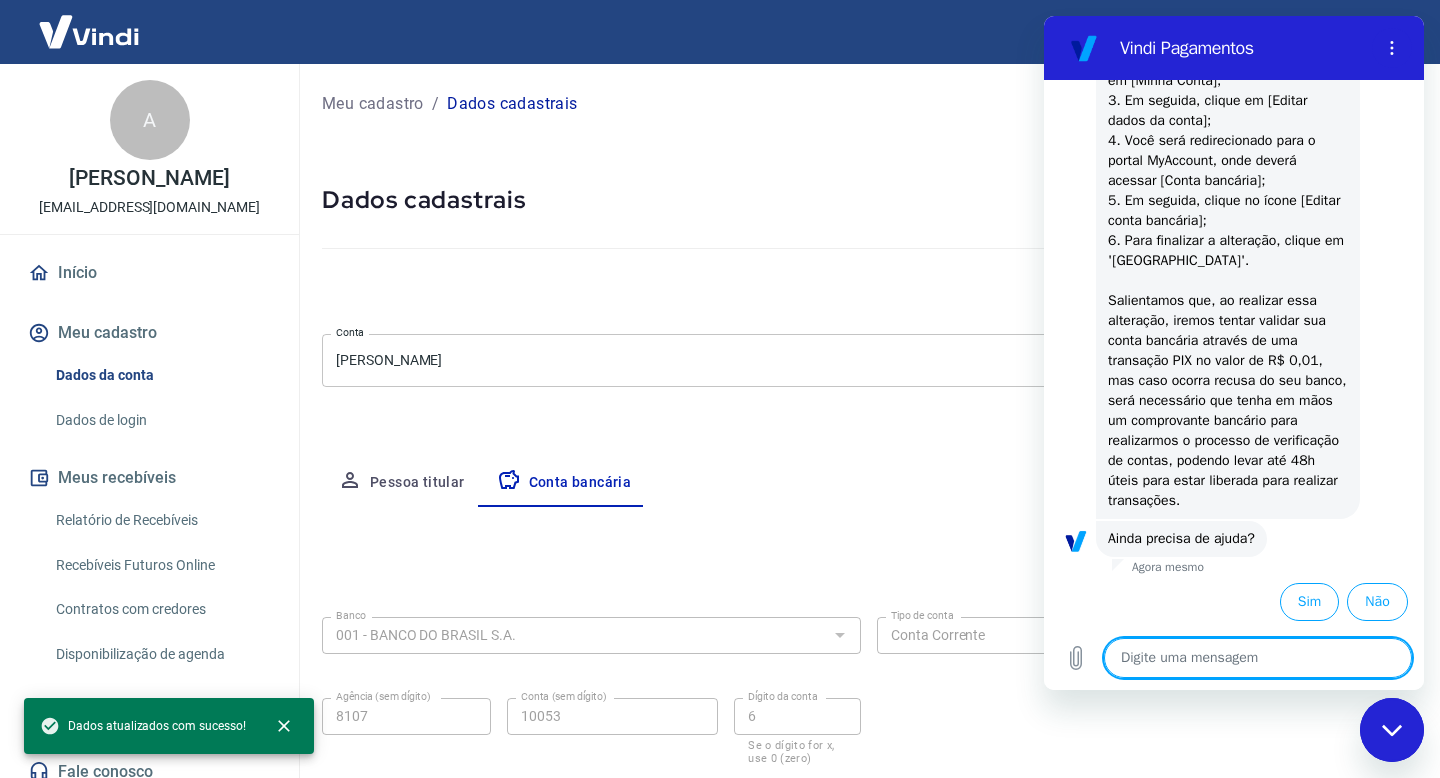 click on "Cancelar conta" at bounding box center [869, 291] 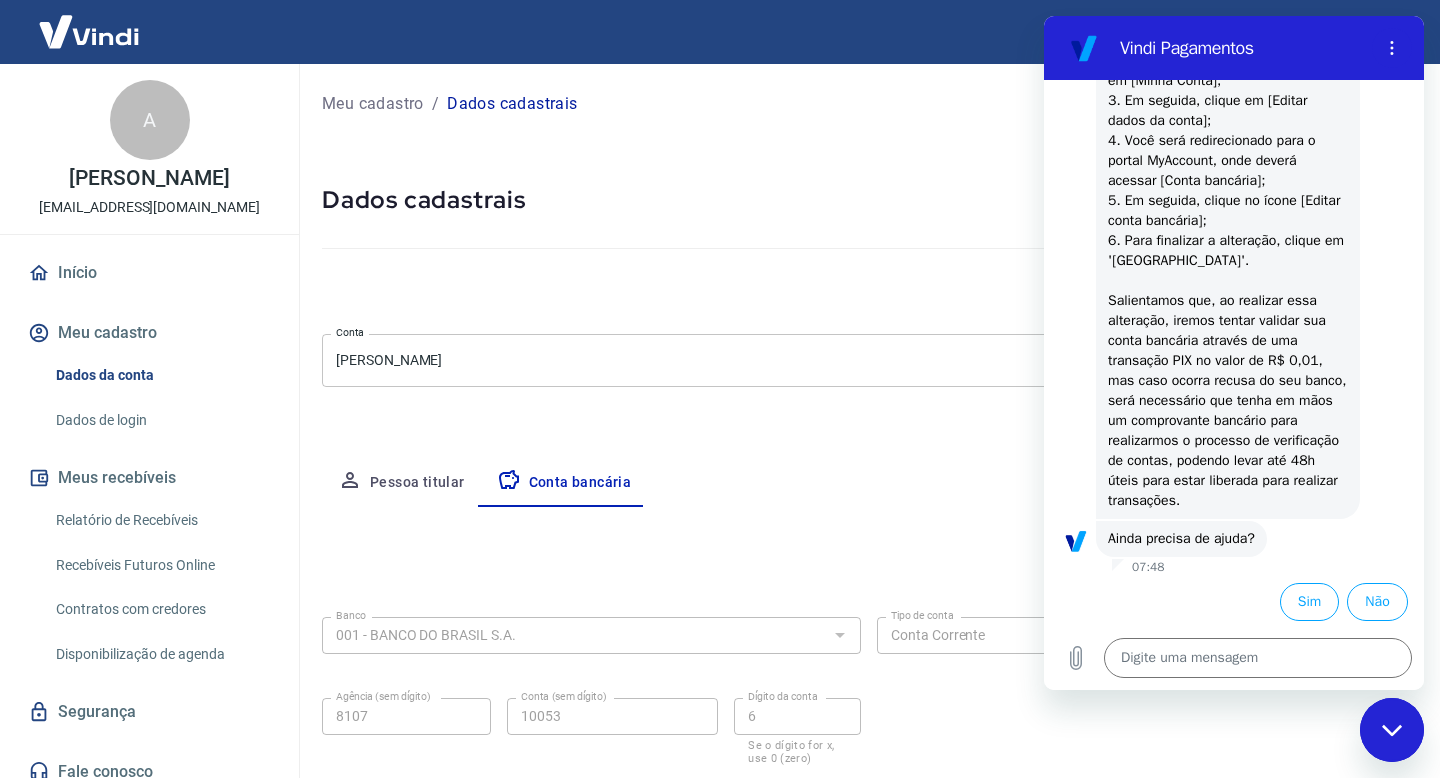 click at bounding box center (869, 244) 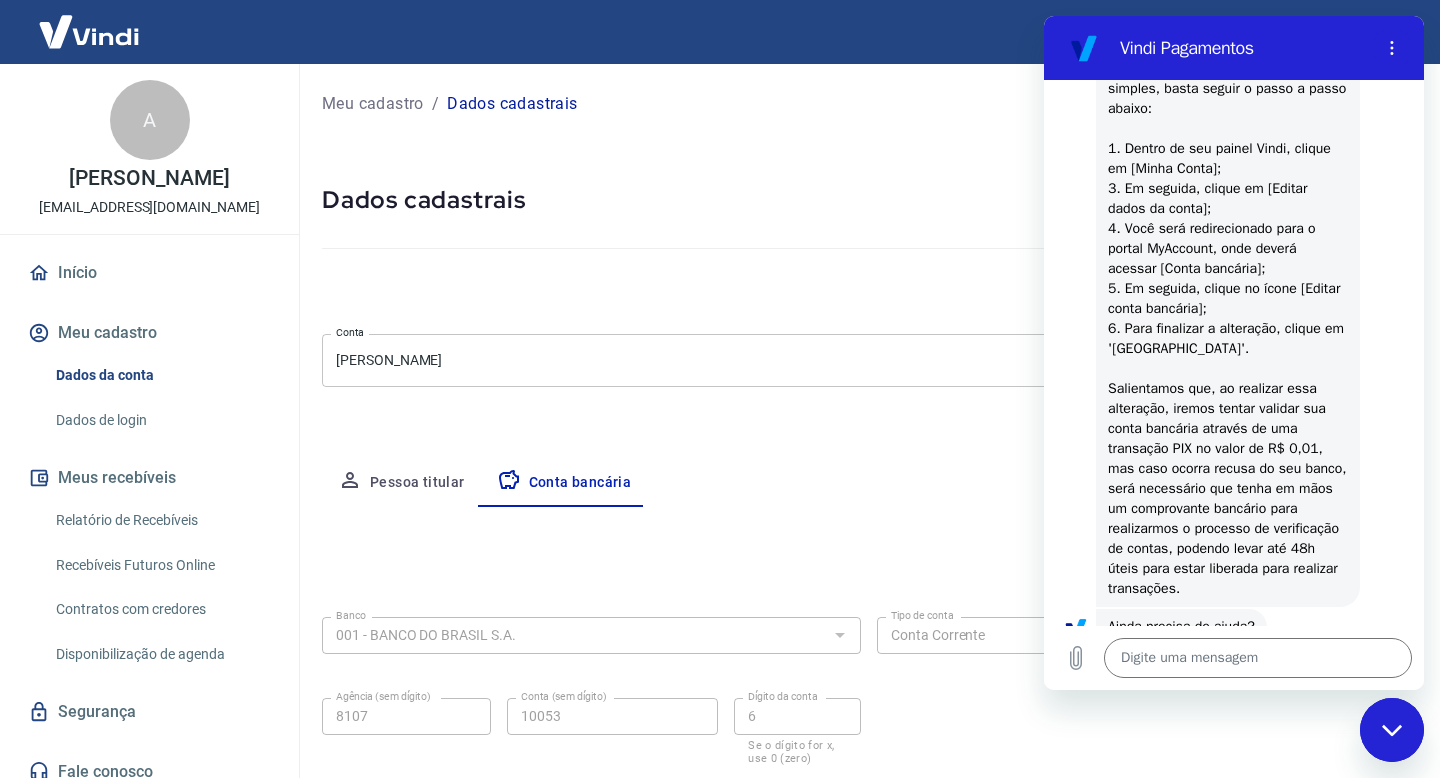 scroll, scrollTop: 397, scrollLeft: 0, axis: vertical 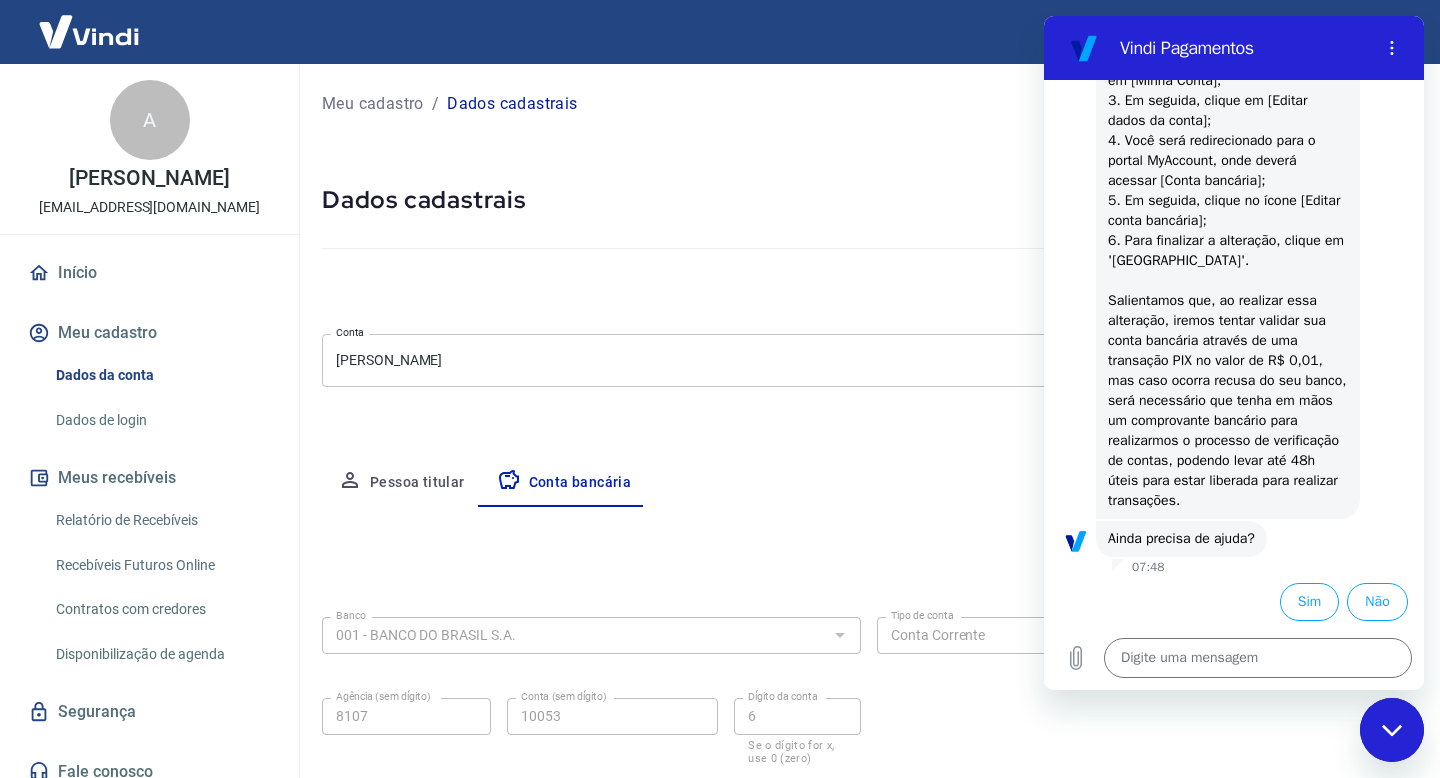type on "x" 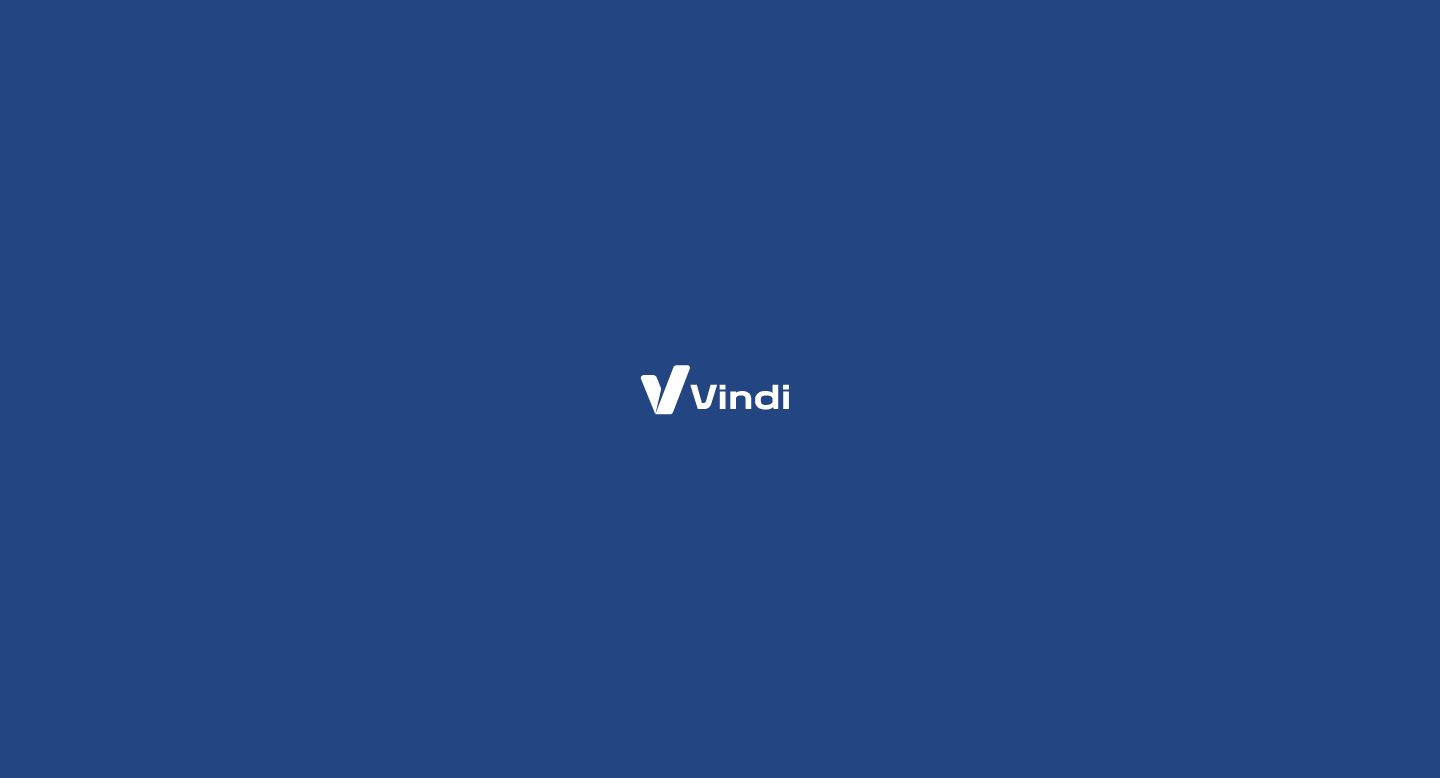 scroll, scrollTop: 0, scrollLeft: 0, axis: both 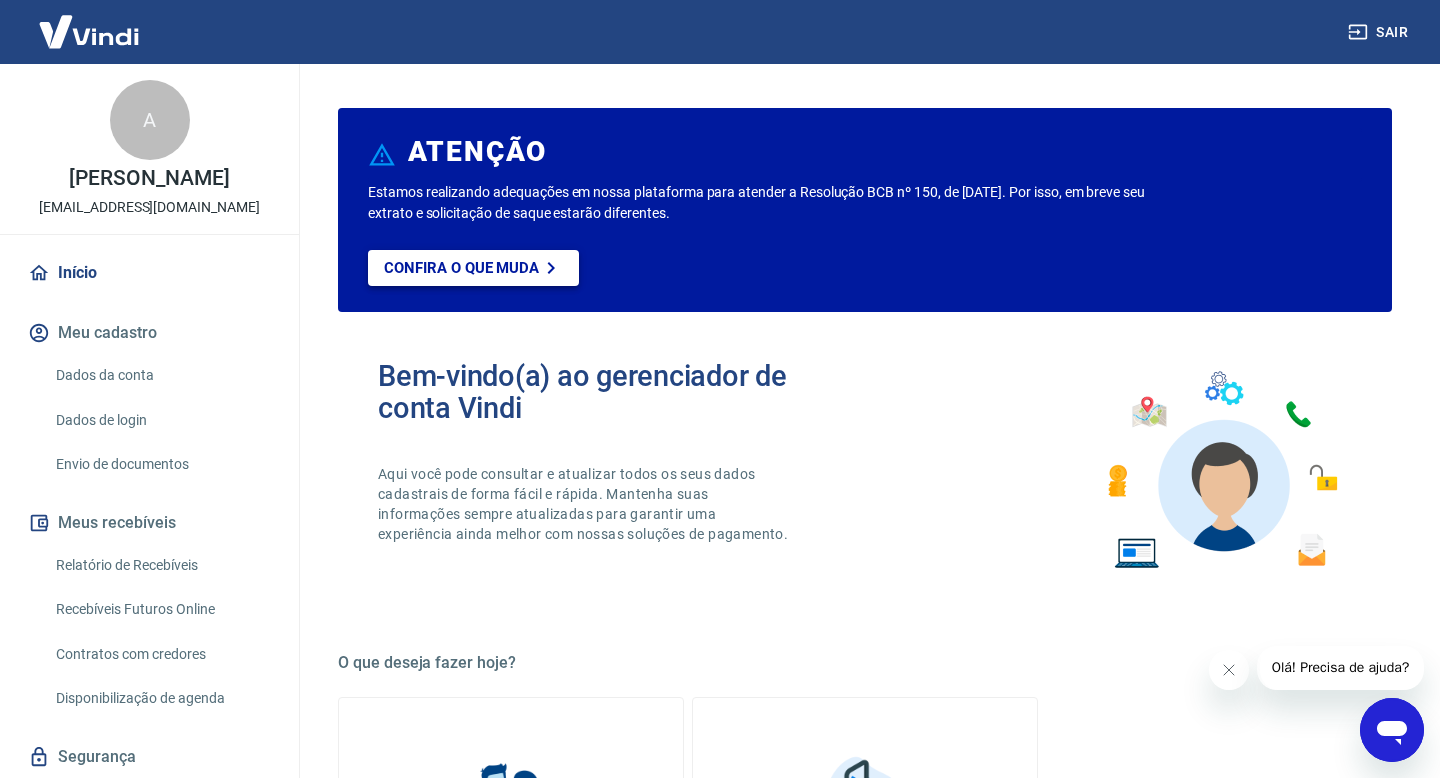 click on "Confira o que muda" at bounding box center (461, 268) 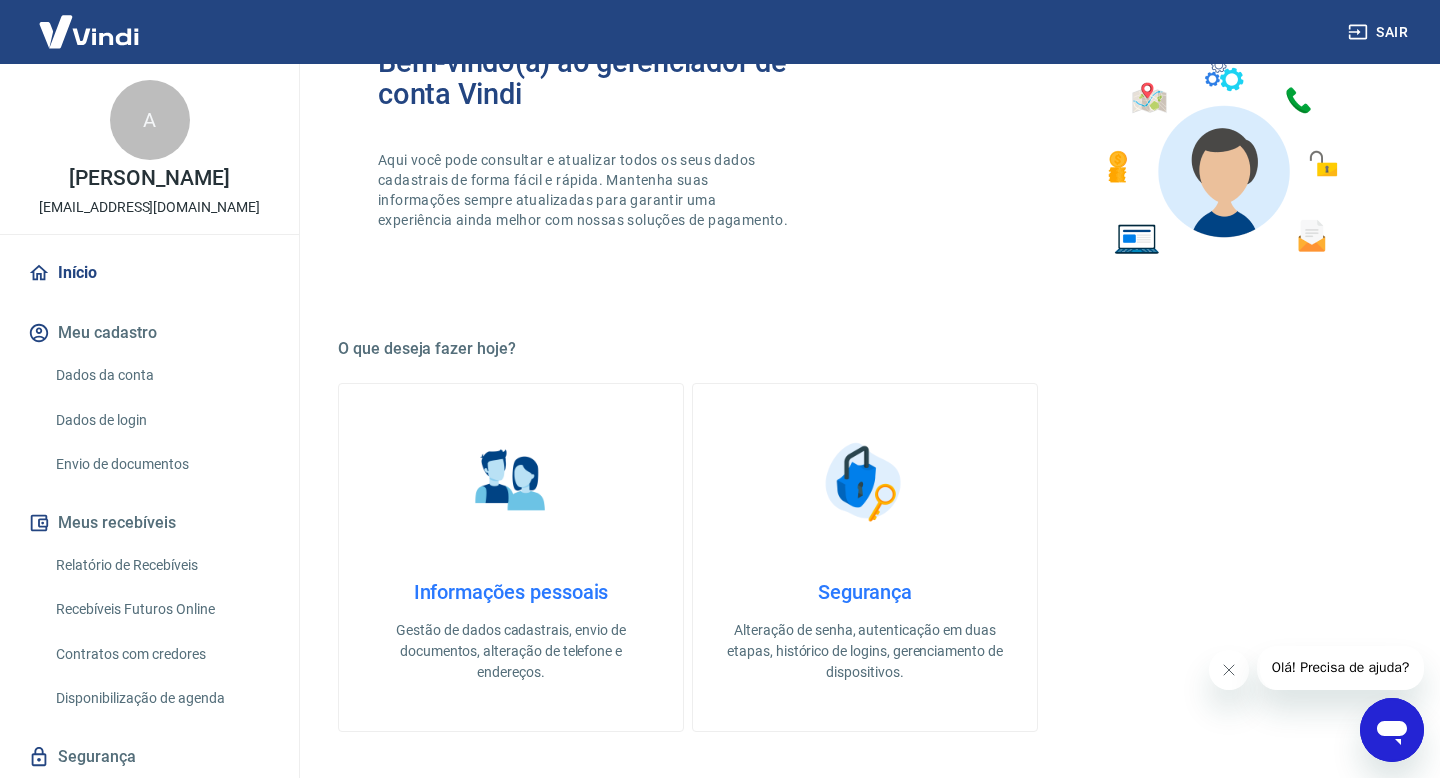 scroll, scrollTop: 318, scrollLeft: 0, axis: vertical 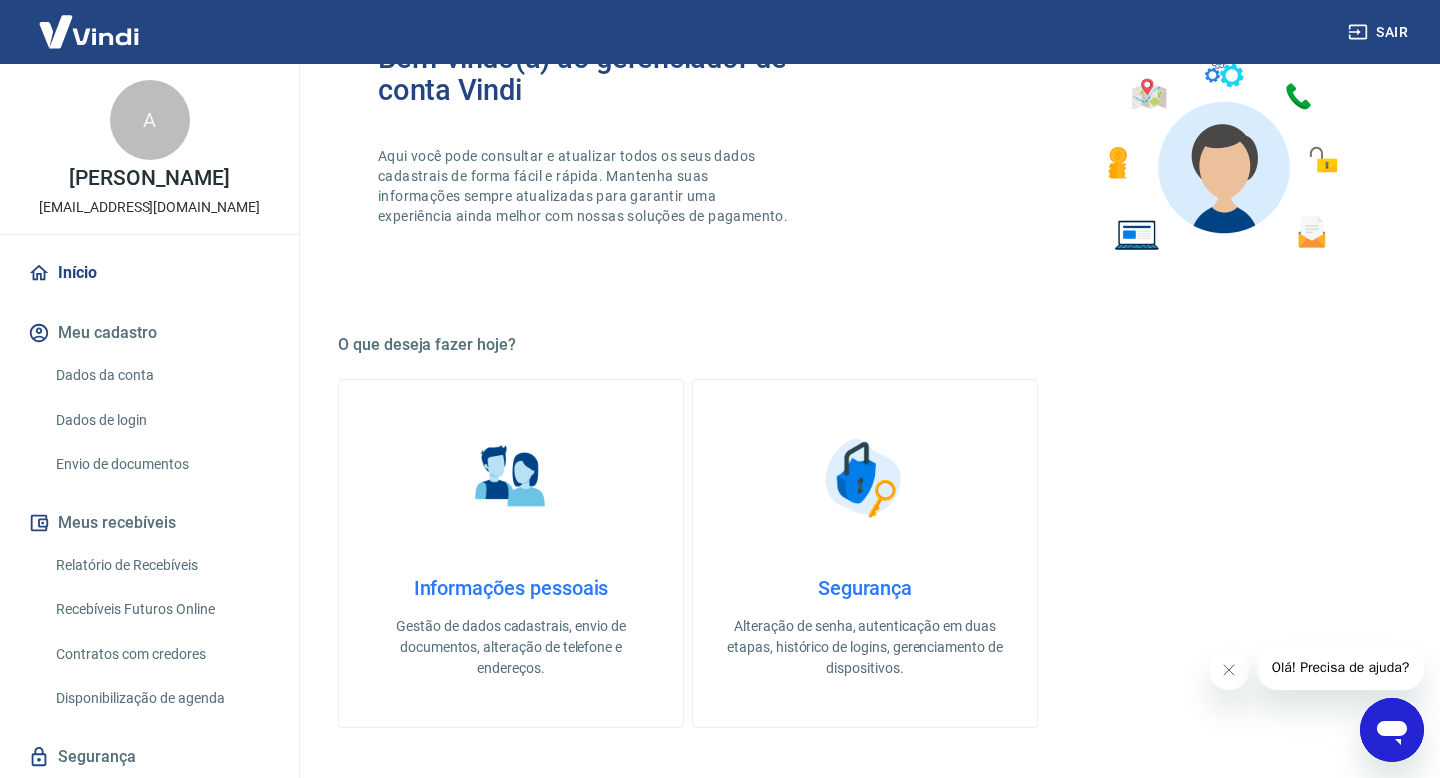click on "Informações pessoais Gestão de dados cadastrais, envio de documentos, alteração de telefone e endereços." at bounding box center (511, 553) 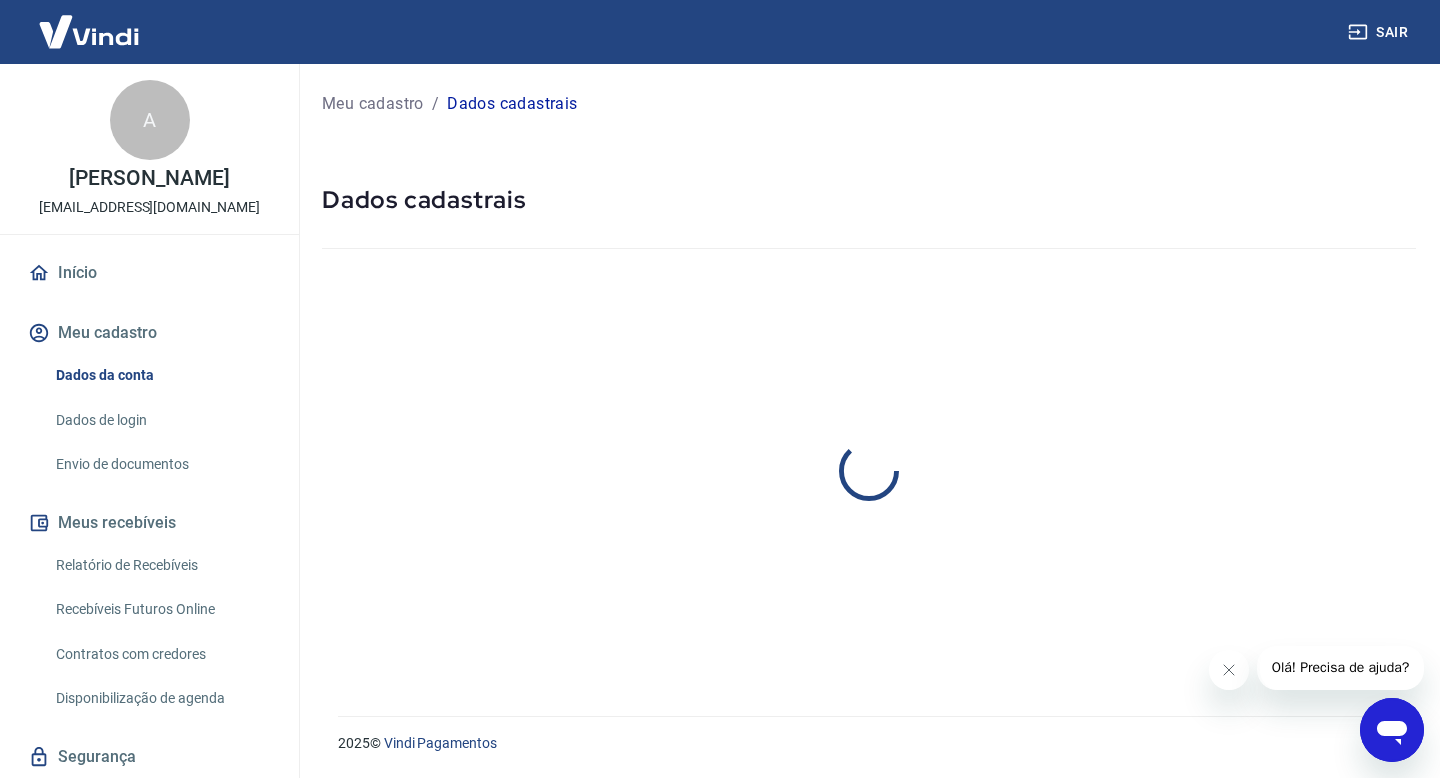 scroll, scrollTop: 0, scrollLeft: 0, axis: both 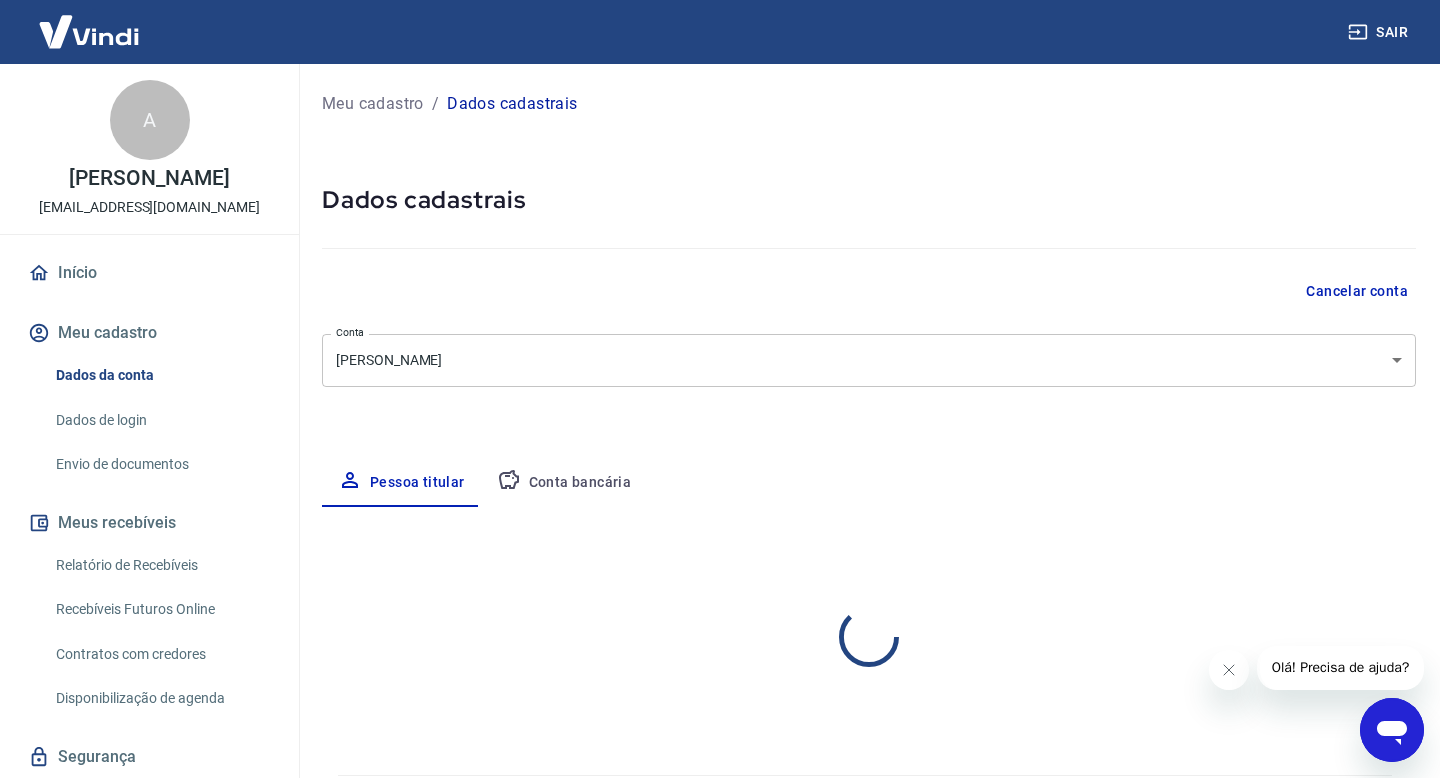 select on "RS" 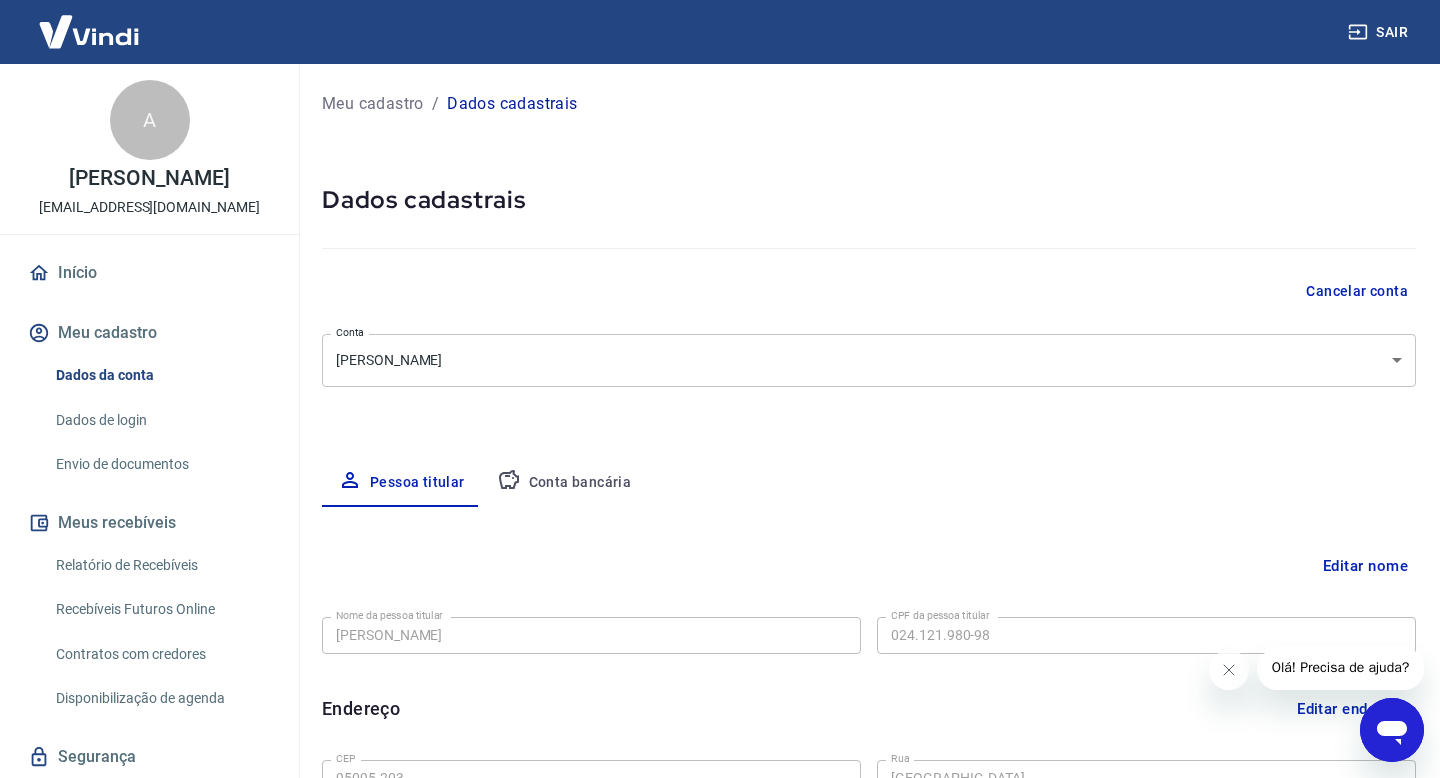 click on "Conta bancária" at bounding box center [564, 483] 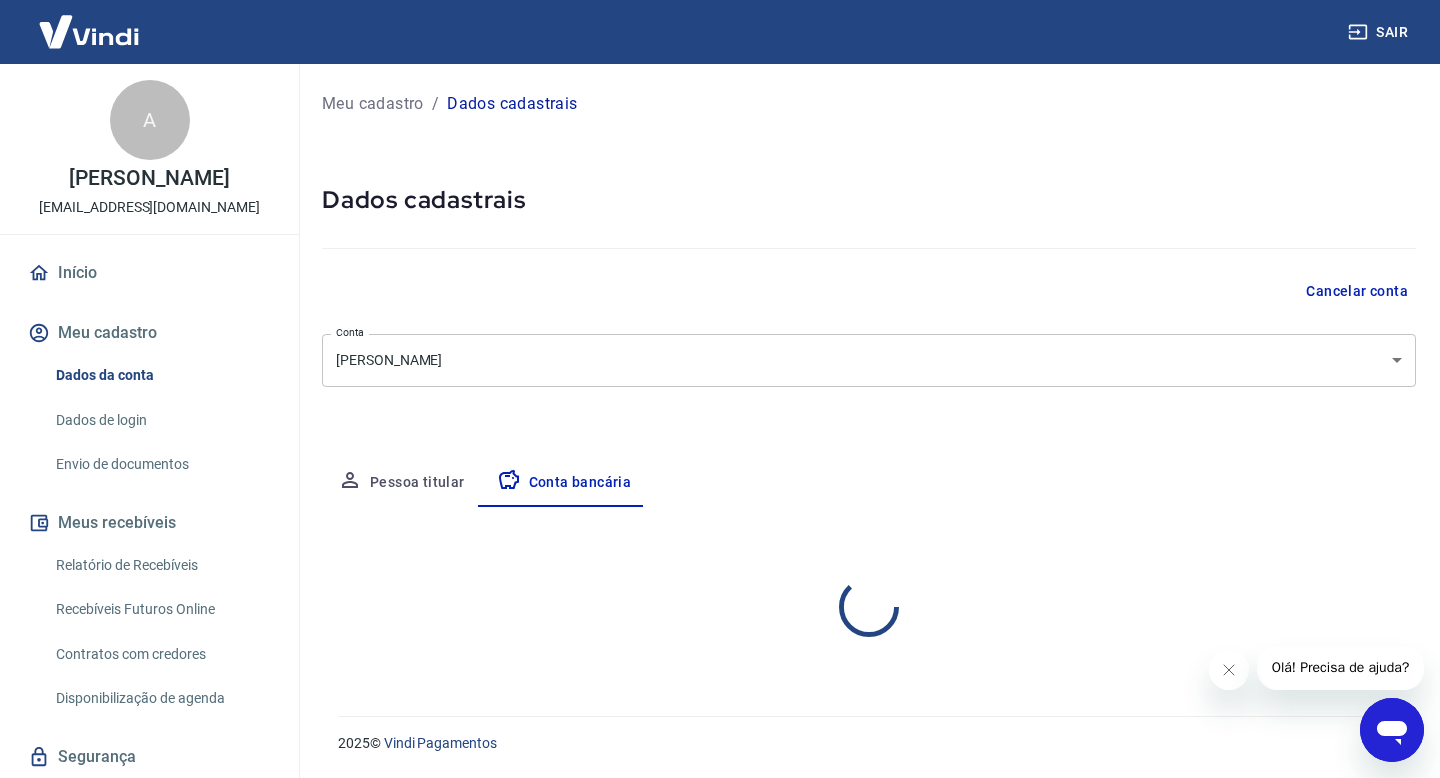 select on "1" 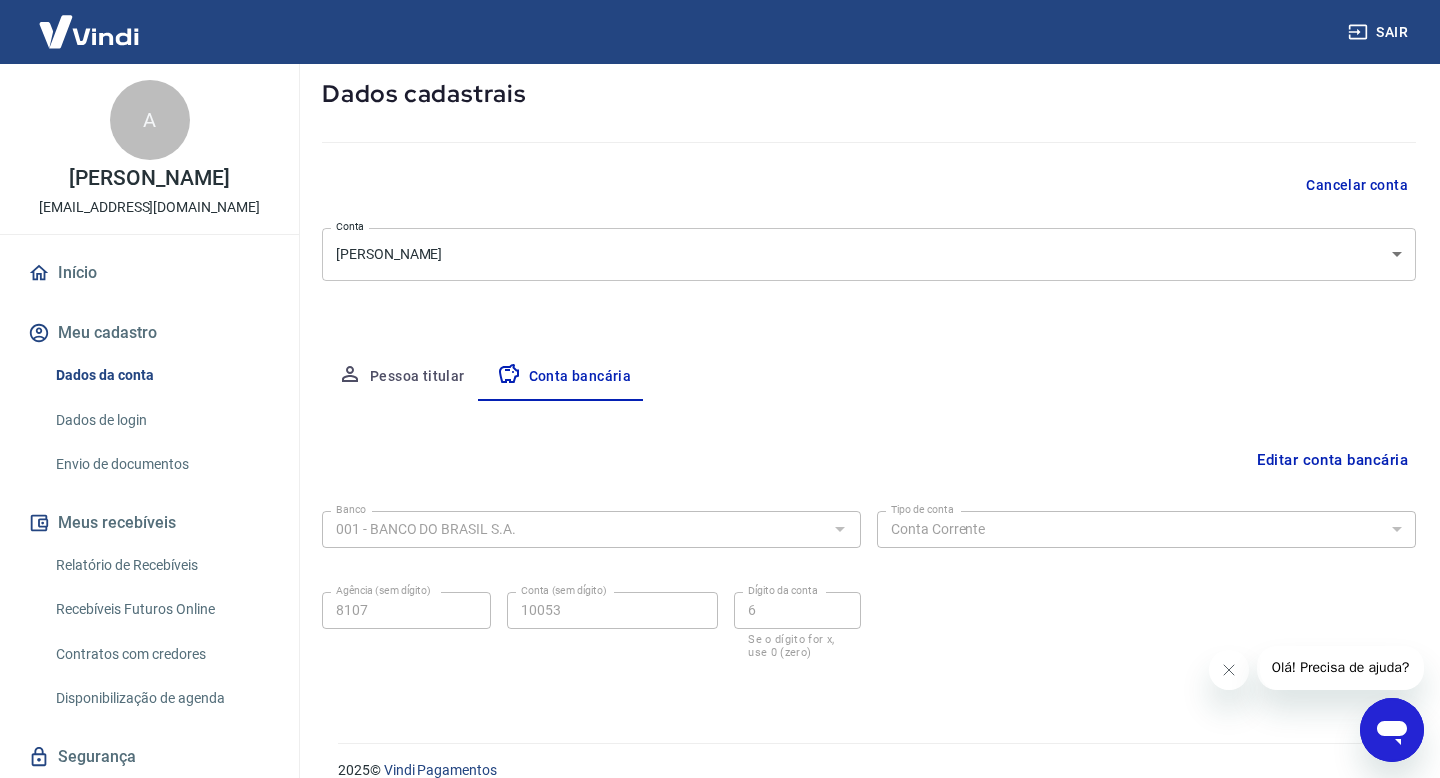 scroll, scrollTop: 133, scrollLeft: 0, axis: vertical 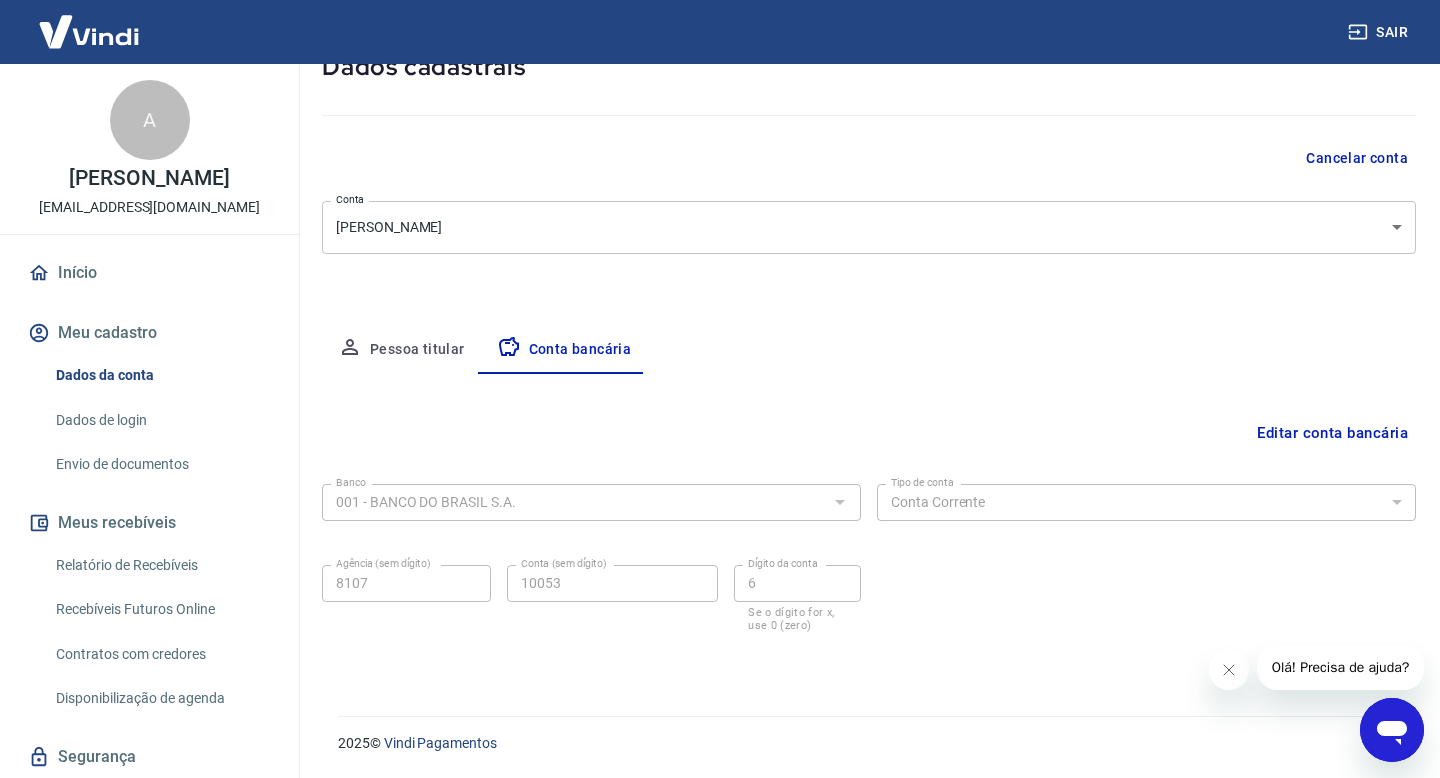 click on "Envio de documentos" at bounding box center [161, 464] 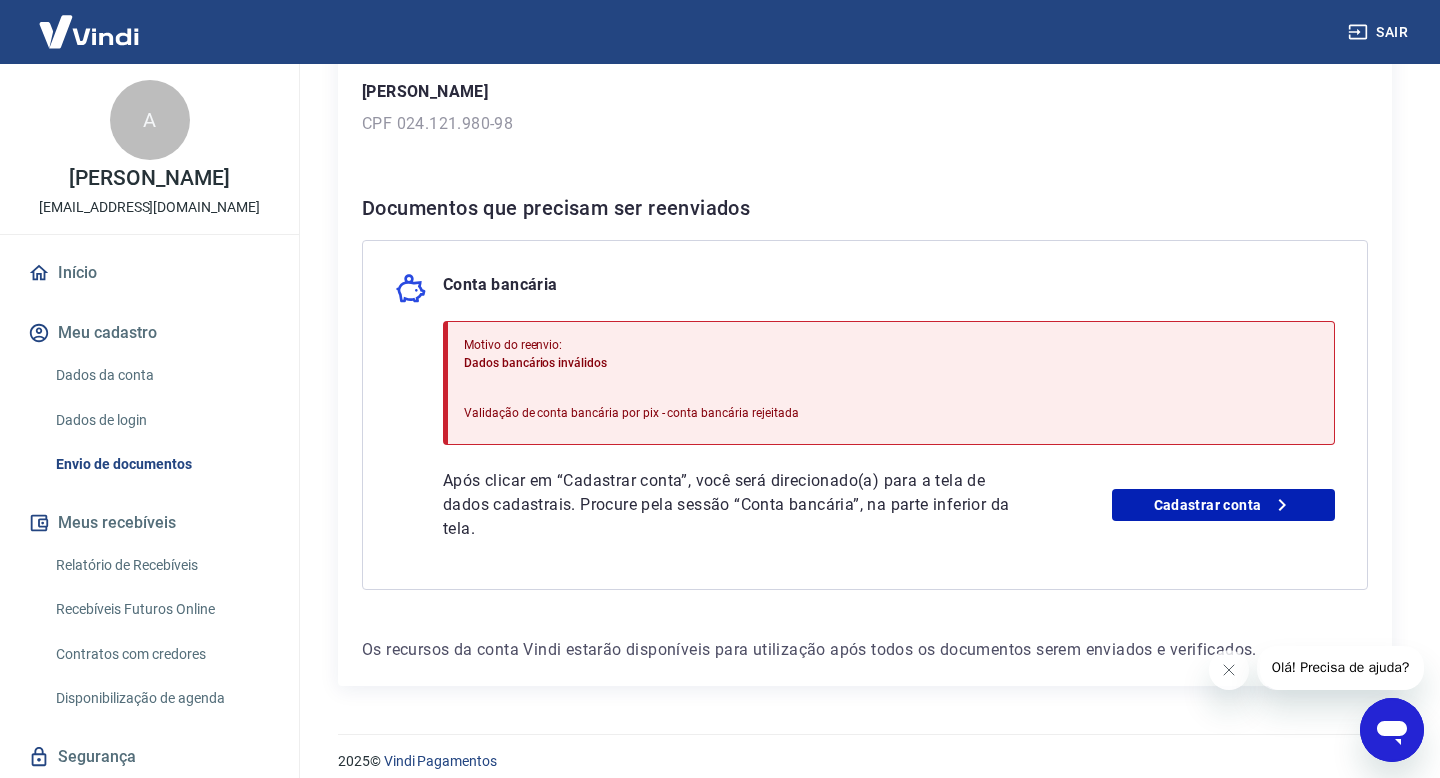 scroll, scrollTop: 311, scrollLeft: 0, axis: vertical 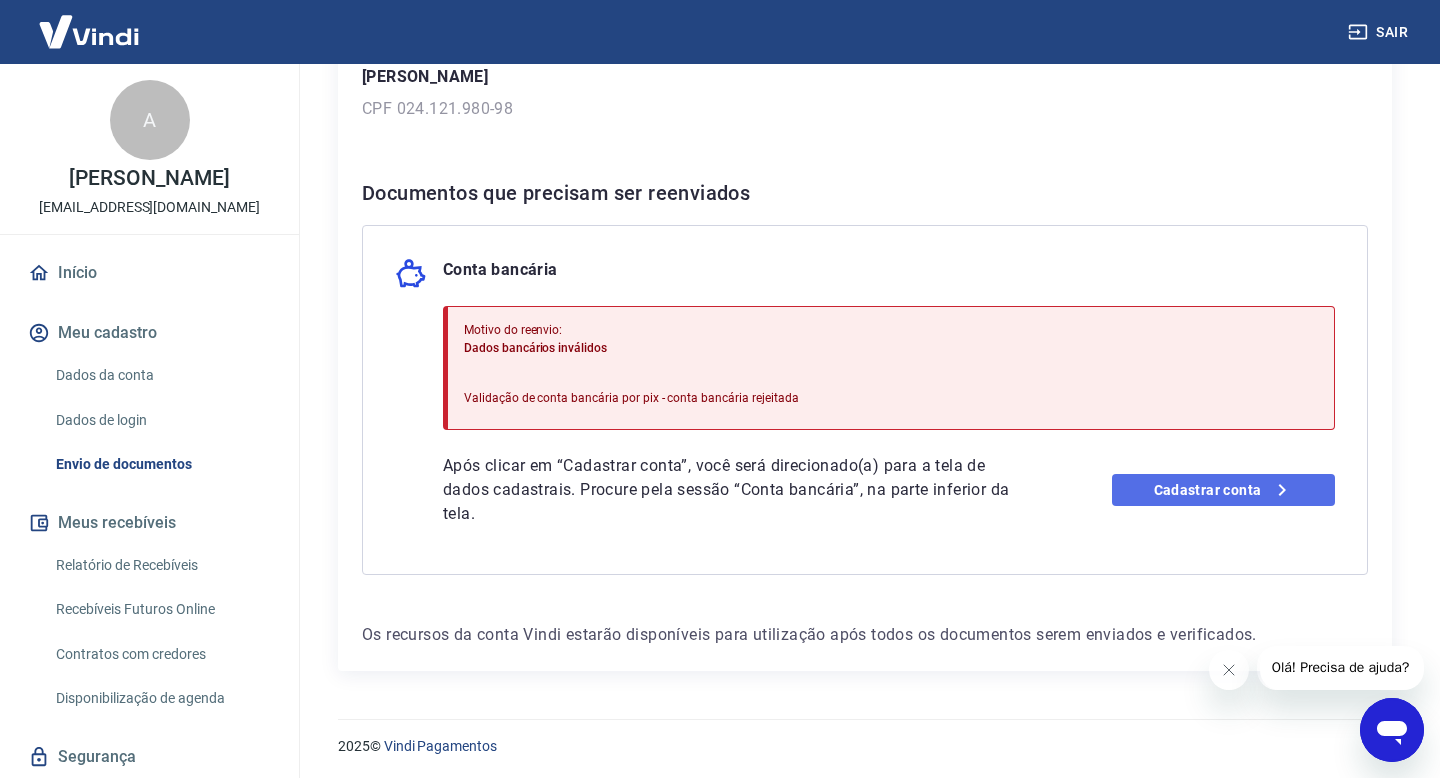 click on "Cadastrar conta" at bounding box center (1223, 490) 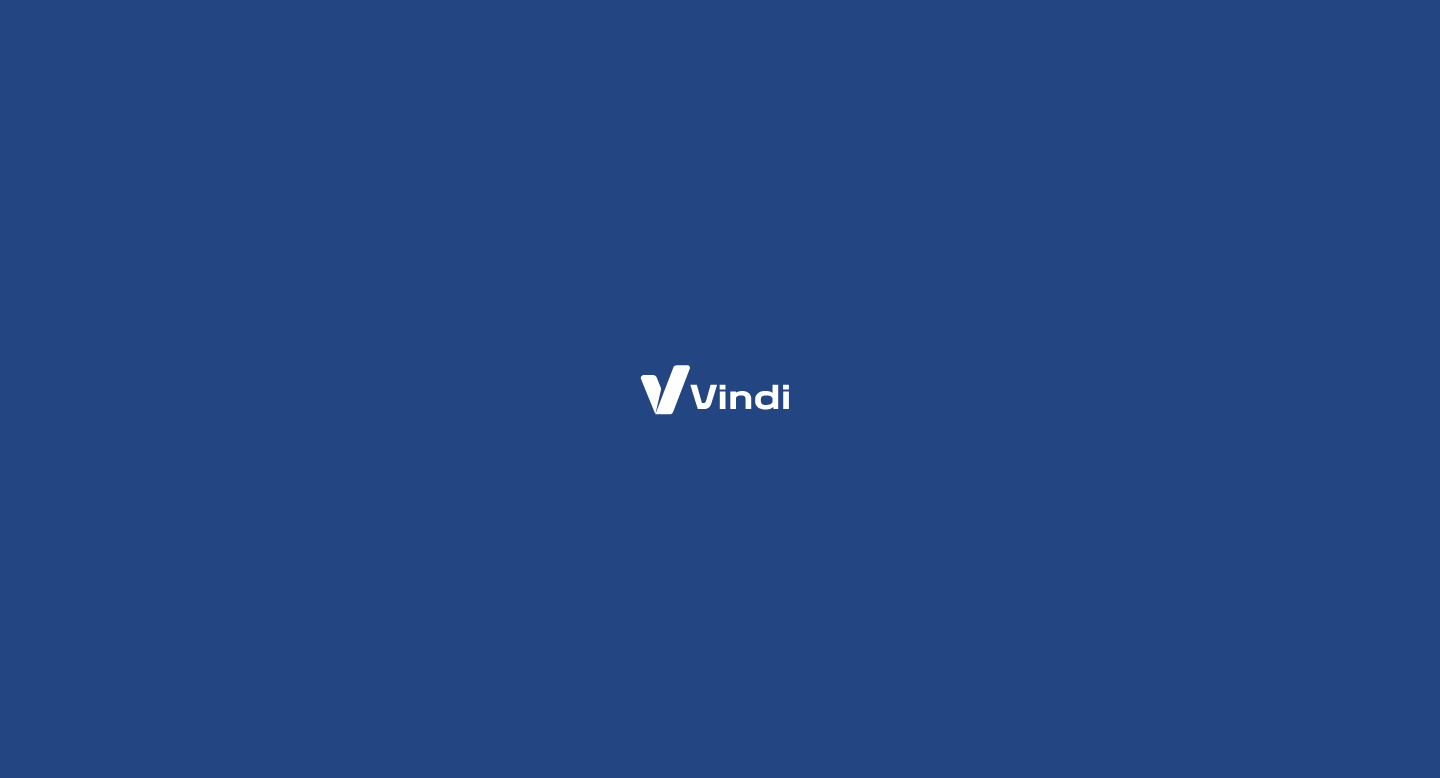 scroll, scrollTop: 0, scrollLeft: 0, axis: both 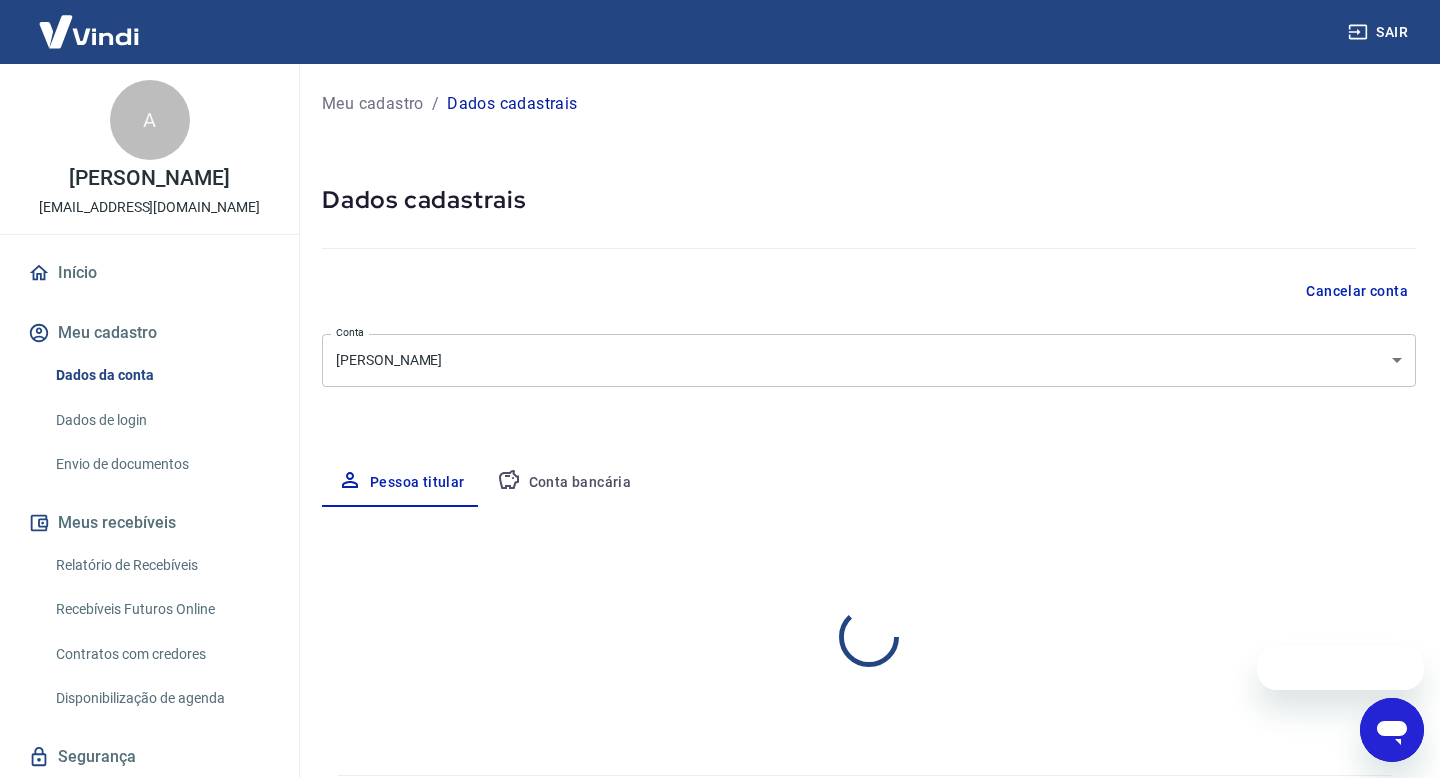 select on "RS" 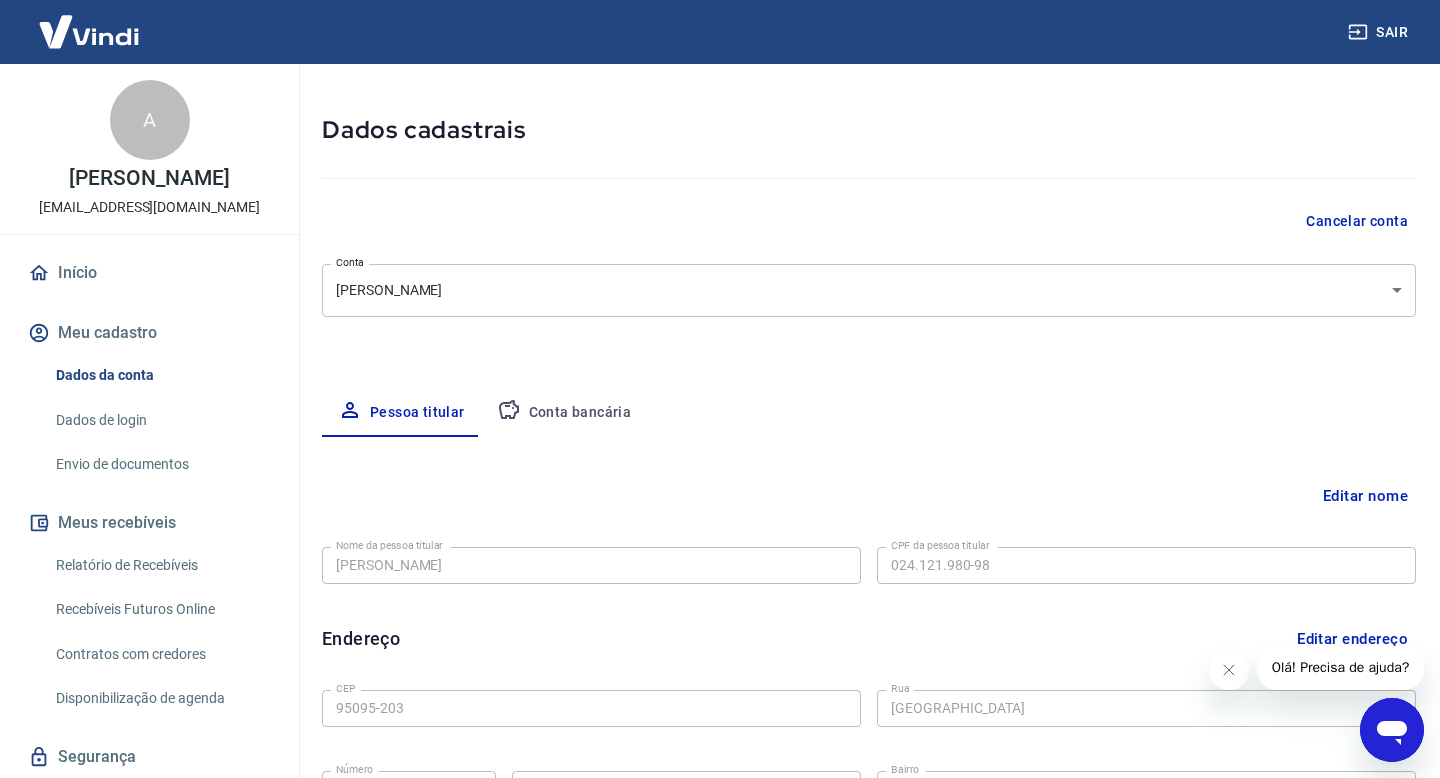 scroll, scrollTop: 0, scrollLeft: 0, axis: both 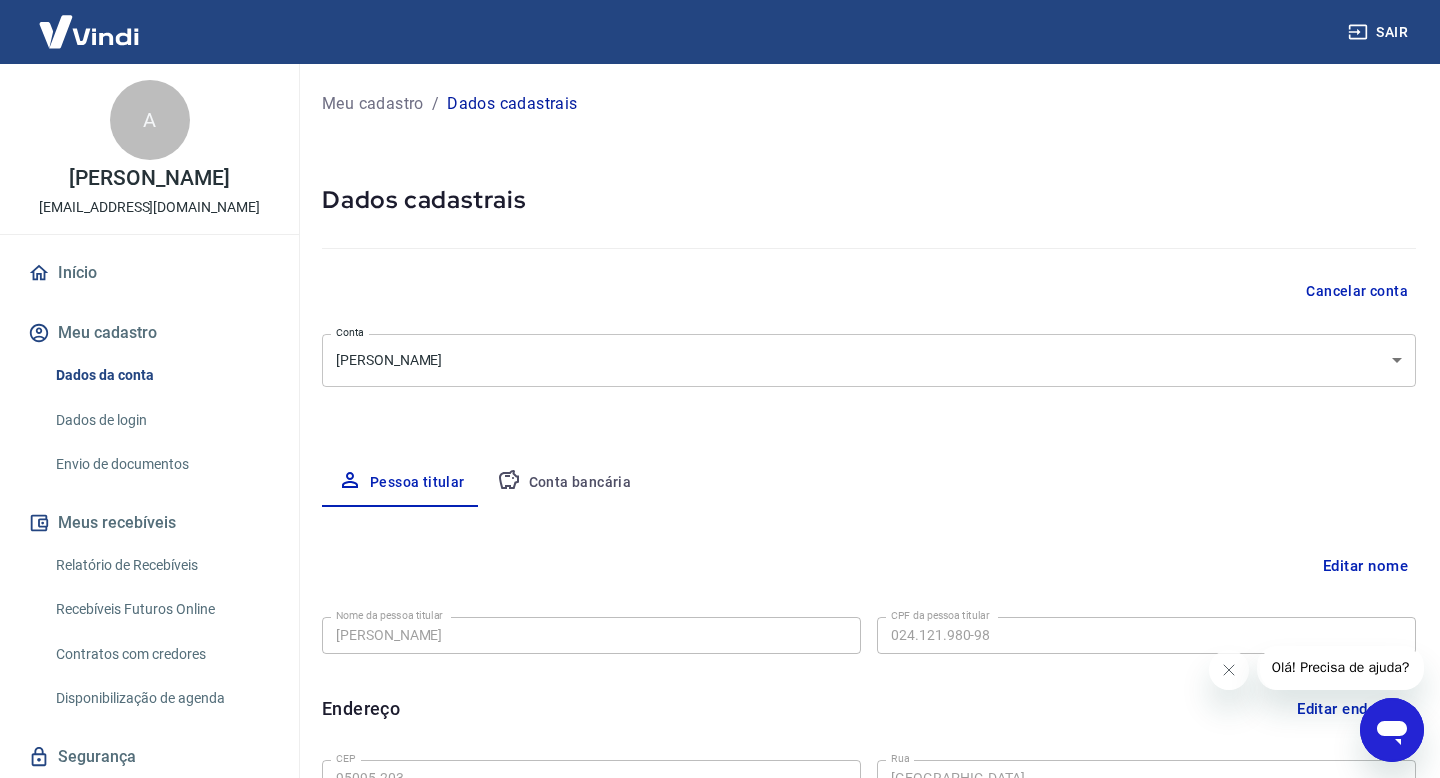 click on "A" at bounding box center (150, 120) 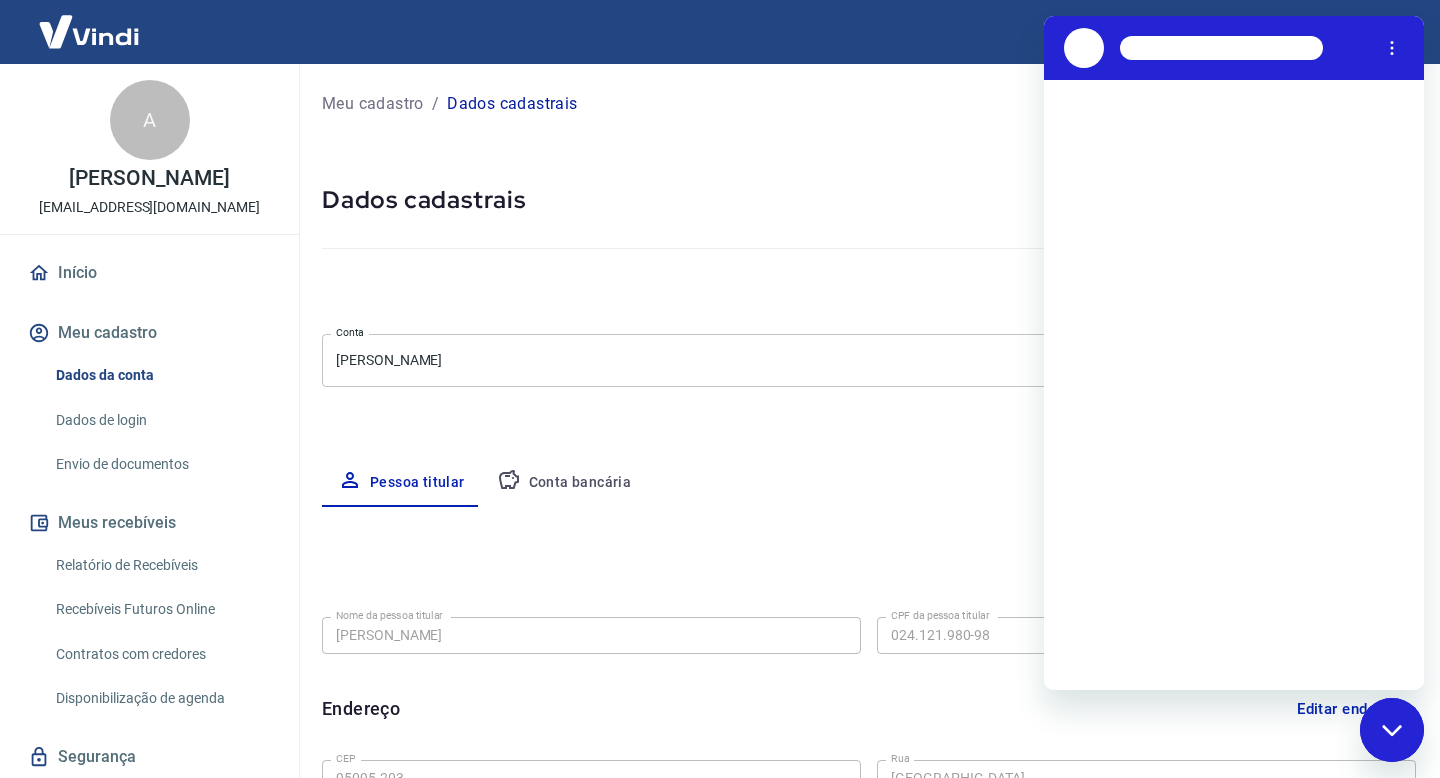 scroll, scrollTop: 0, scrollLeft: 0, axis: both 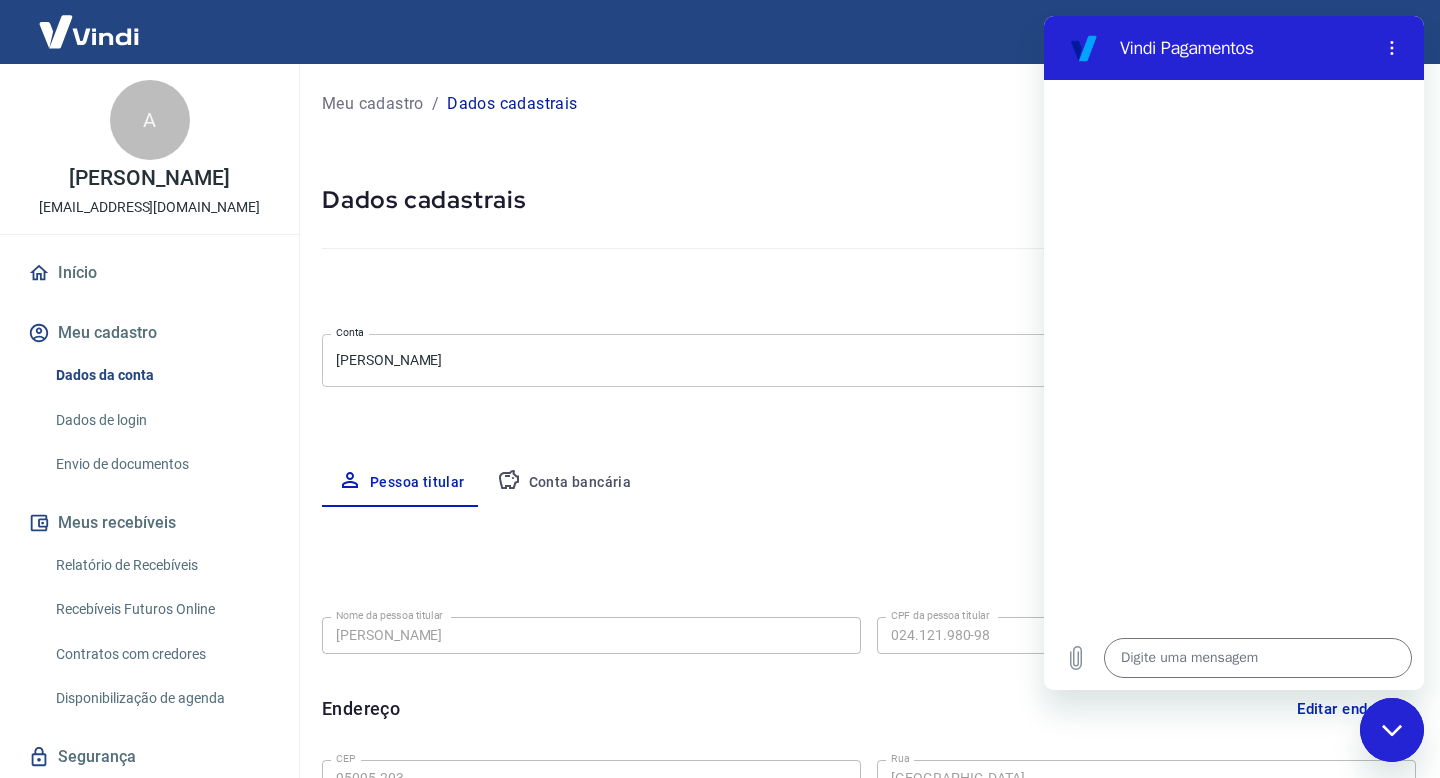 type on "x" 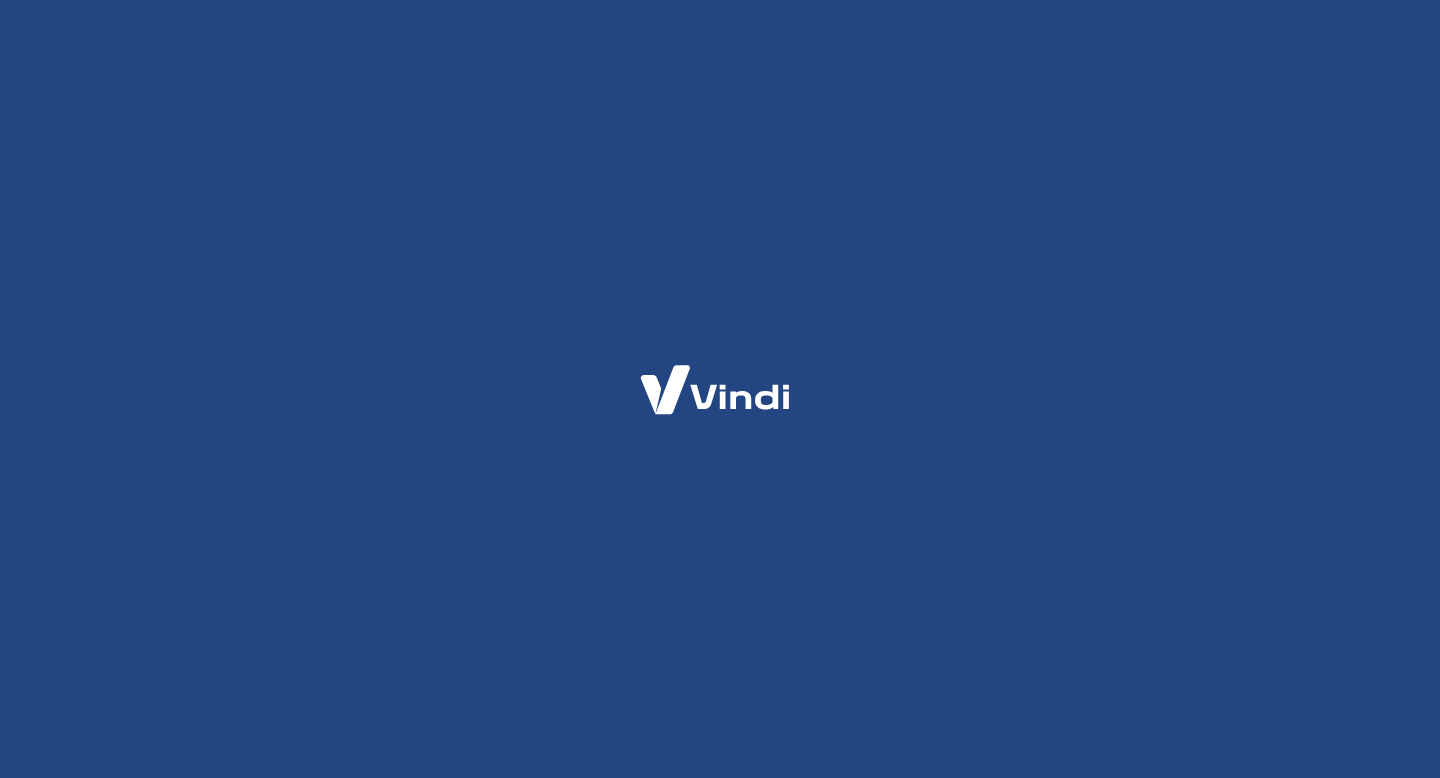 scroll, scrollTop: 0, scrollLeft: 0, axis: both 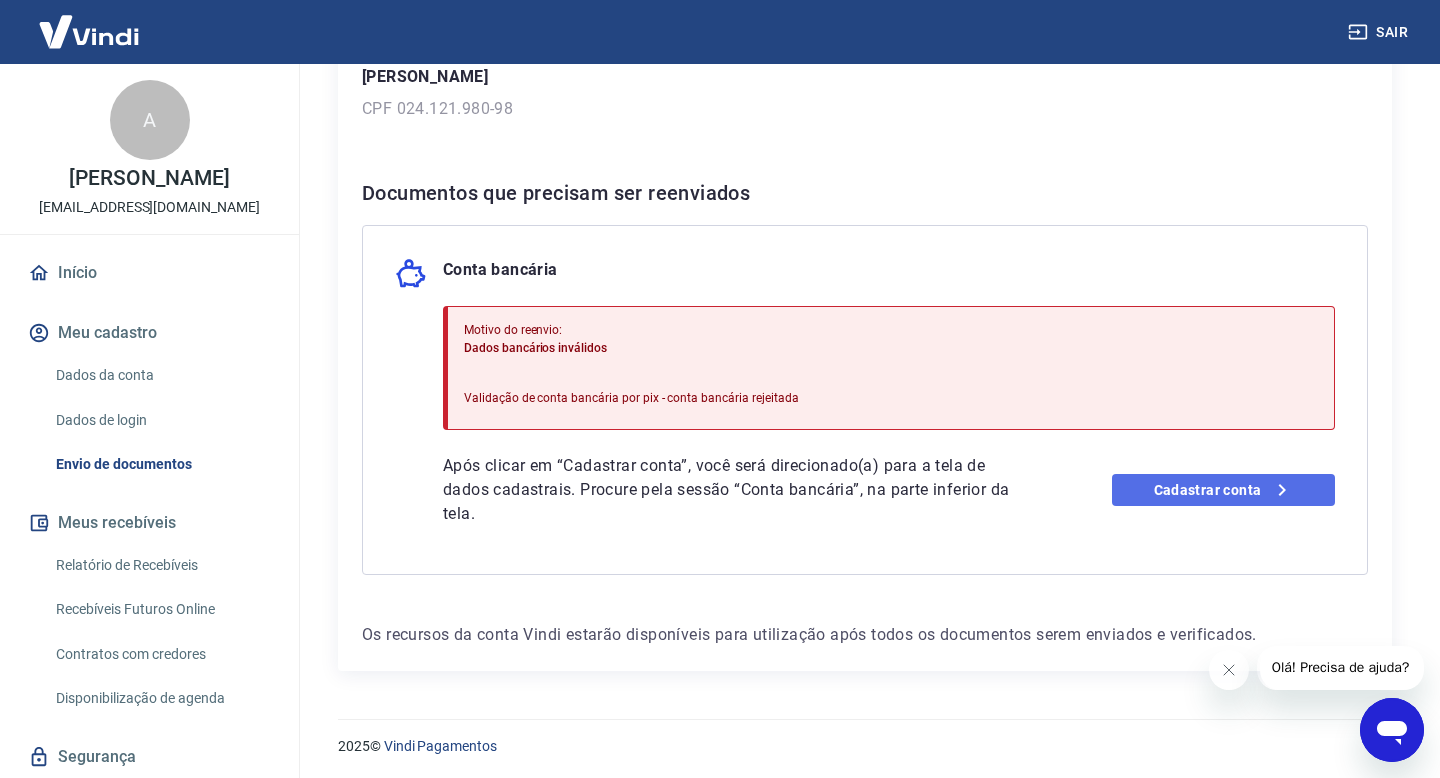 click on "Cadastrar conta" at bounding box center (1223, 490) 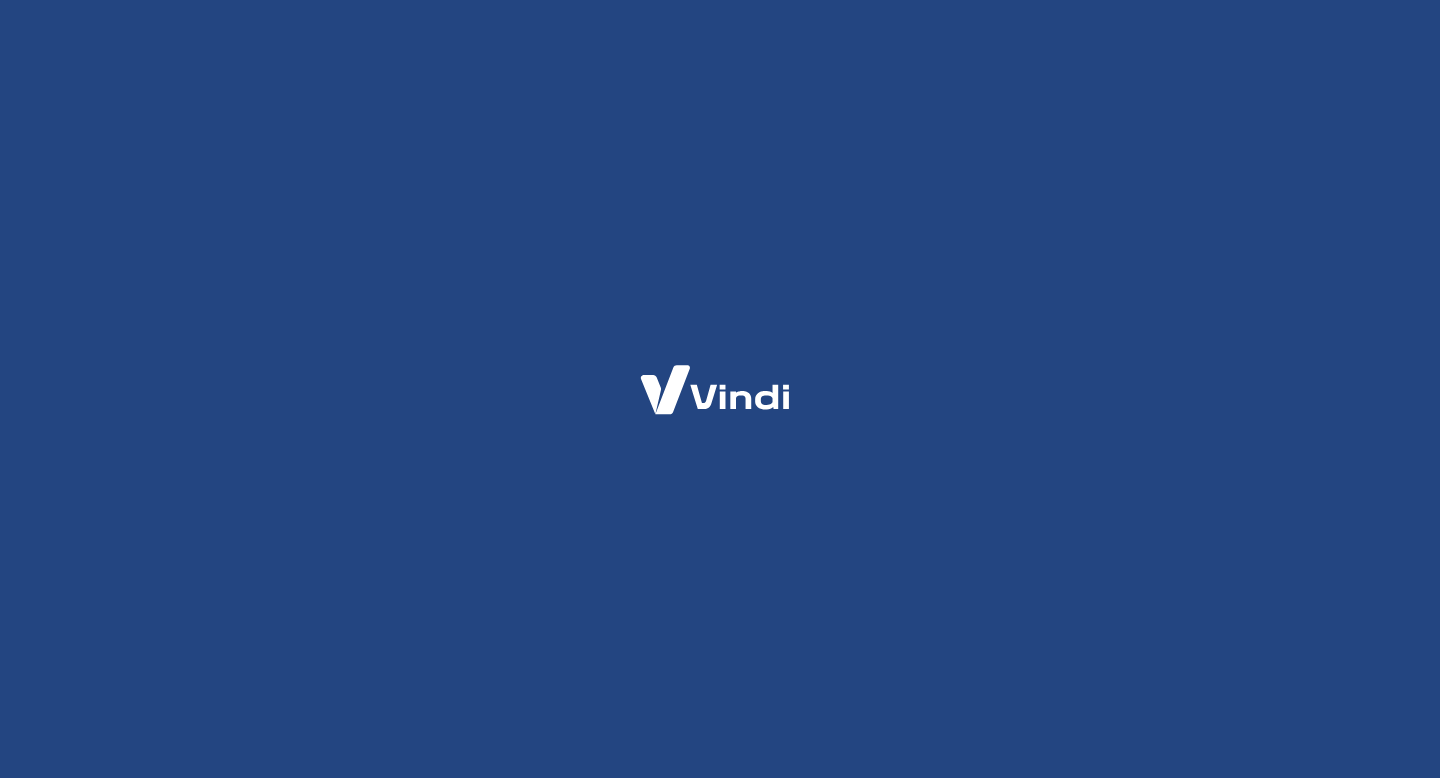 scroll, scrollTop: 0, scrollLeft: 0, axis: both 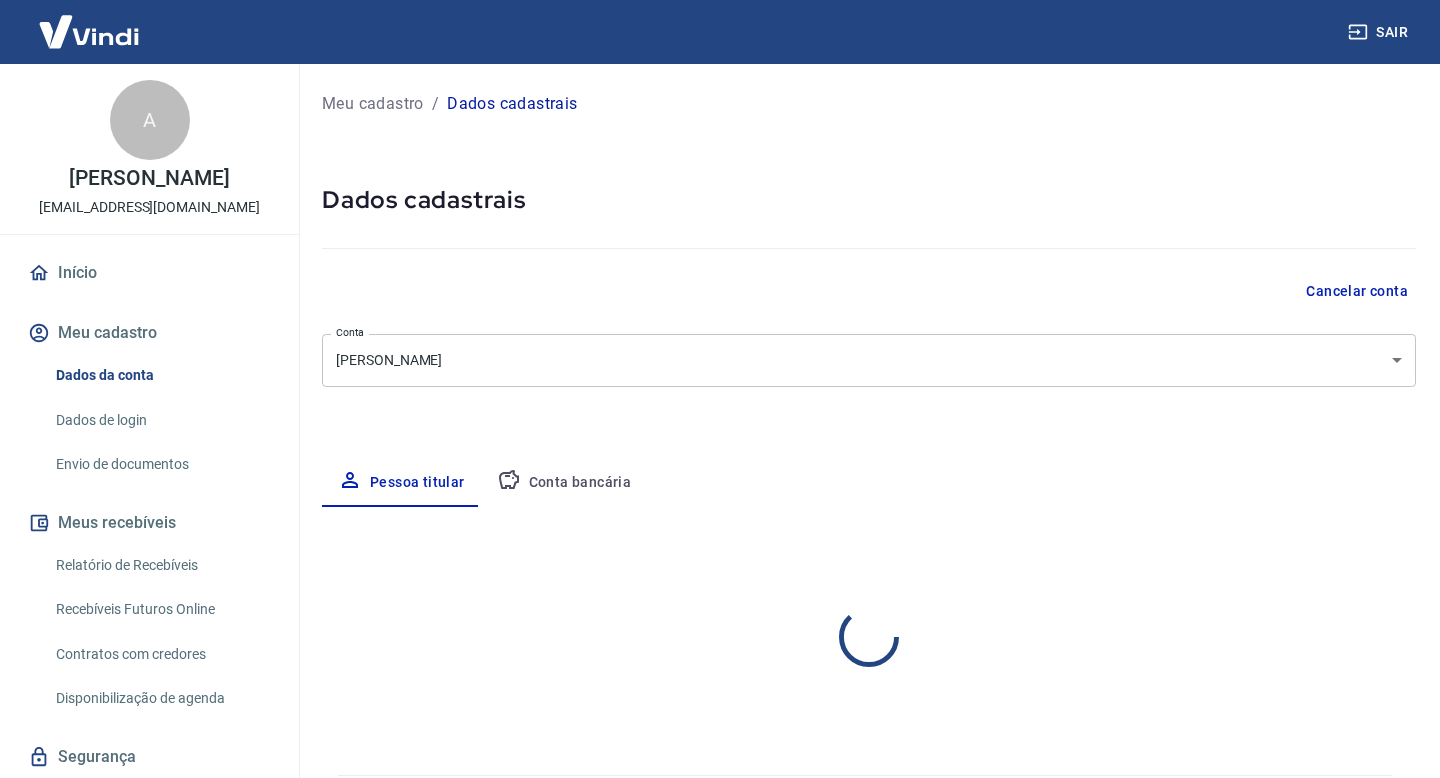 select on "RS" 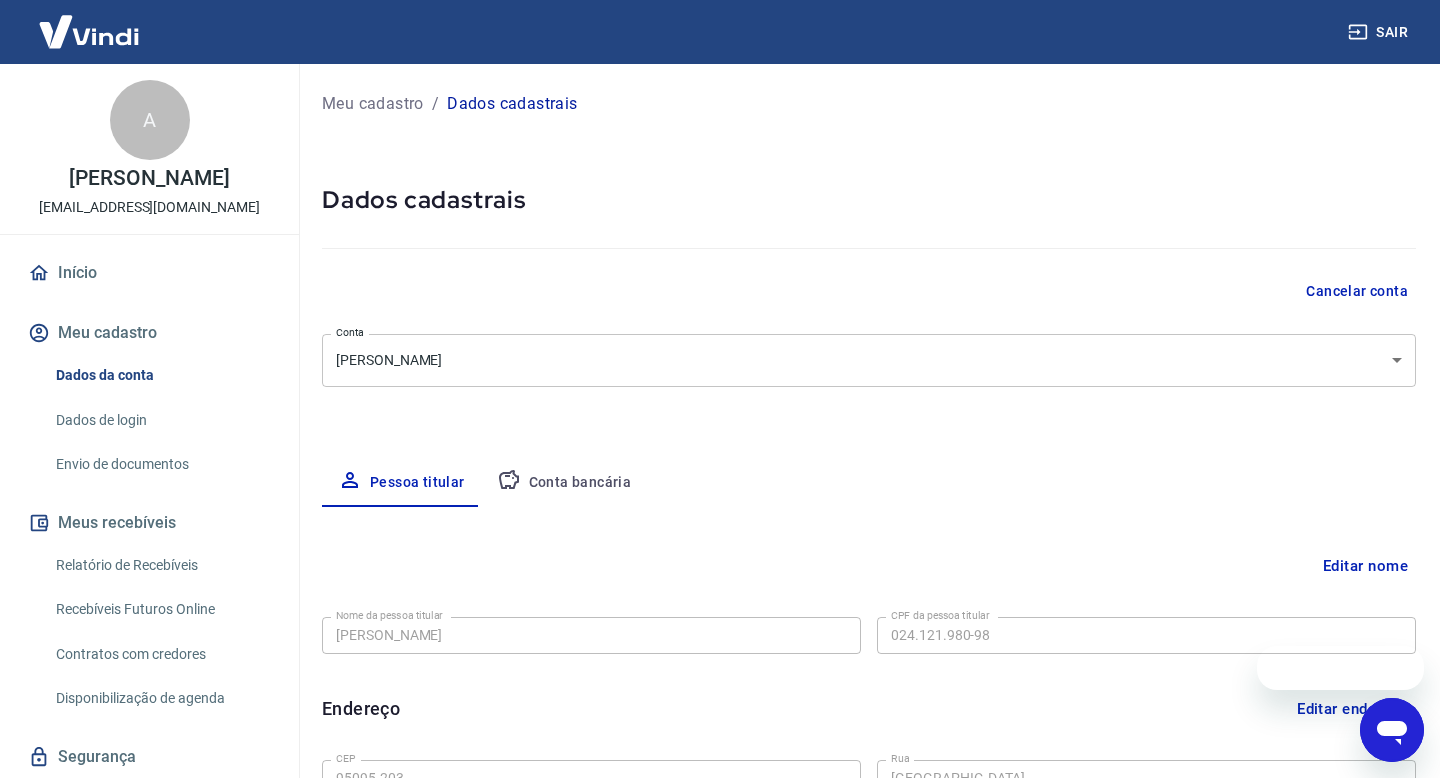 scroll, scrollTop: 0, scrollLeft: 0, axis: both 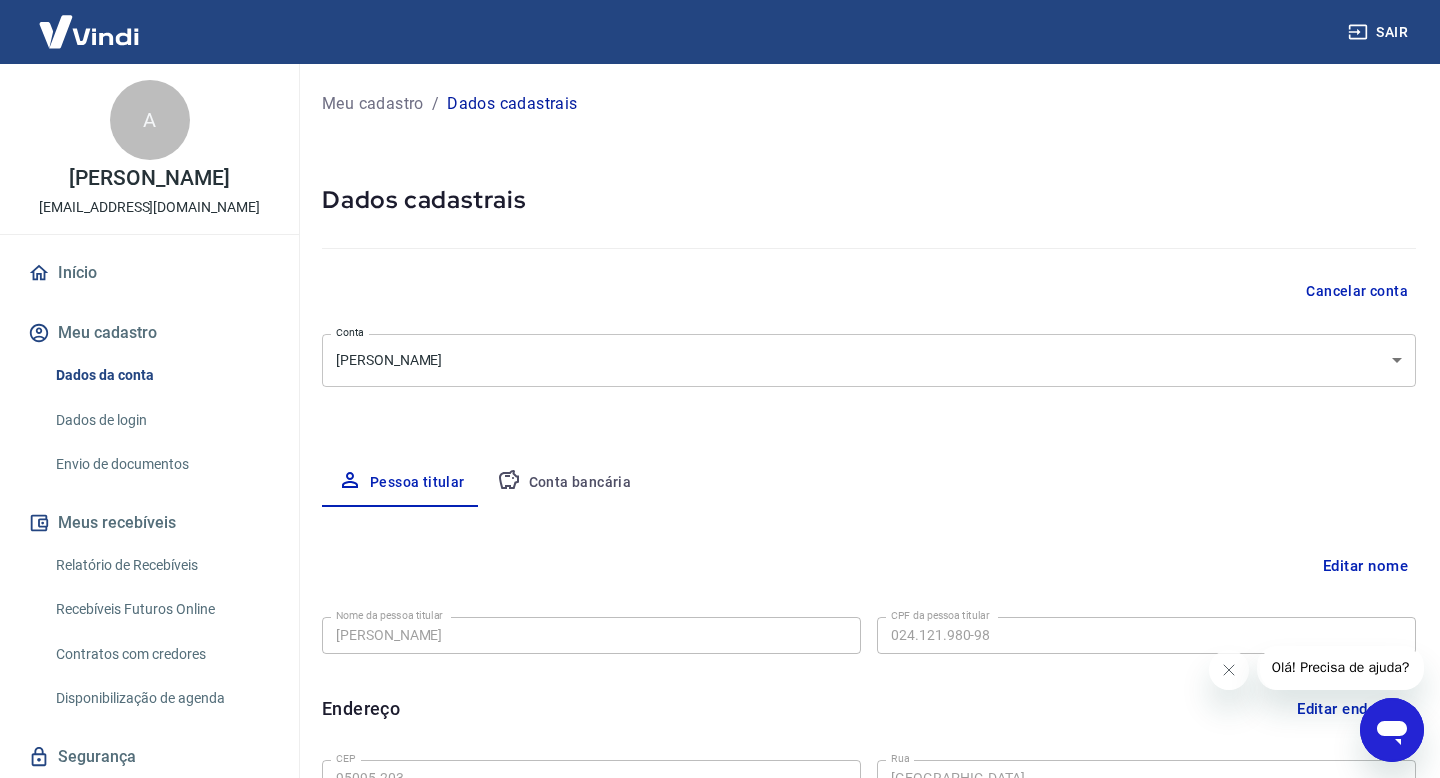 click on "Sair A [PERSON_NAME] [EMAIL_ADDRESS][DOMAIN_NAME] Início Meu cadastro Dados da conta Dados de login Envio de documentos Meus recebíveis Relatório de Recebíveis Recebíveis Futuros Online Contratos com credores Disponibilização de agenda Segurança Fale conosco Meu cadastro / Dados cadastrais Dados cadastrais Cancelar conta Conta Adão Santos [object Object] Conta Pessoa titular Conta bancária Editar nome Nome da pessoa titular [PERSON_NAME] Nome da pessoa titular CPF da pessoa titular 024.121.980-98 CPF da pessoa titular Atenção! Seus recebimentos podem ficar temporariamente bloqueados se o nome da pessoa titular for editado. Salvar Cancelar Endereço Editar endereço CEP 95095-203 CEP [GEOGRAPHIC_DATA] [GEOGRAPHIC_DATA] Número Complemento Complemento [GEOGRAPHIC_DATA] [GEOGRAPHIC_DATA] [GEOGRAPHIC_DATA] [GEOGRAPHIC_DATA] [GEOGRAPHIC_DATA] [GEOGRAPHIC_DATA] [GEOGRAPHIC_DATA] [GEOGRAPHIC_DATA] [GEOGRAPHIC_DATA] [GEOGRAPHIC_DATA] [GEOGRAPHIC_DATA] [GEOGRAPHIC_DATA] [GEOGRAPHIC_DATA] [GEOGRAPHIC_DATA] [GEOGRAPHIC_DATA] [GEOGRAPHIC_DATA] [GEOGRAPHIC_DATA] [GEOGRAPHIC_DATA] [GEOGRAPHIC_DATA] [GEOGRAPHIC_DATA] [GEOGRAPHIC_DATA]" at bounding box center [720, 389] 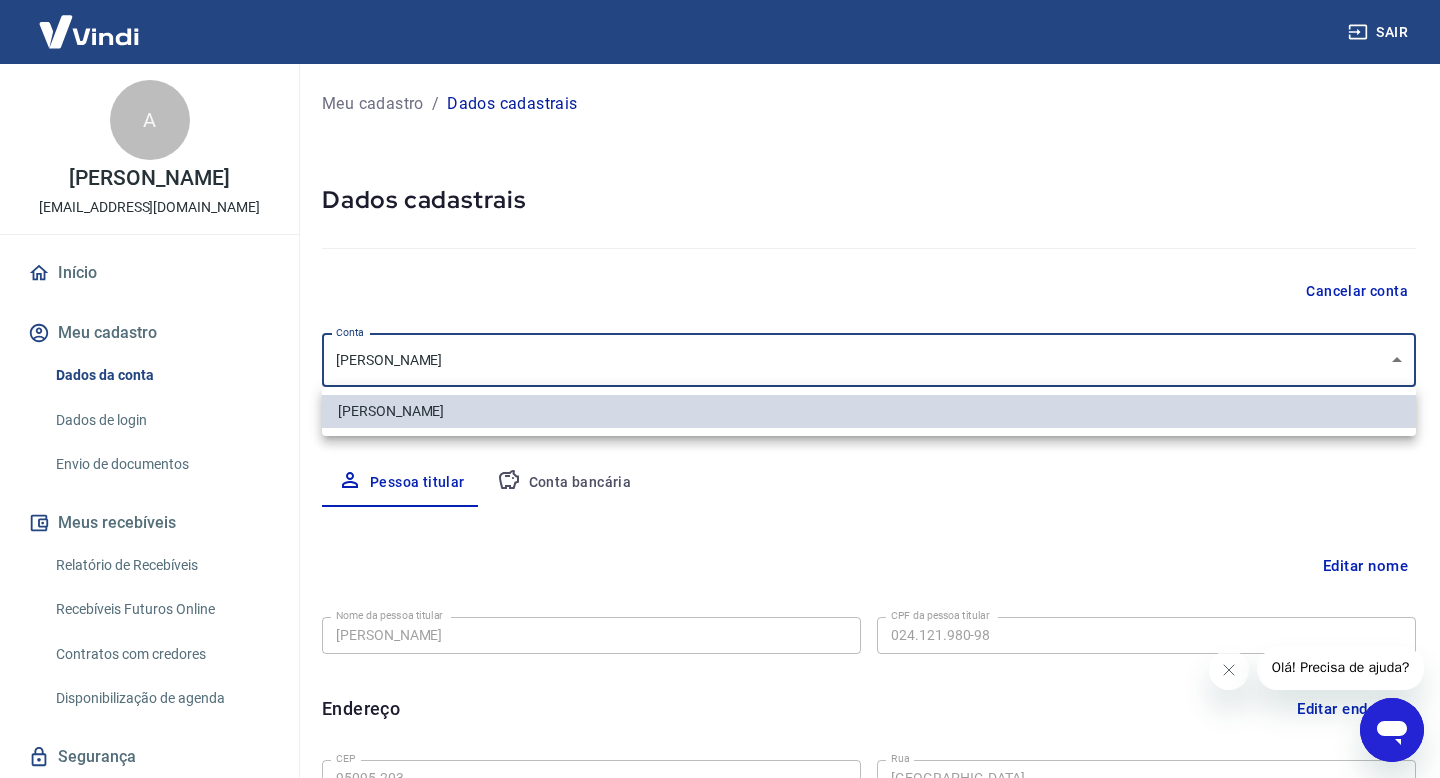 click at bounding box center [720, 389] 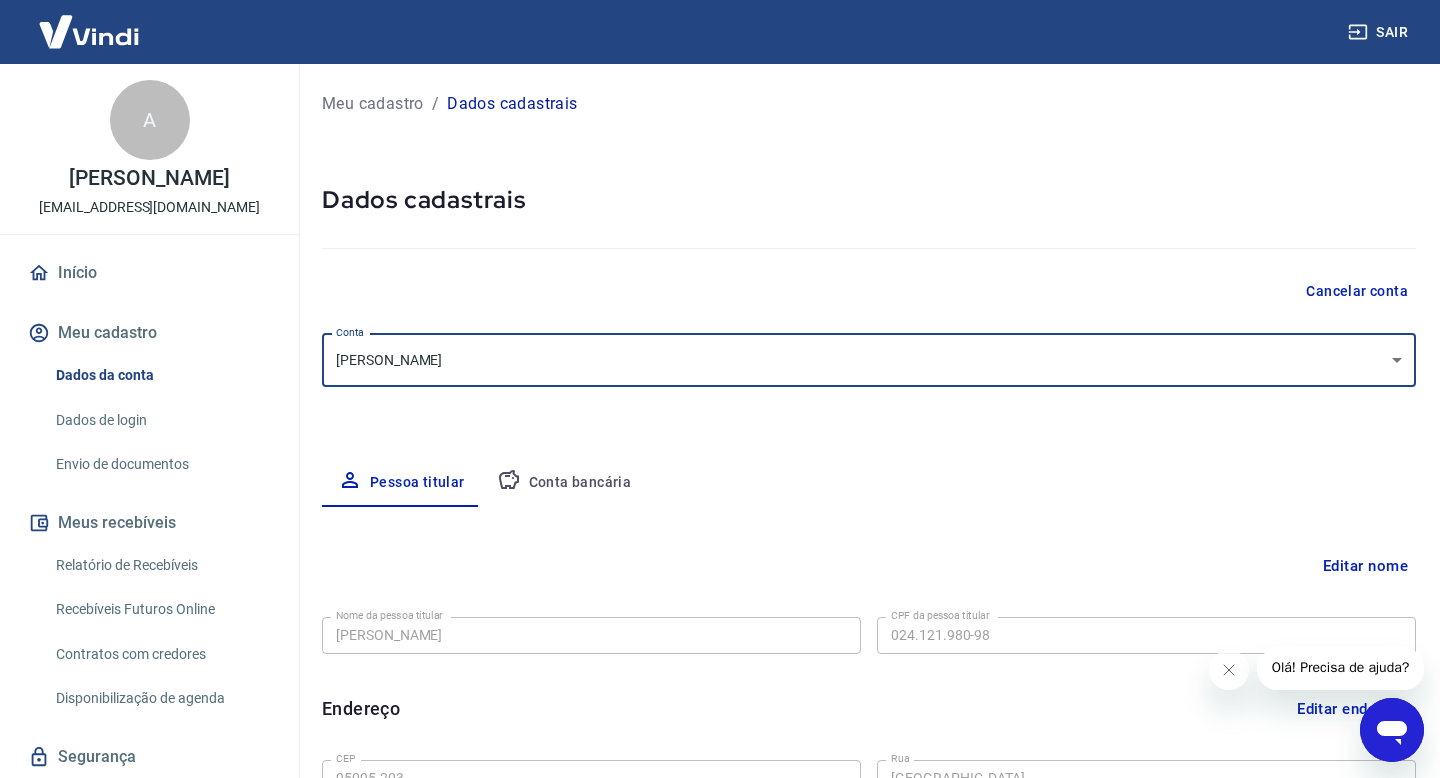 click on "Editar nome" at bounding box center (1365, 566) 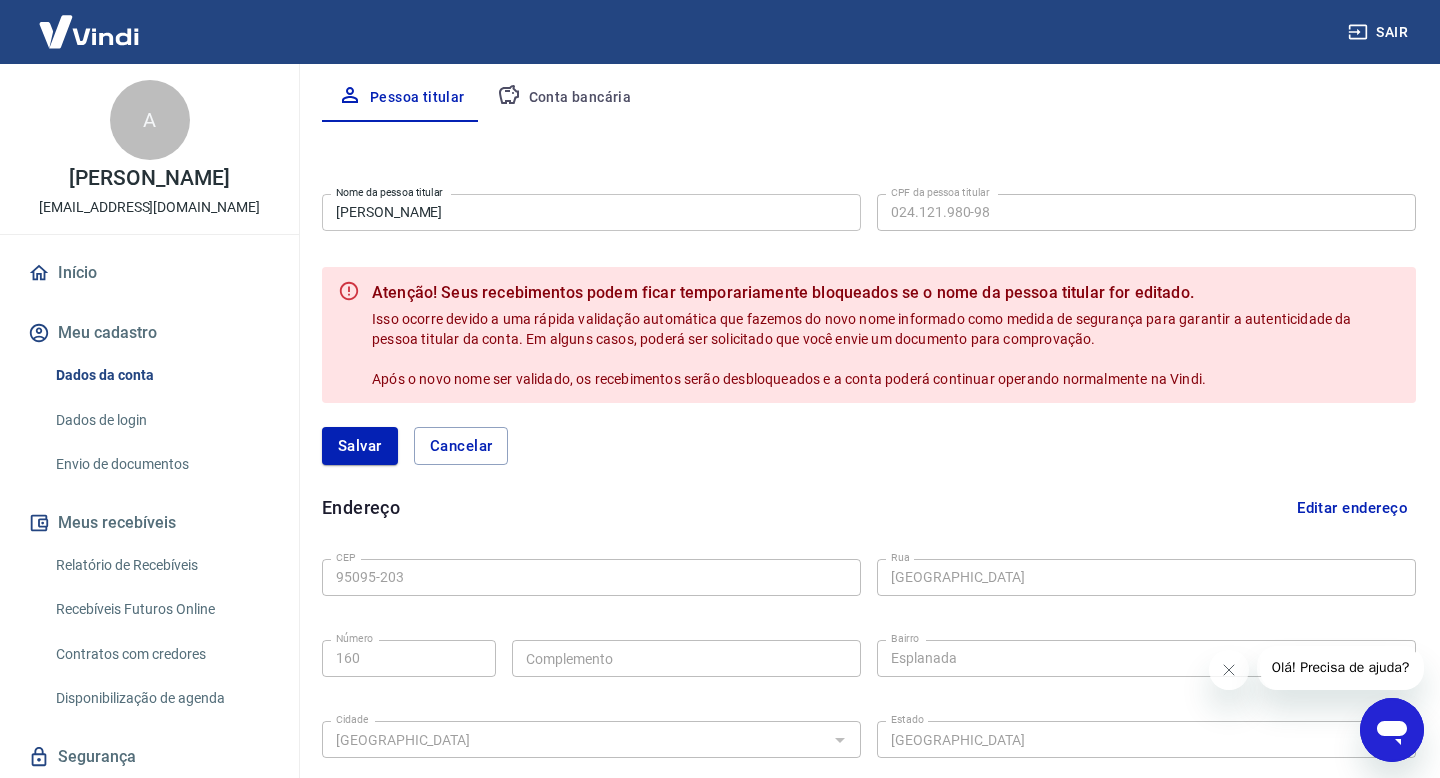 scroll, scrollTop: 396, scrollLeft: 0, axis: vertical 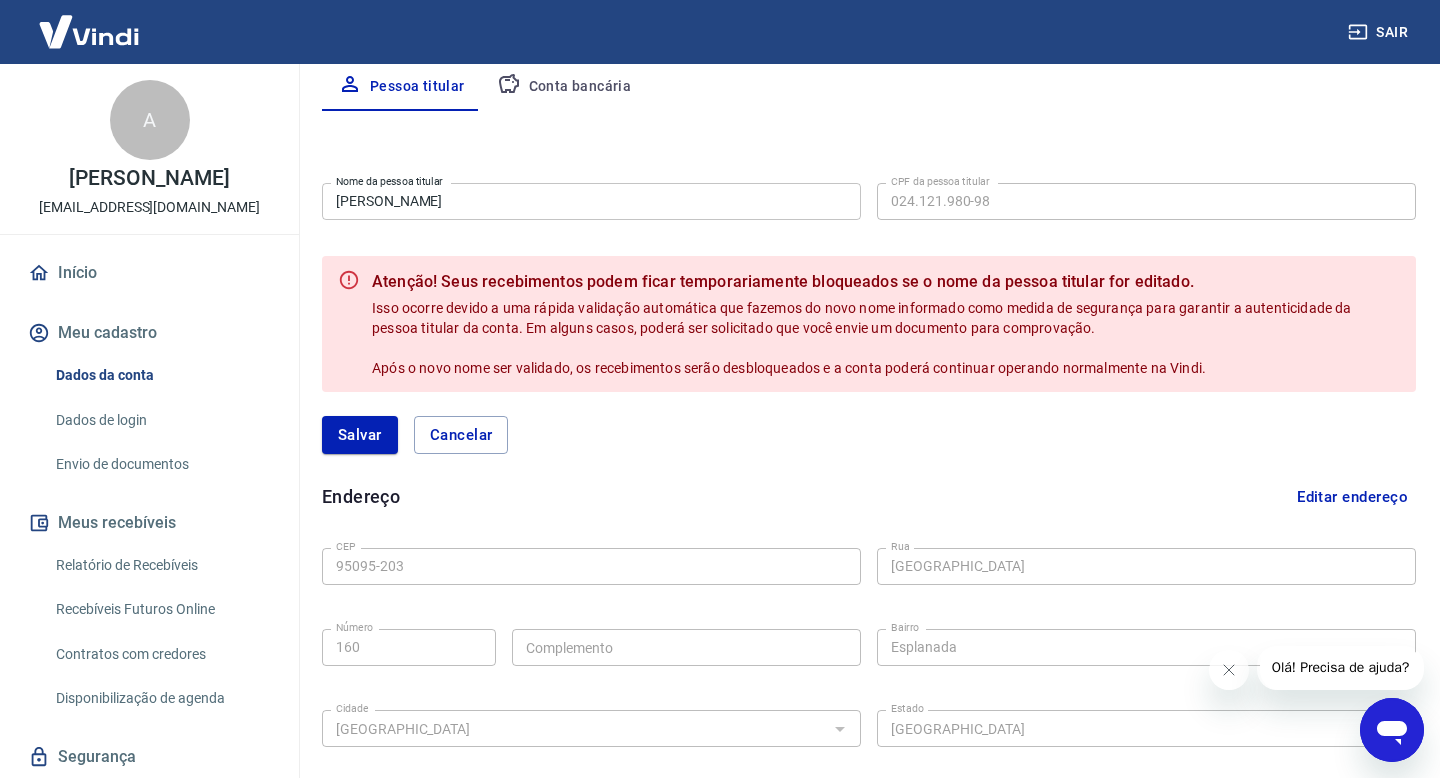 click on "[PERSON_NAME]" at bounding box center [591, 201] 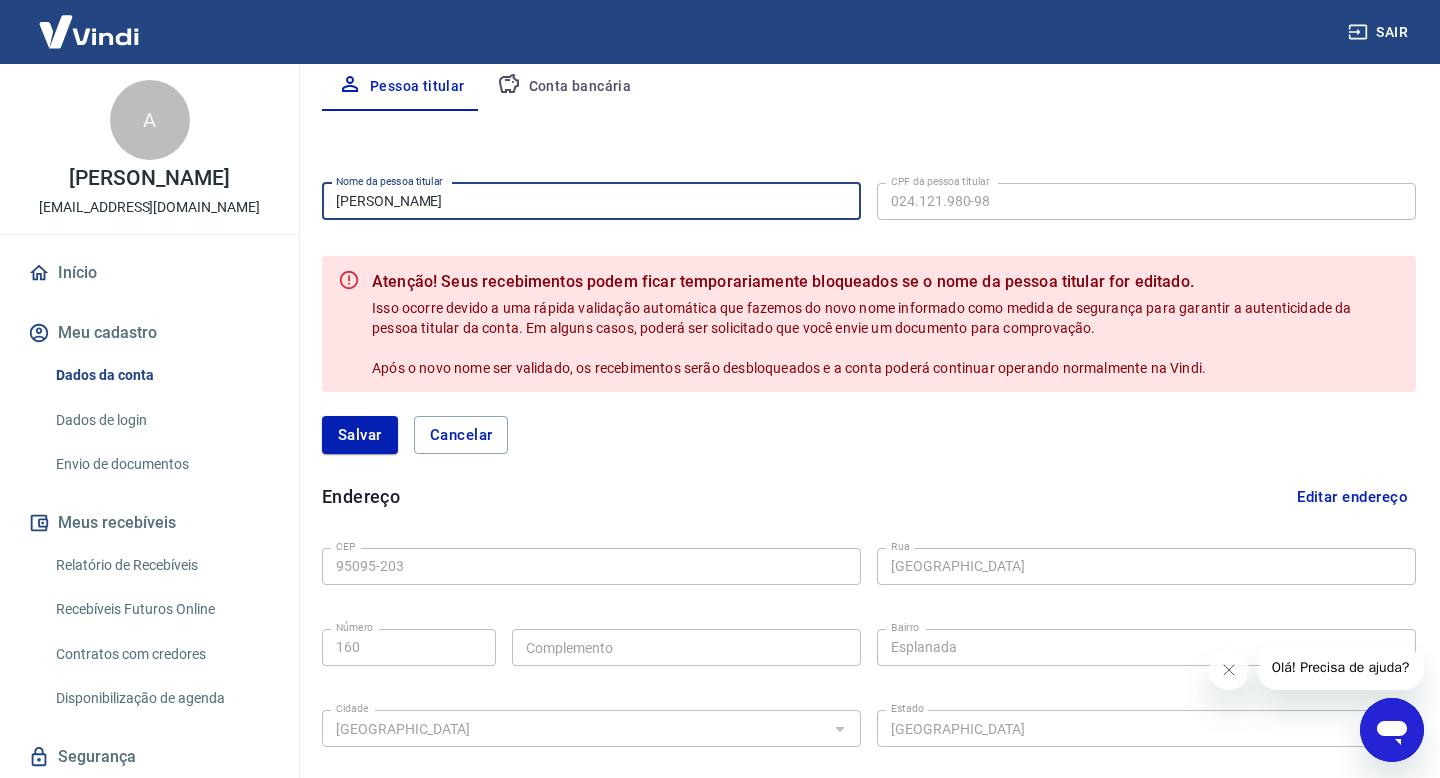 click on "[PERSON_NAME]" at bounding box center [591, 201] 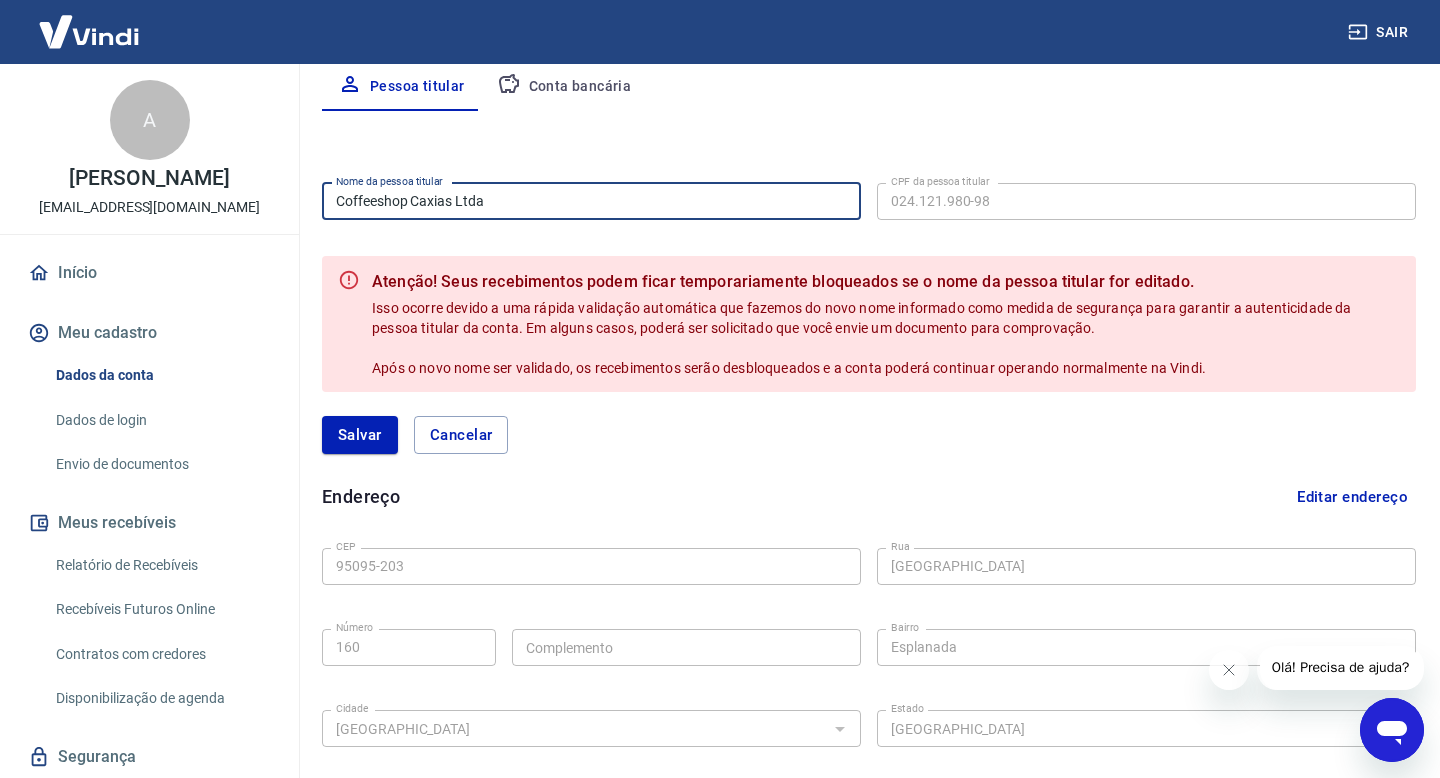 type on "Coffeeshop Caxias Ltda" 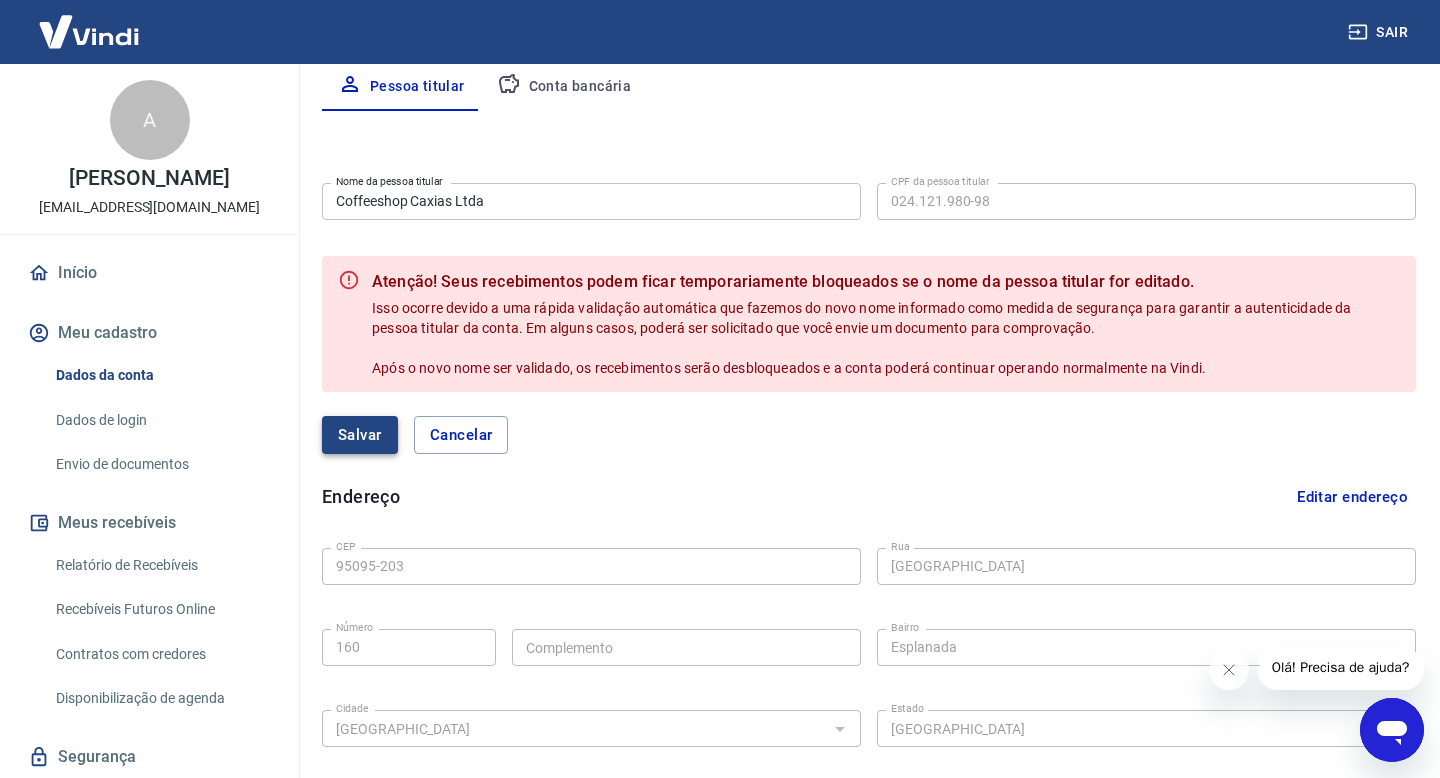 click on "Salvar" at bounding box center (360, 435) 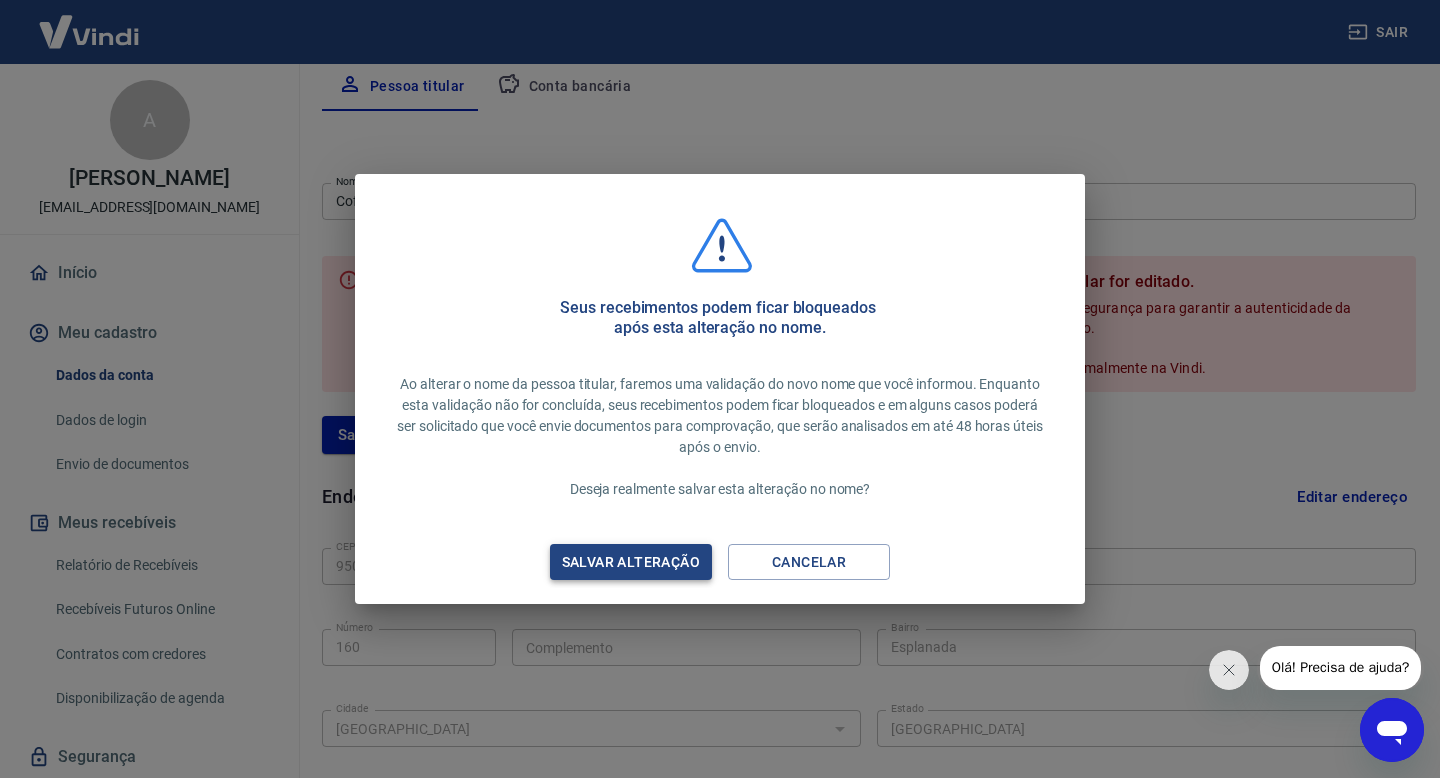 click on "Salvar alteração" at bounding box center [631, 562] 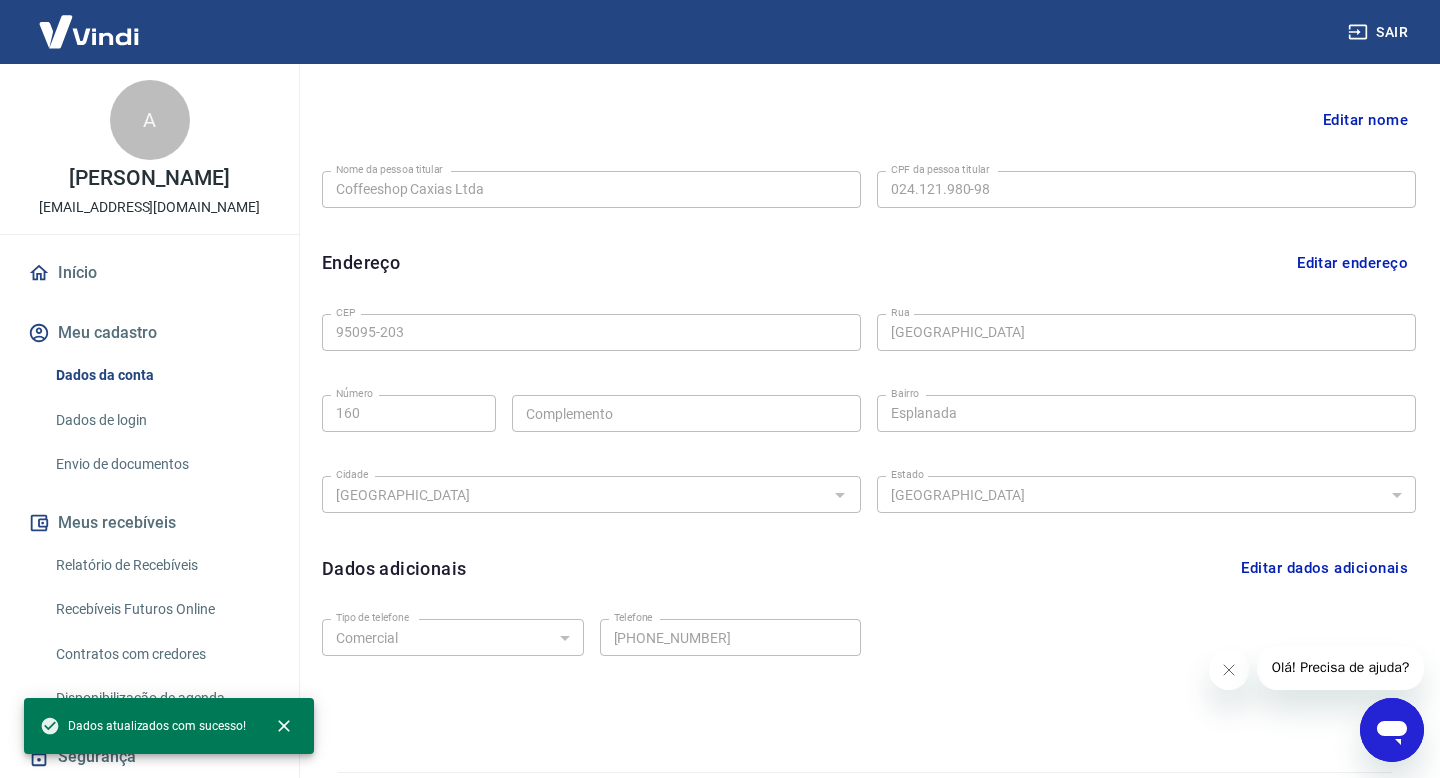 scroll, scrollTop: 502, scrollLeft: 0, axis: vertical 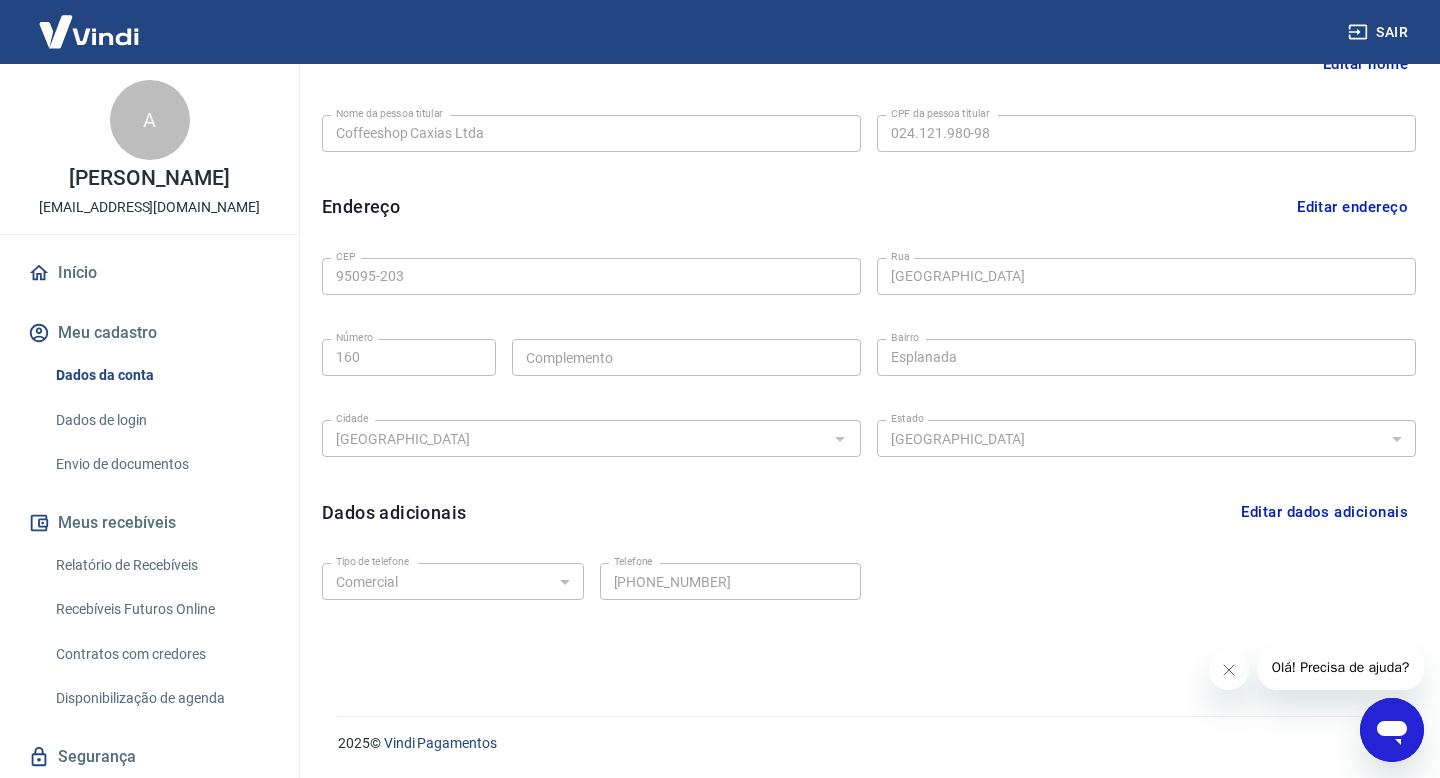 click 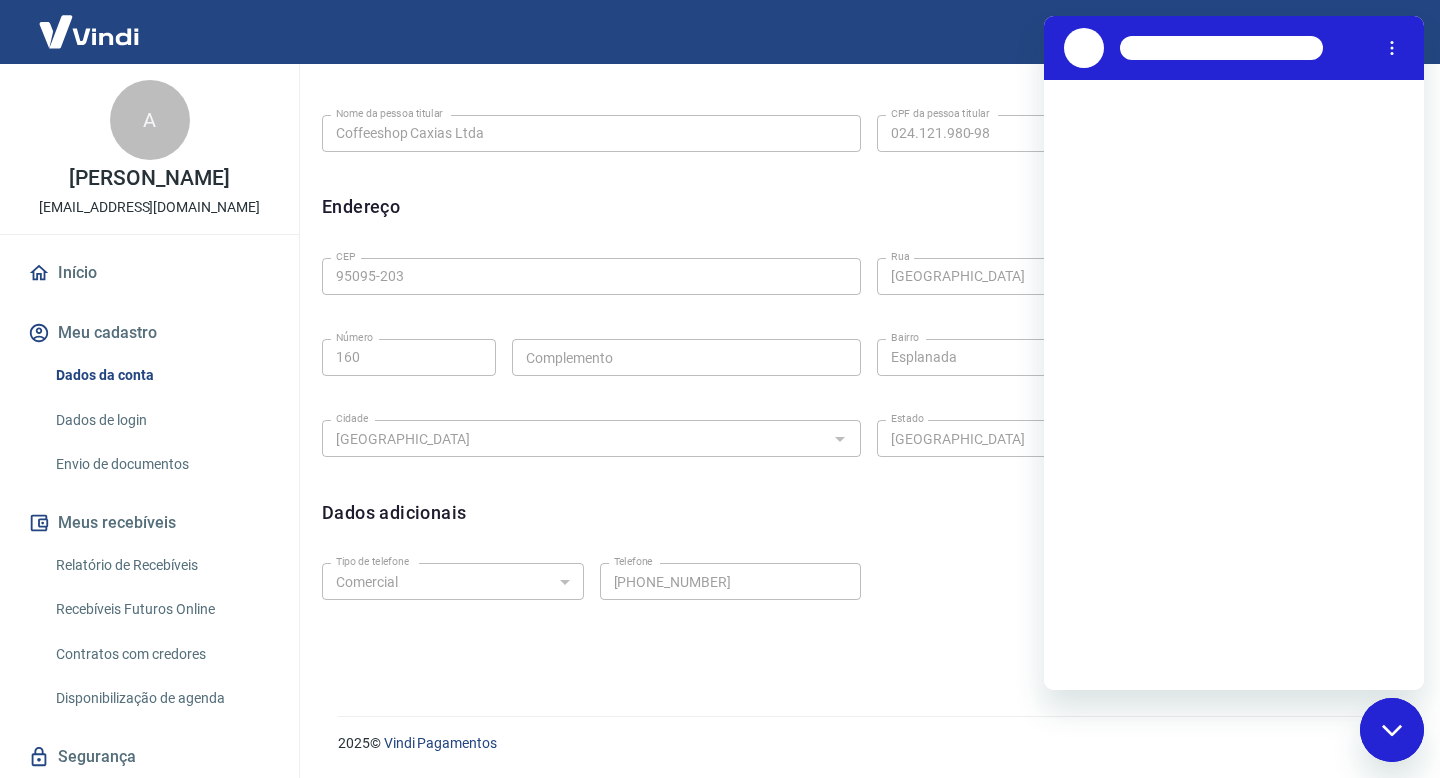scroll, scrollTop: 0, scrollLeft: 0, axis: both 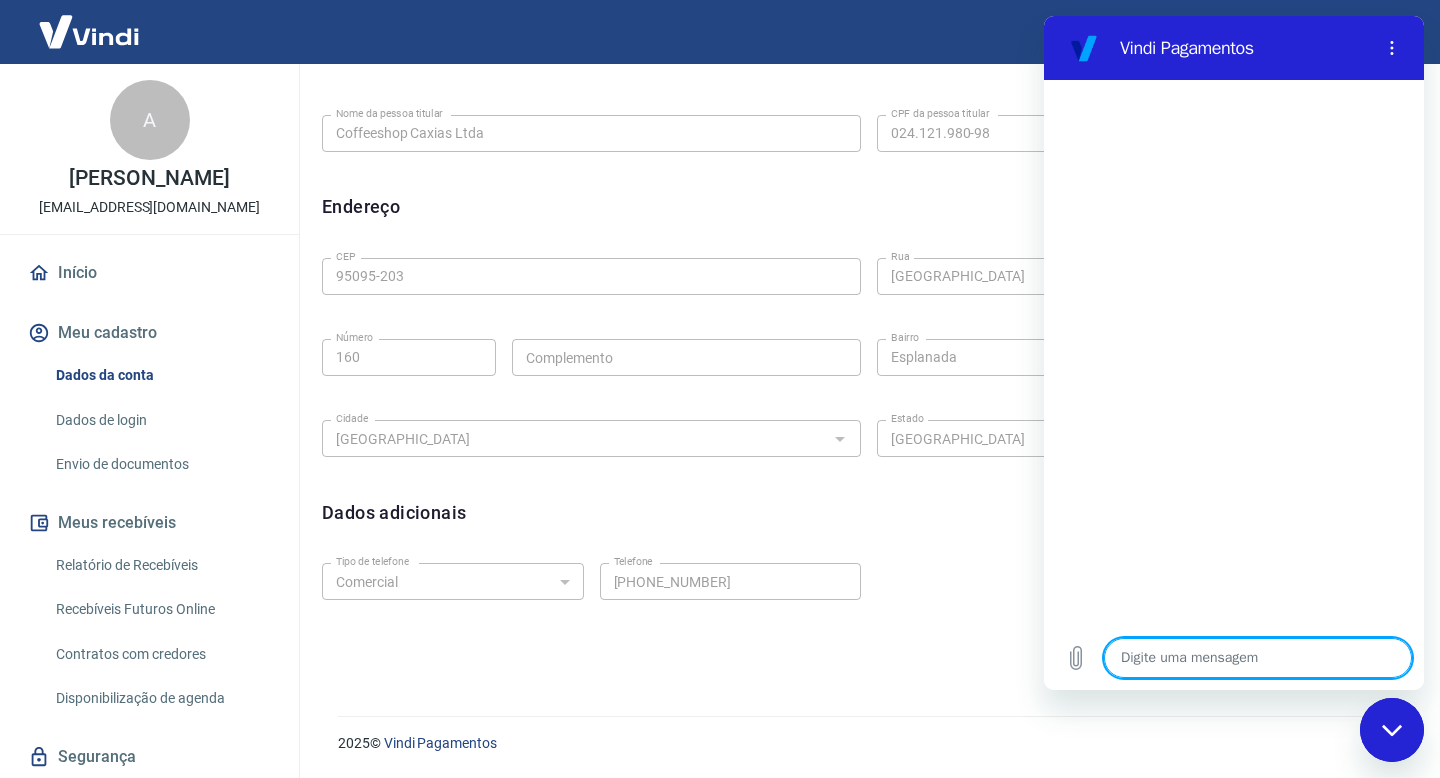 click at bounding box center [1258, 658] 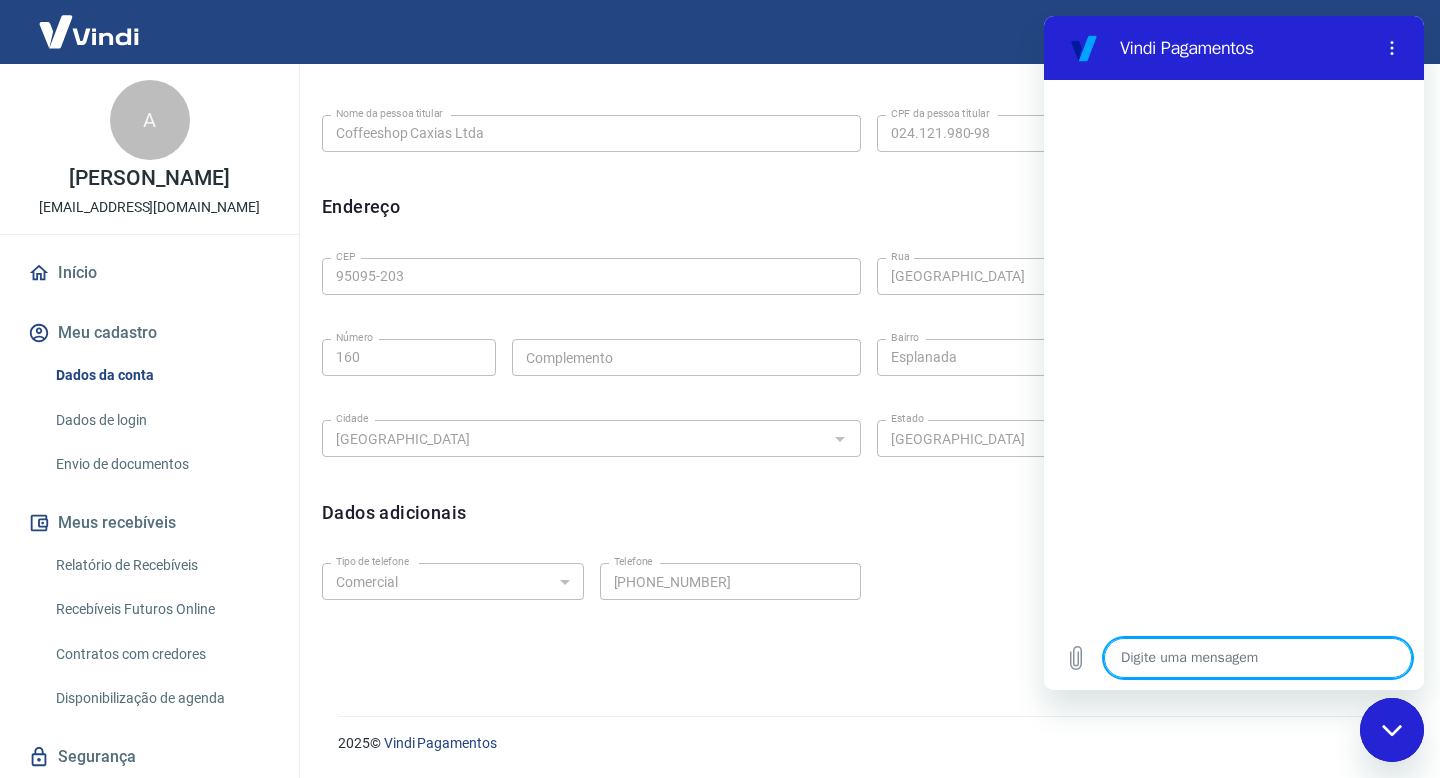 type on "m" 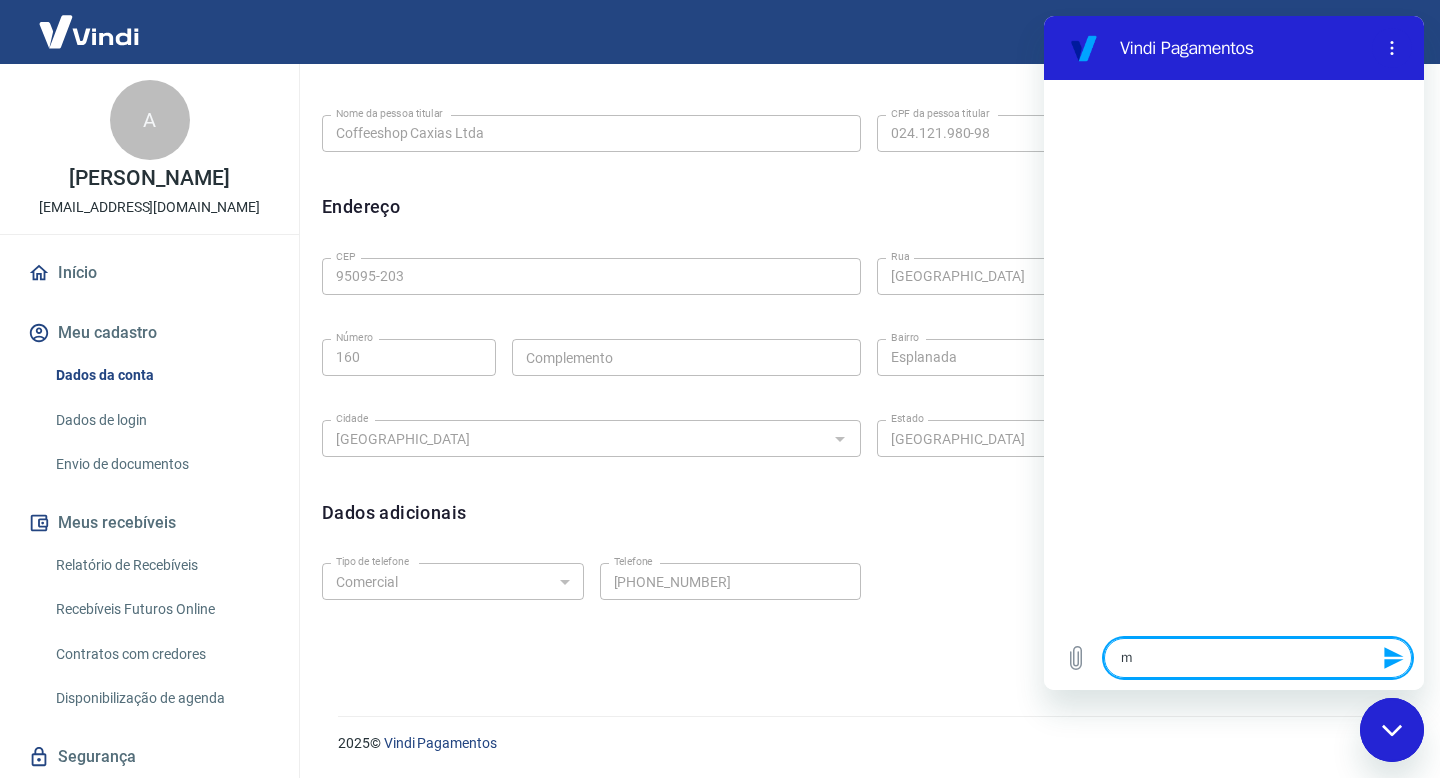 type on "mu" 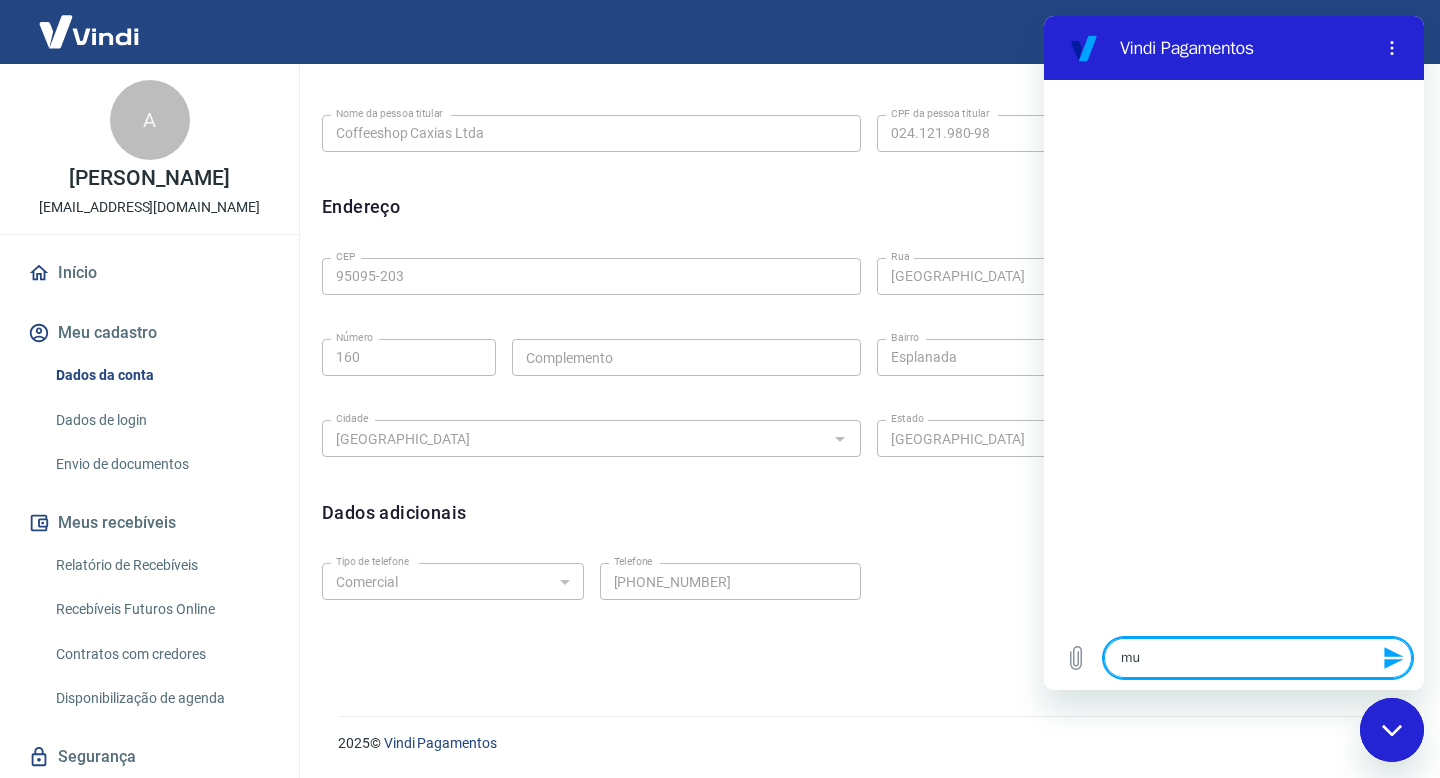 type on "m" 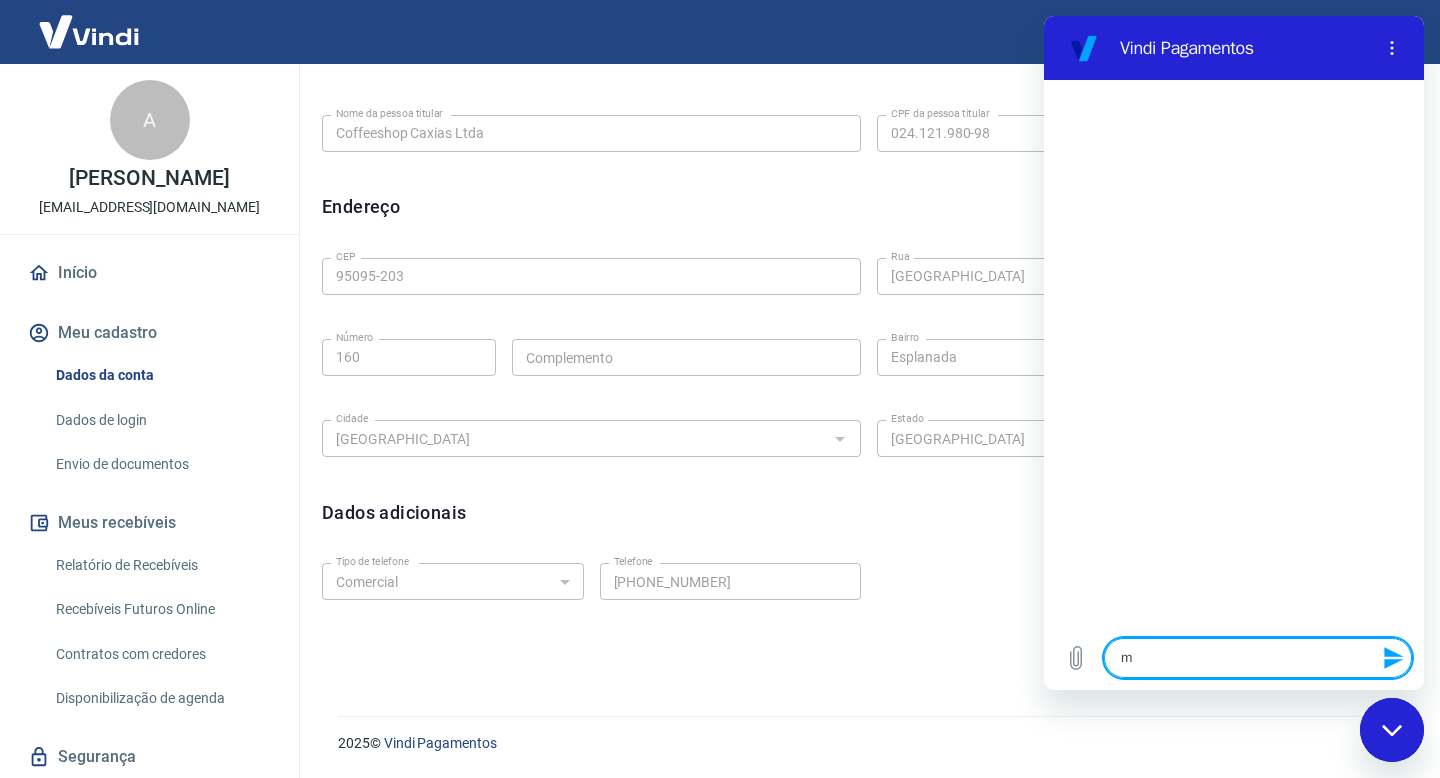 type 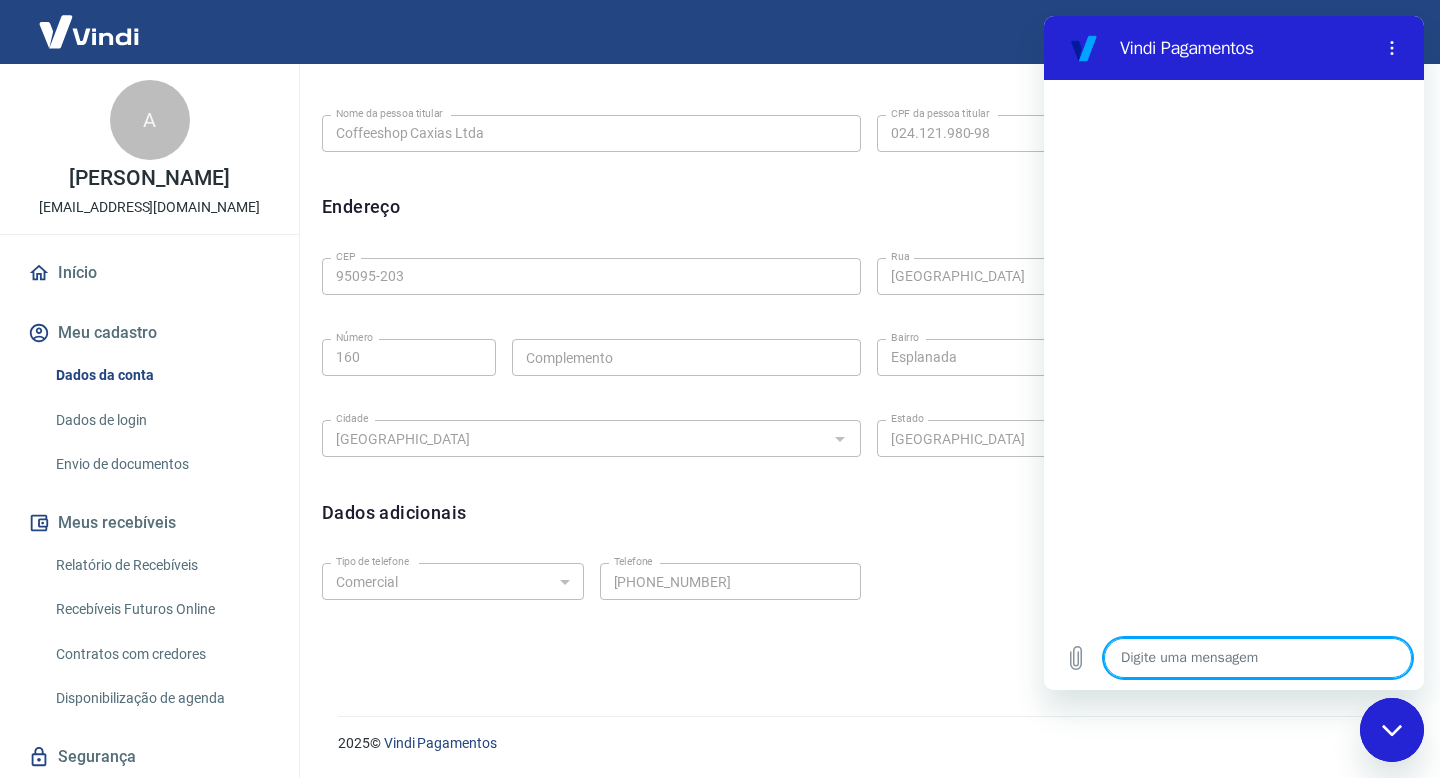 type on "a" 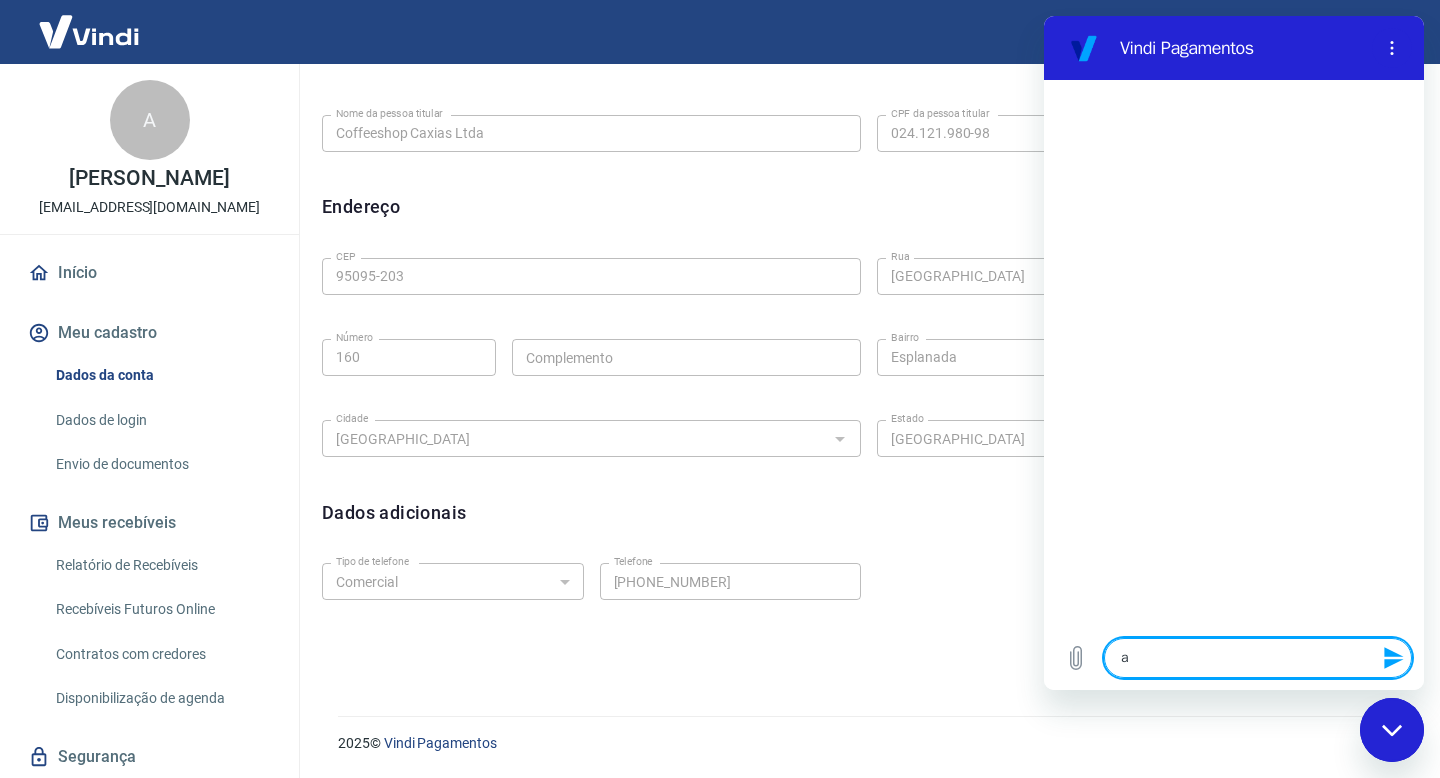 type on "al" 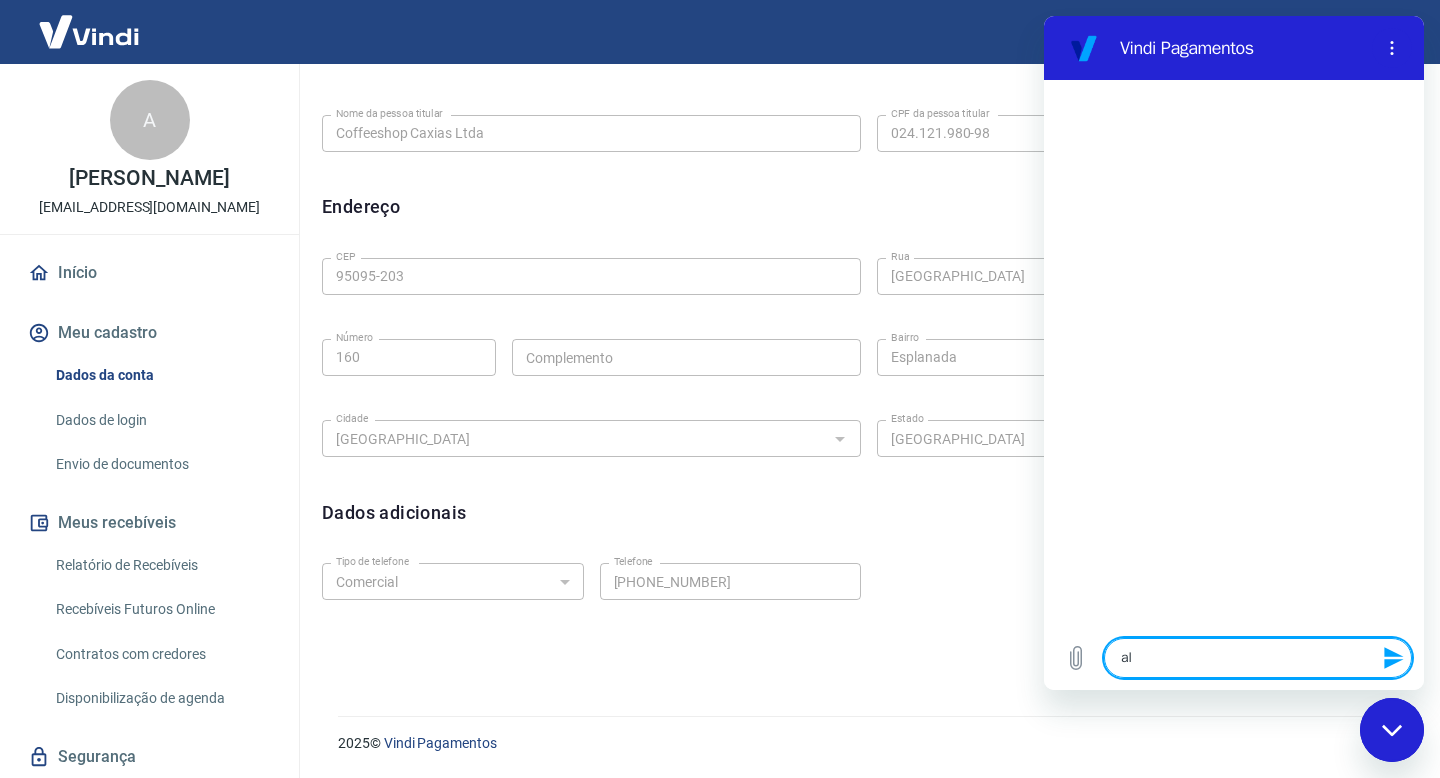 type on "alt" 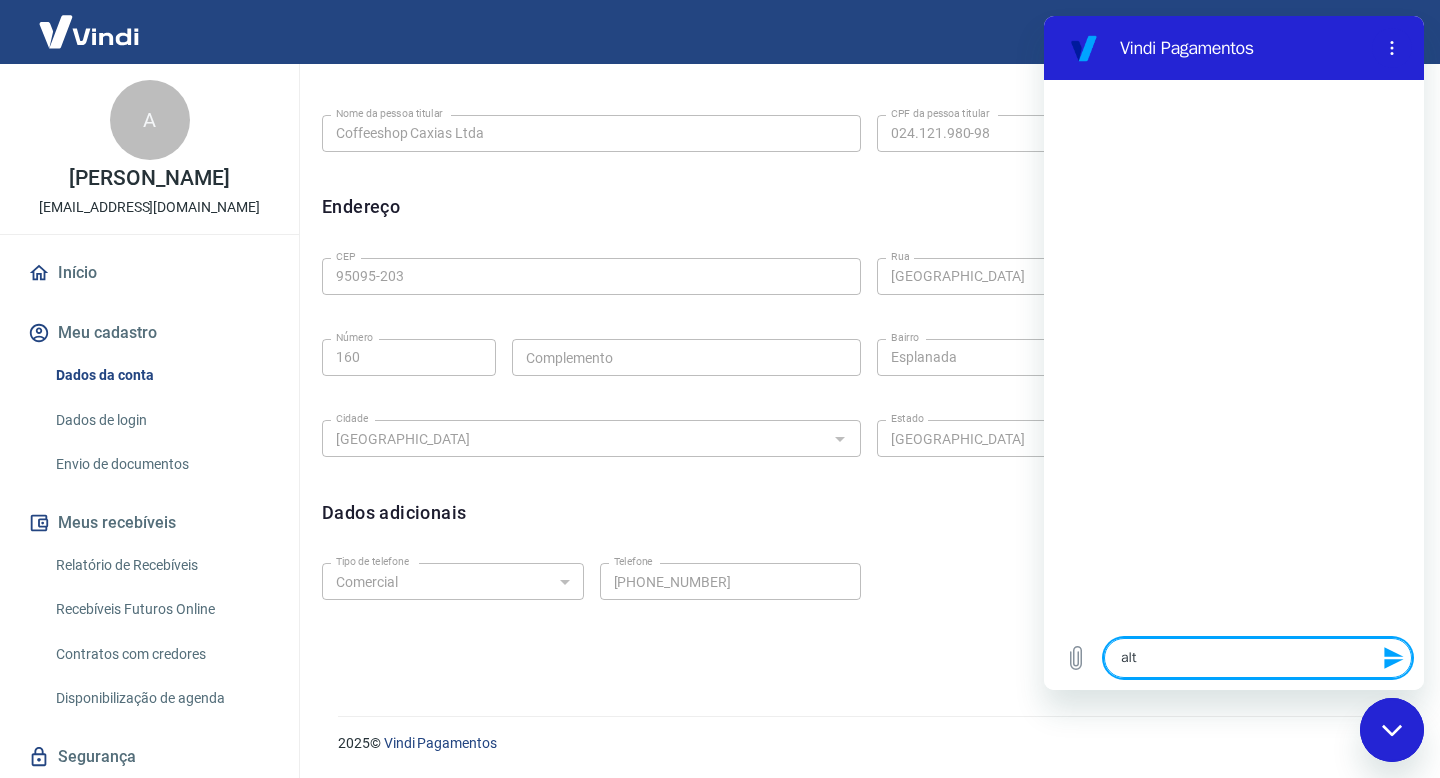 type on "alte" 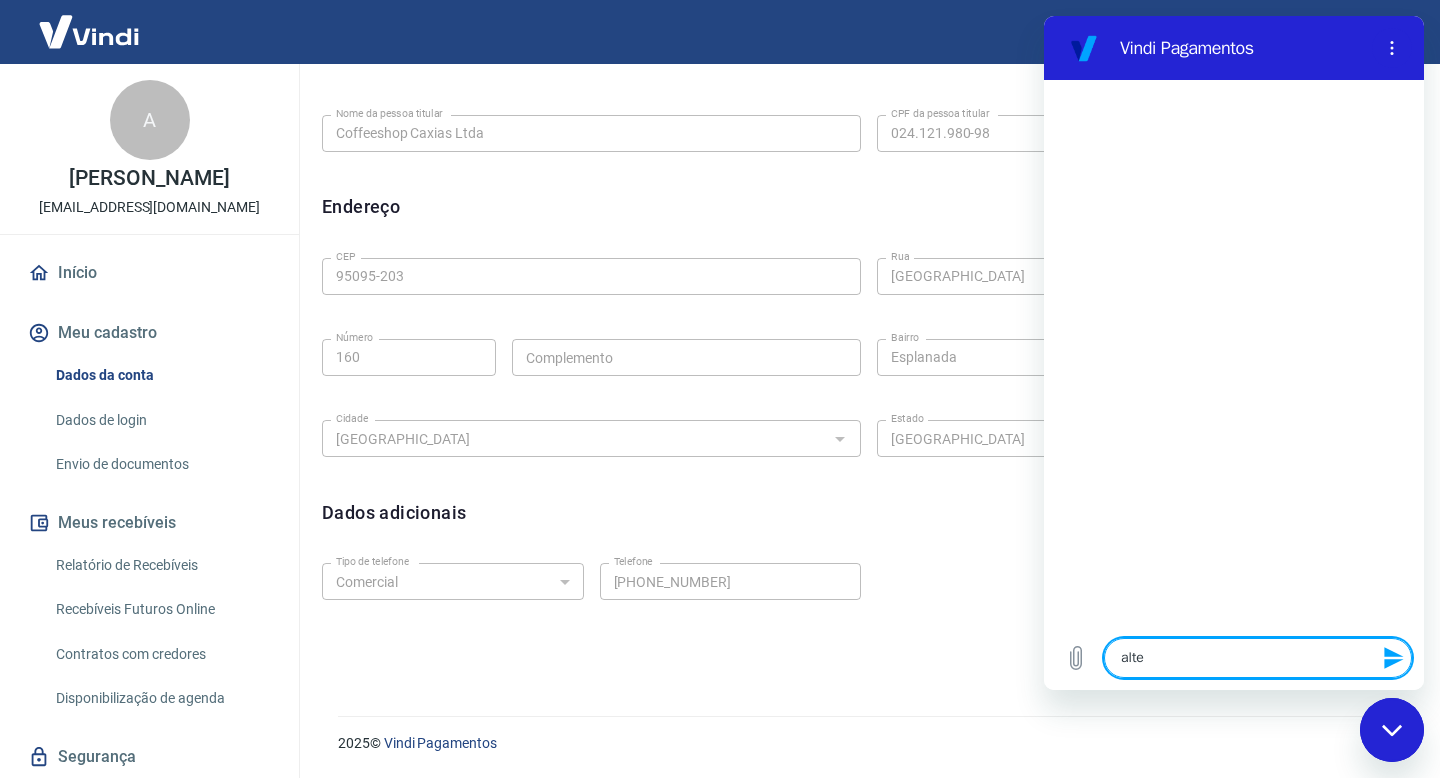 type on "x" 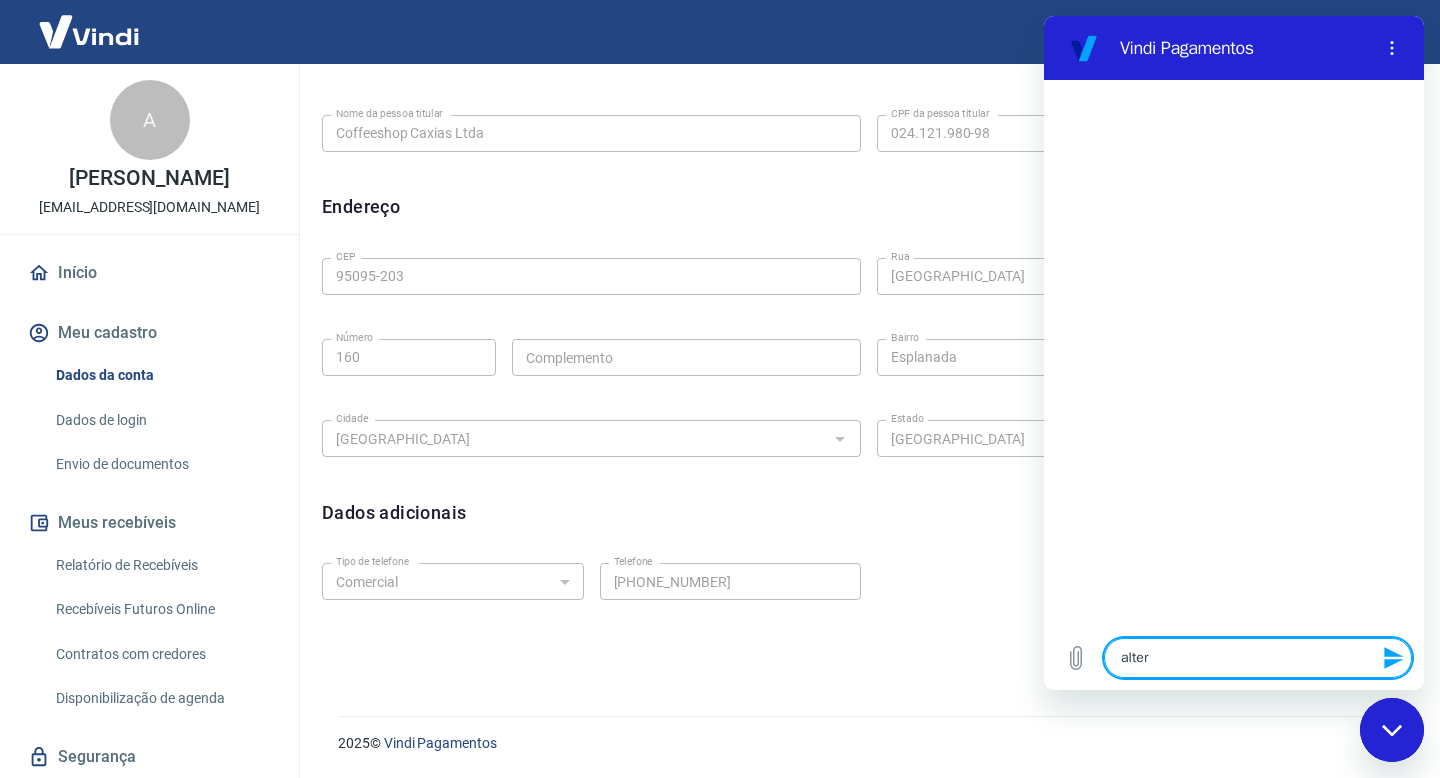 type on "altera" 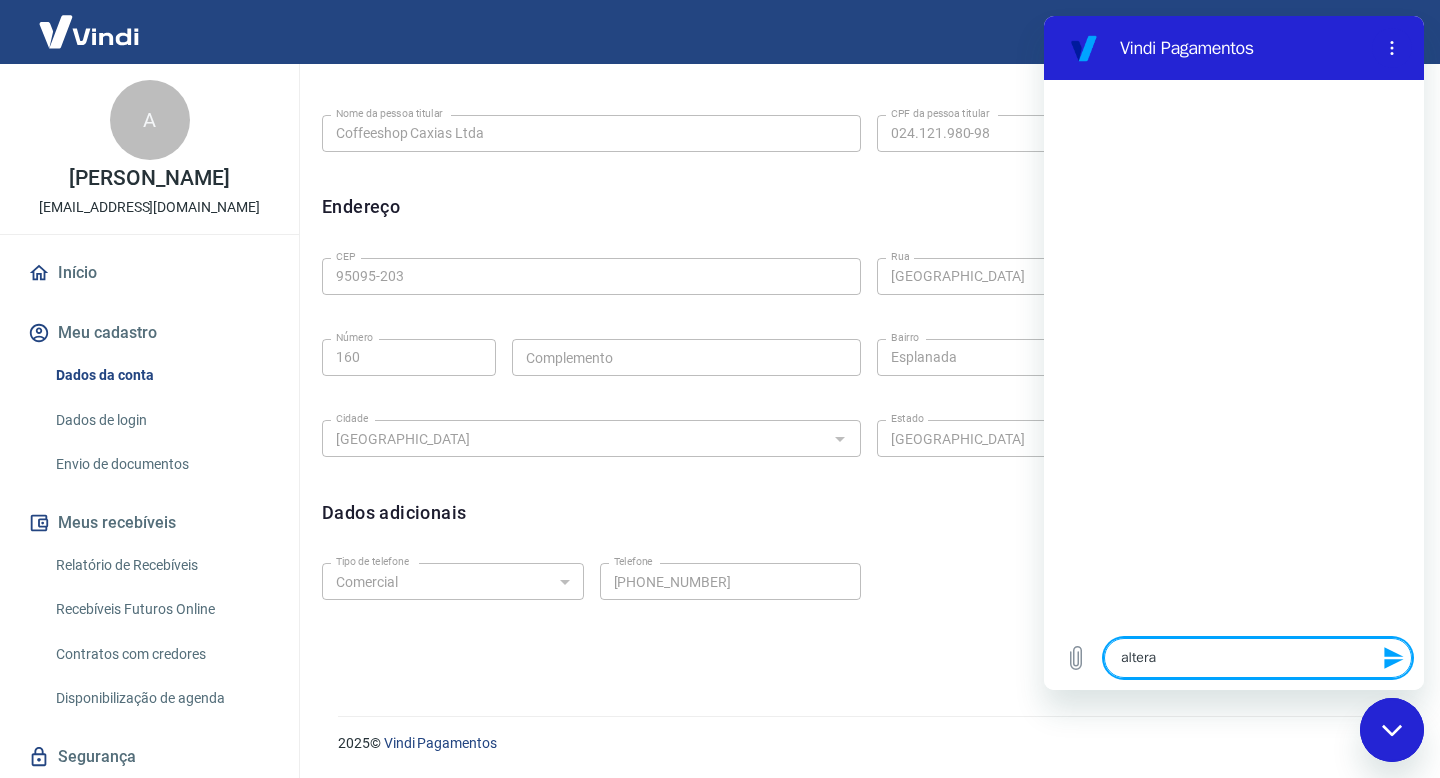 type on "alterac" 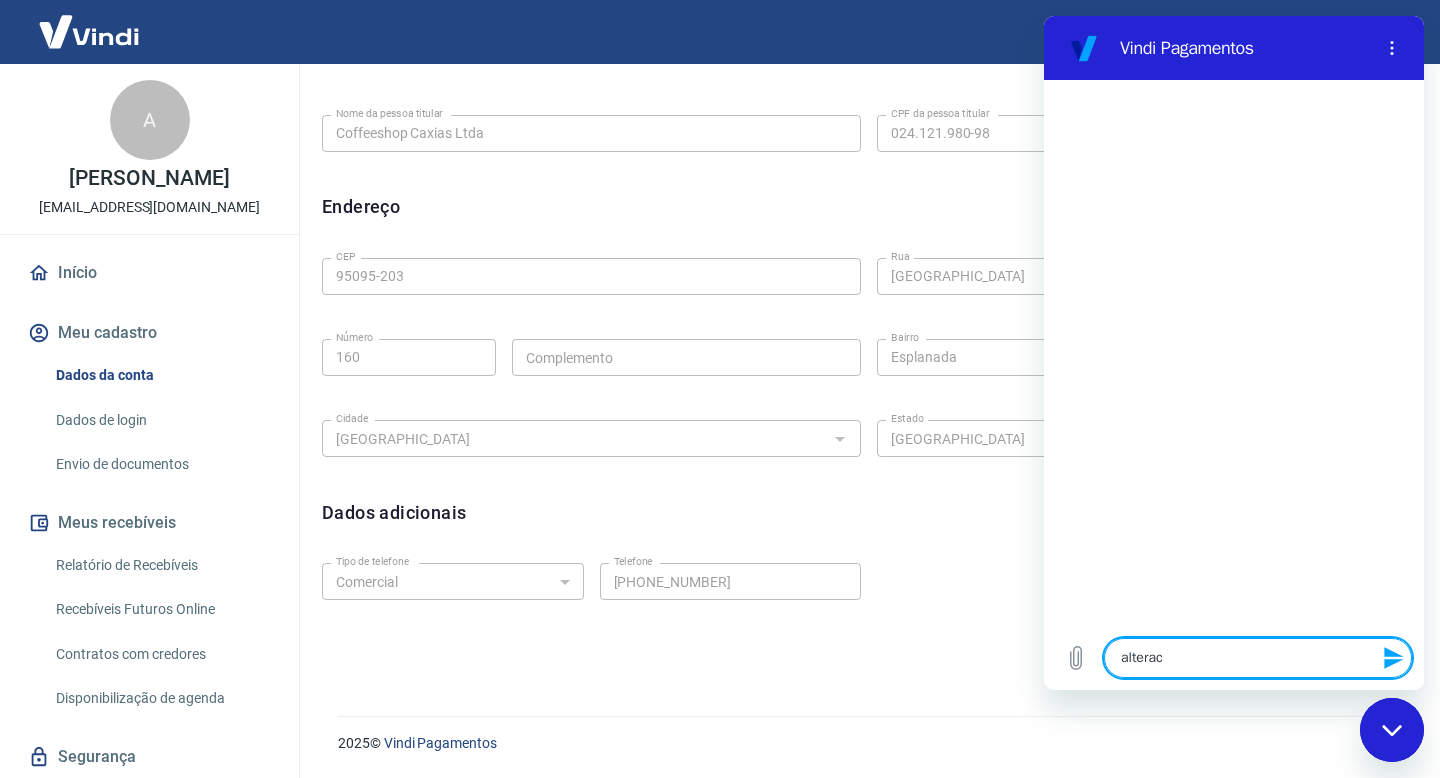 type on "alteraca" 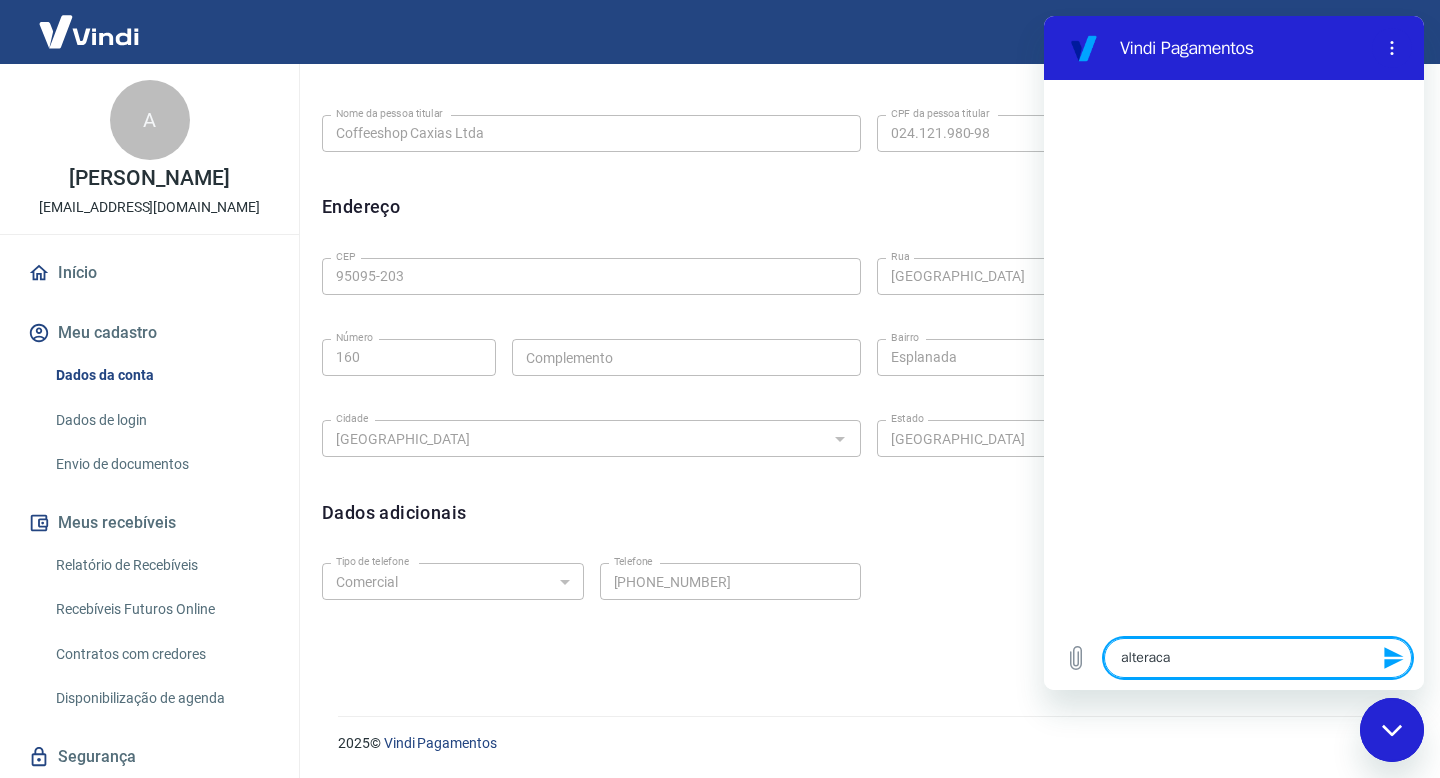 type on "x" 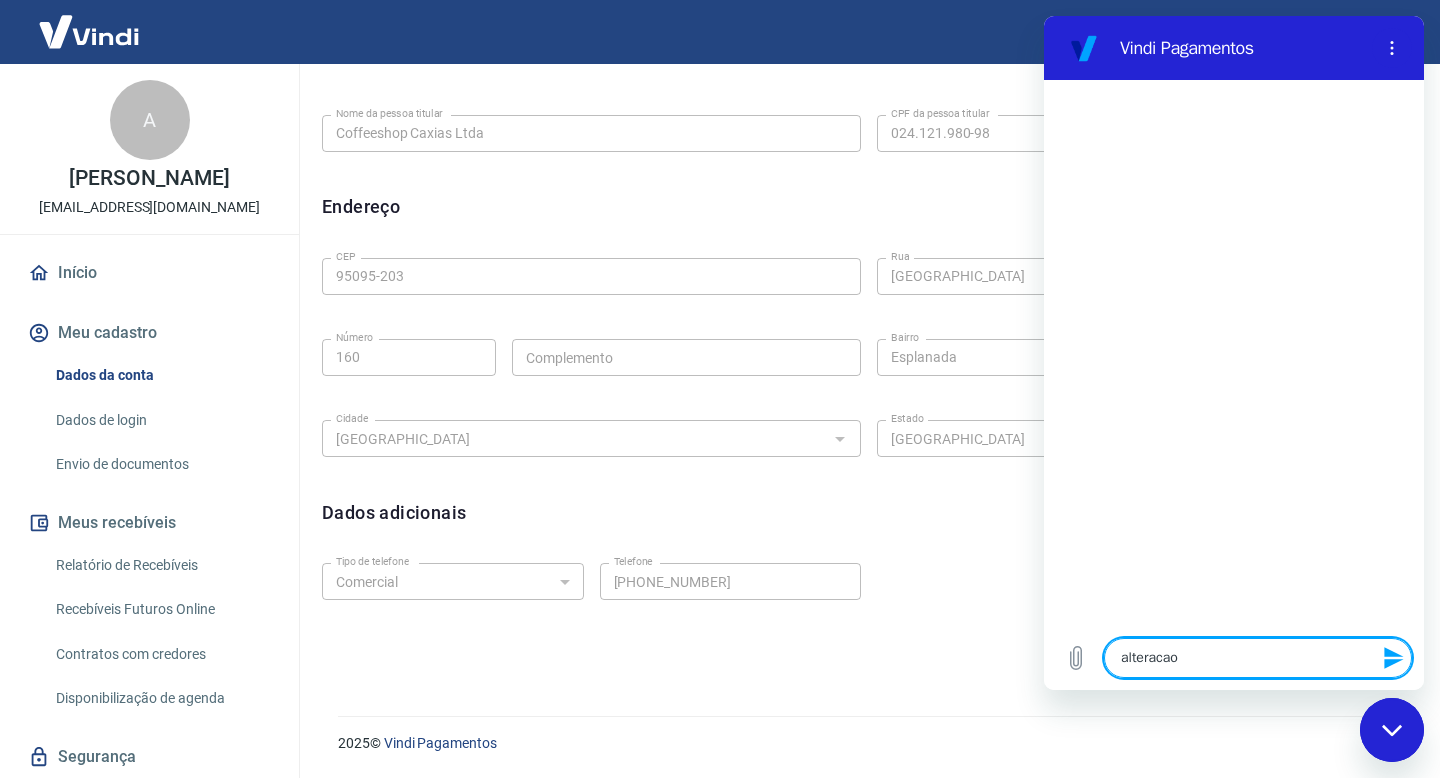 type on "alteracao" 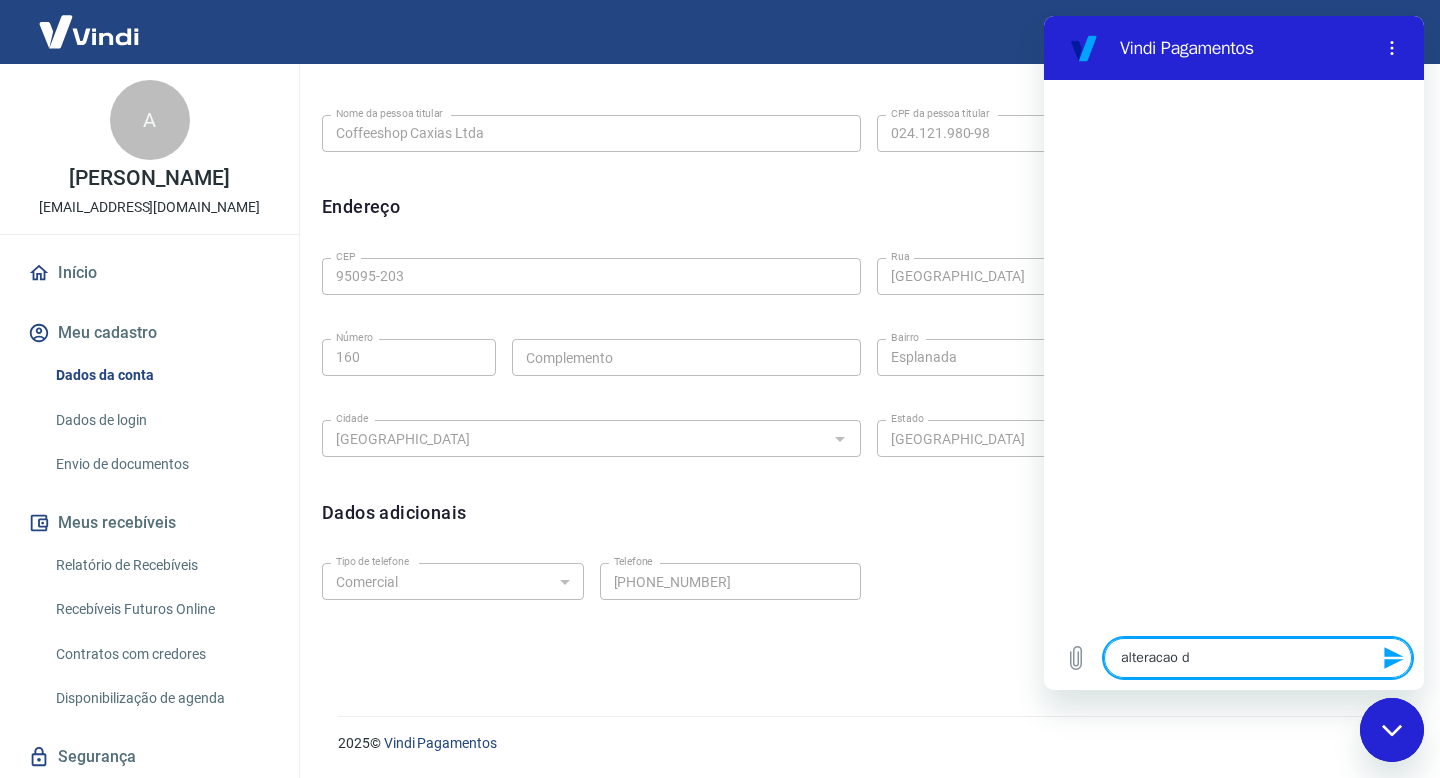 type on "alteracao de" 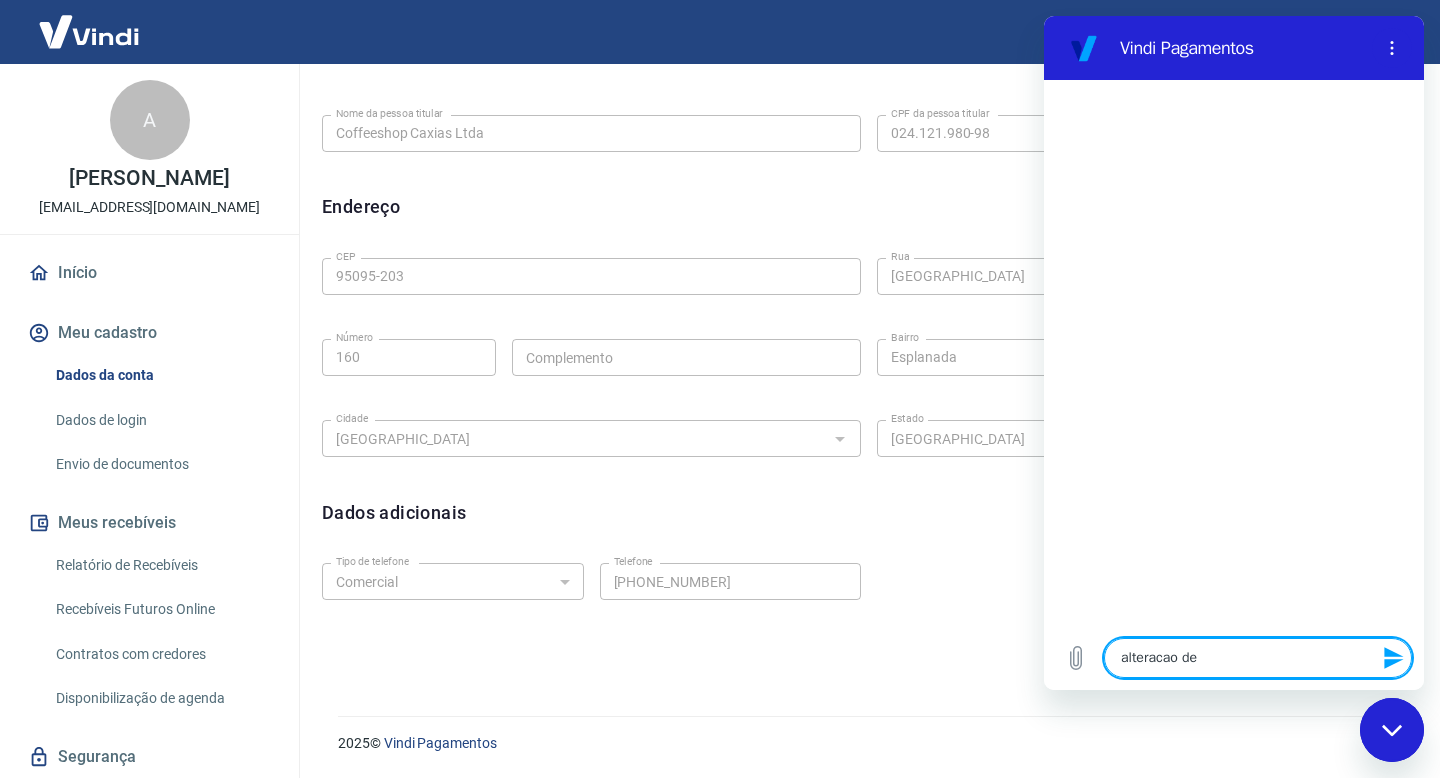 type on "alteracao de" 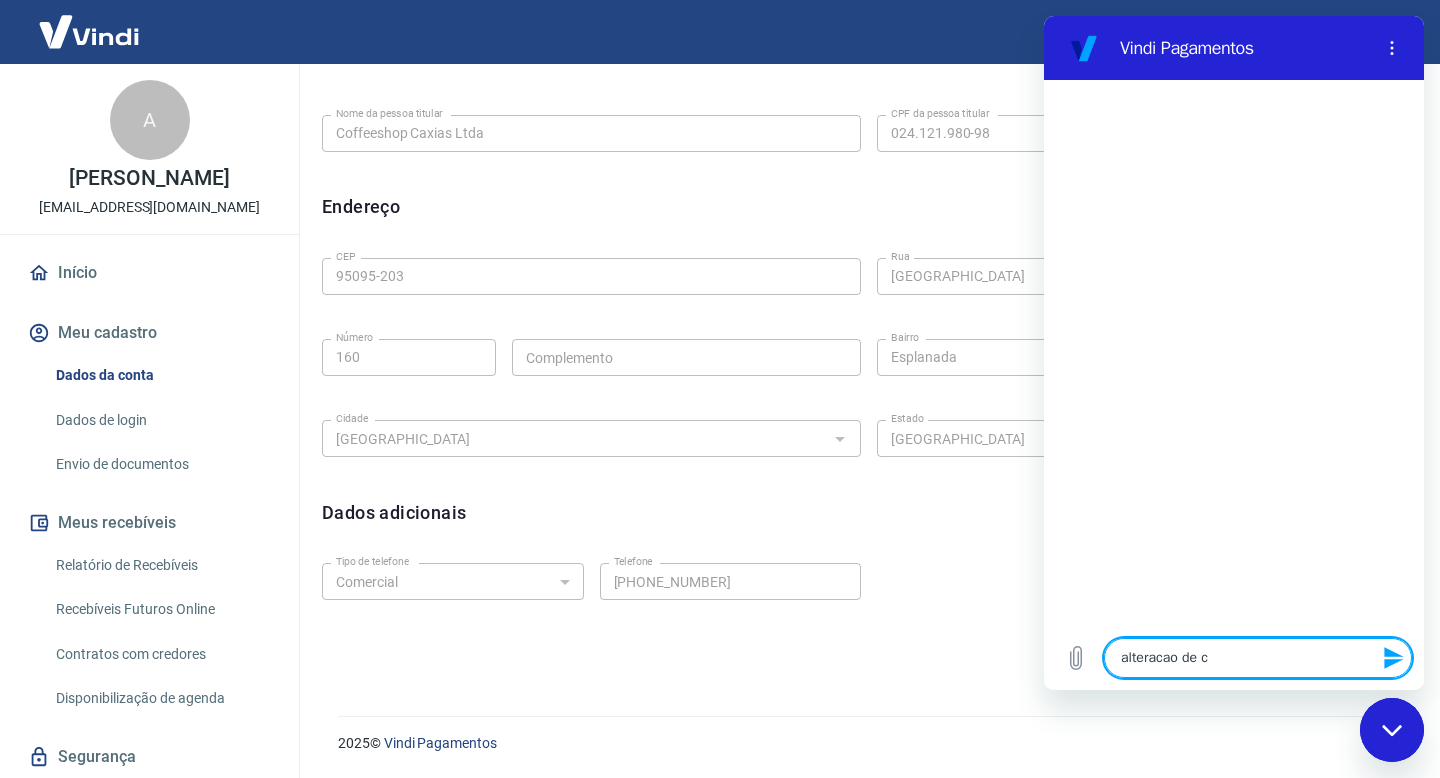 type on "alteracao de co" 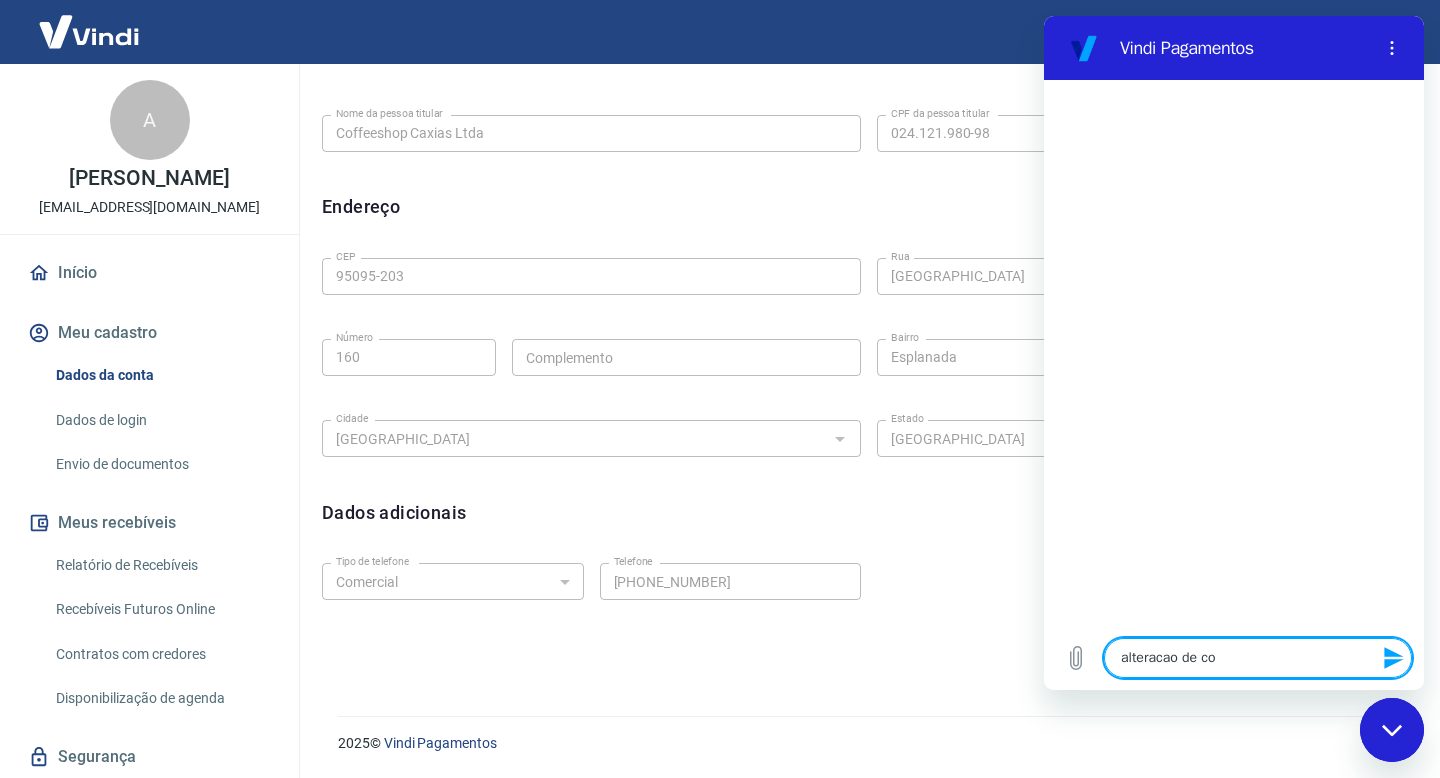 type on "alteracao de con" 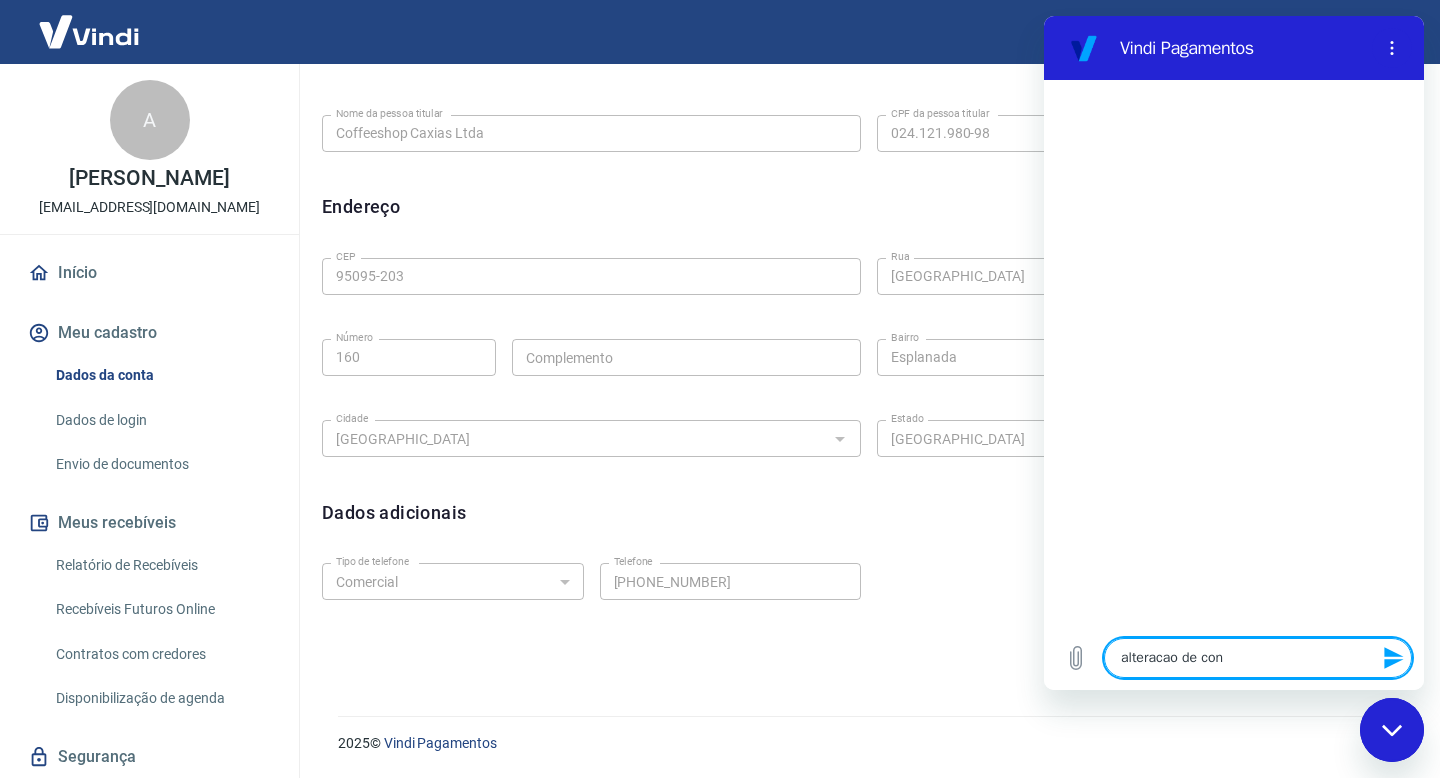 type on "alteracao de cont" 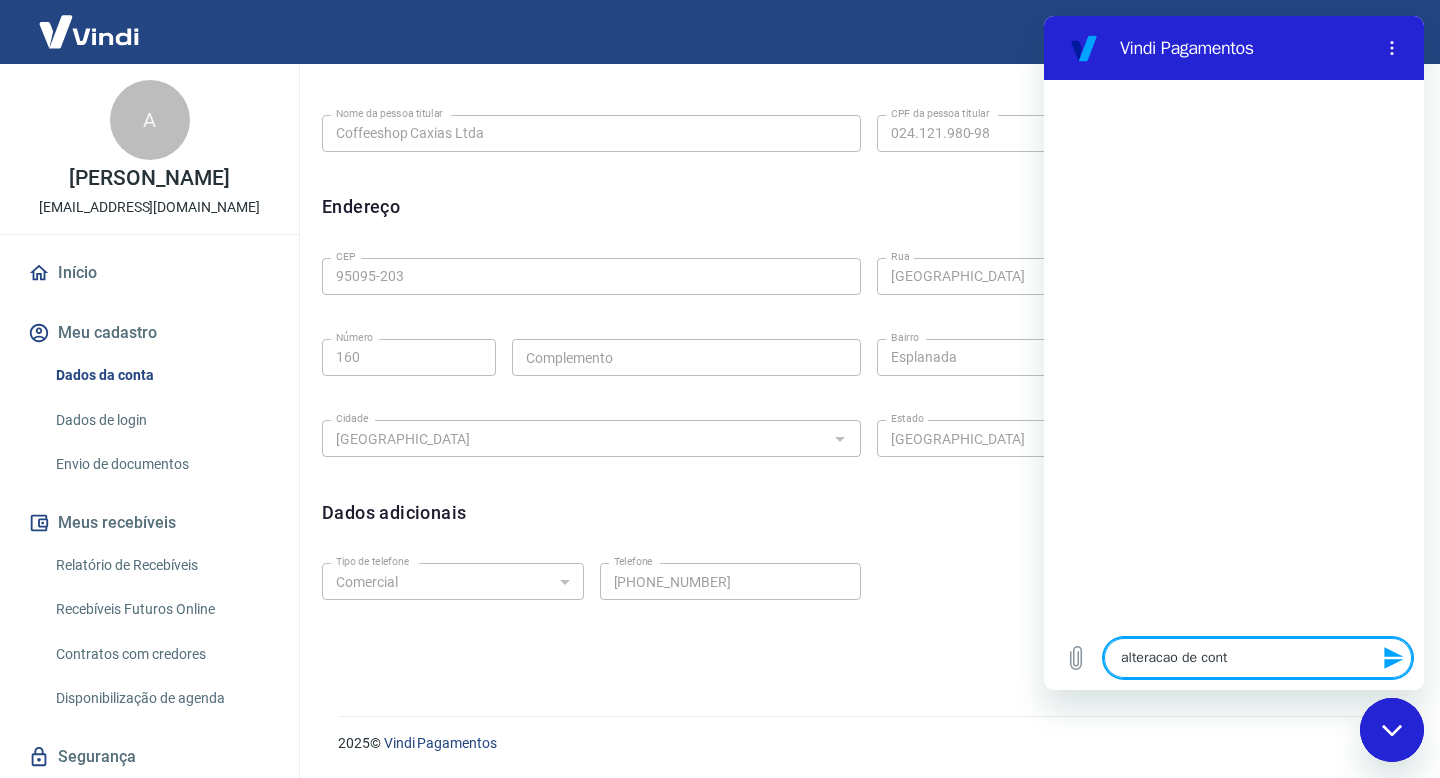 type on "alteracao de conta" 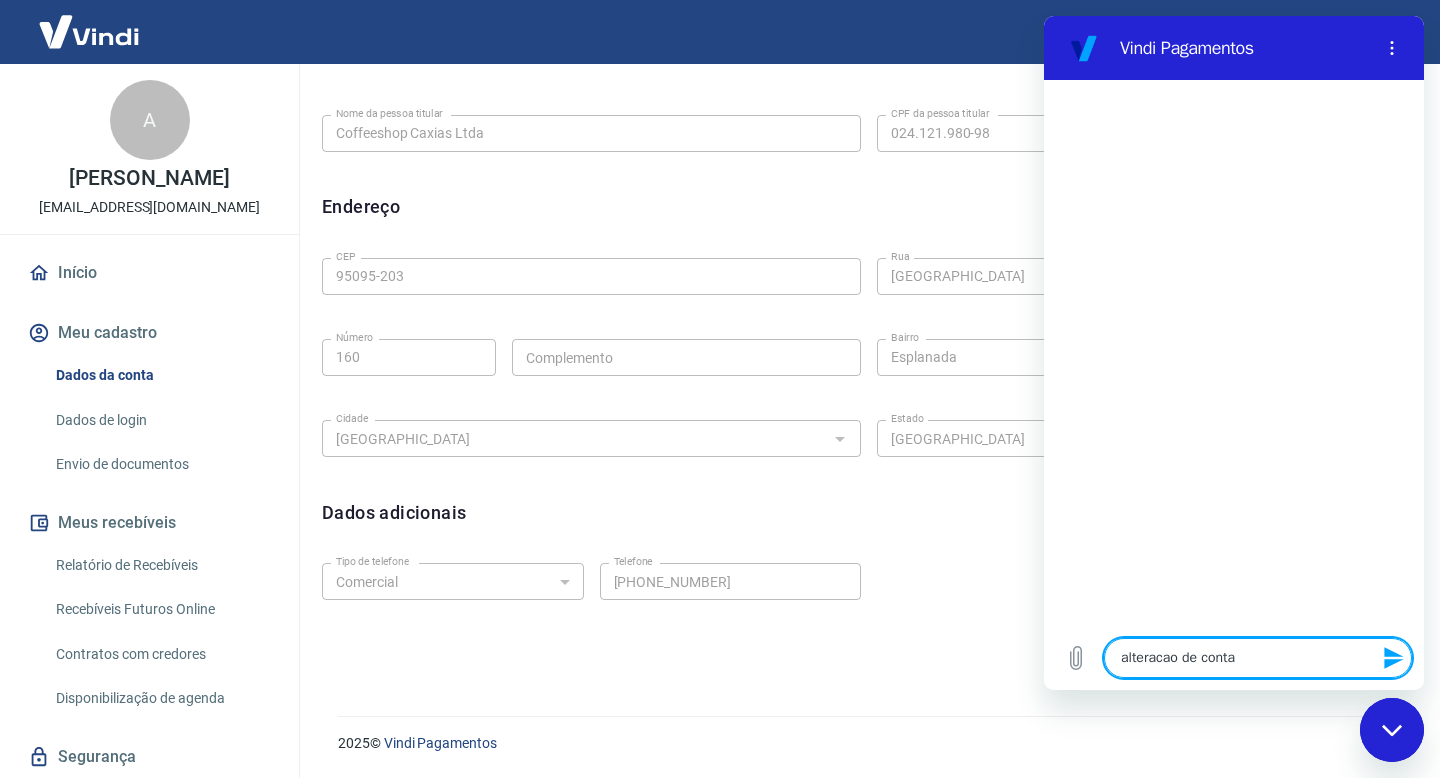 type on "alteracao de conta" 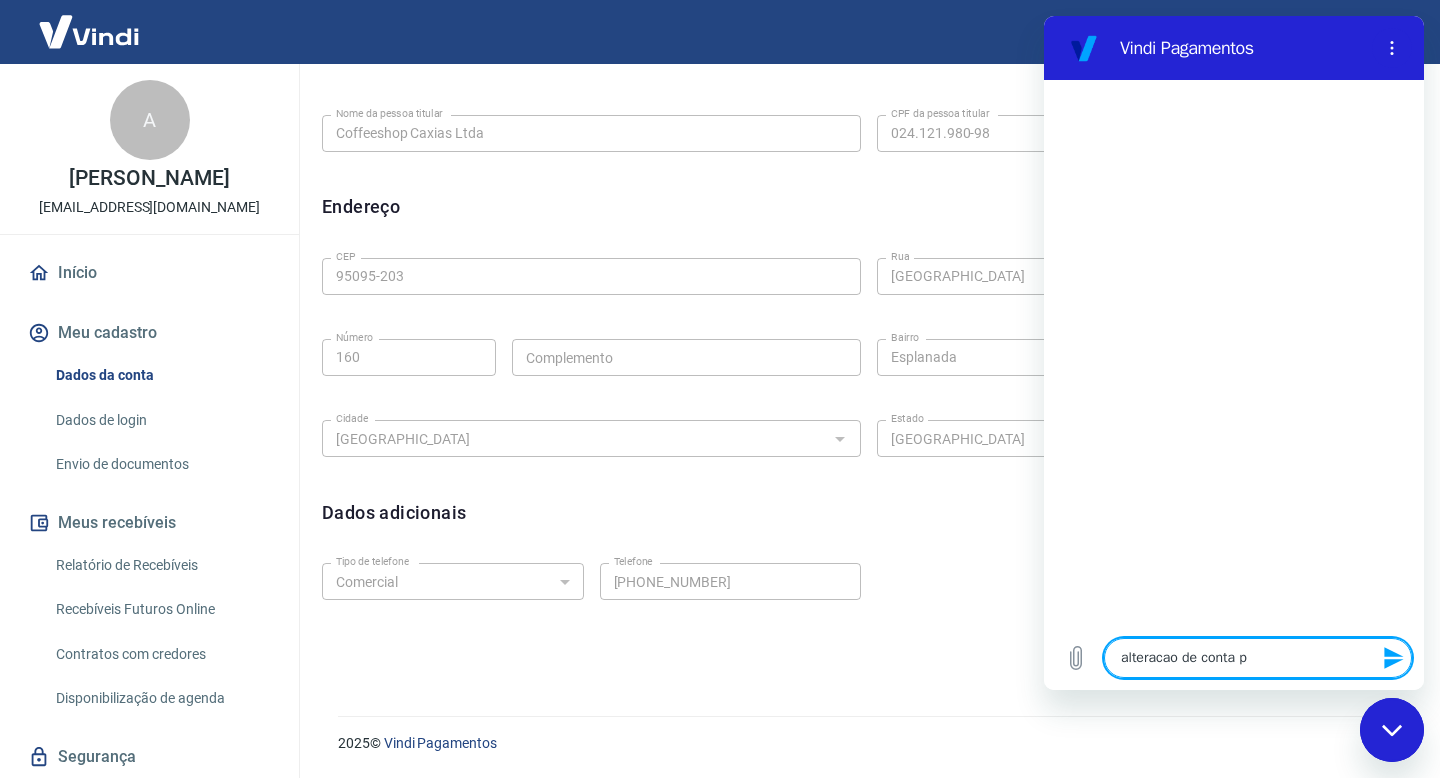 type on "alteracao de conta pa" 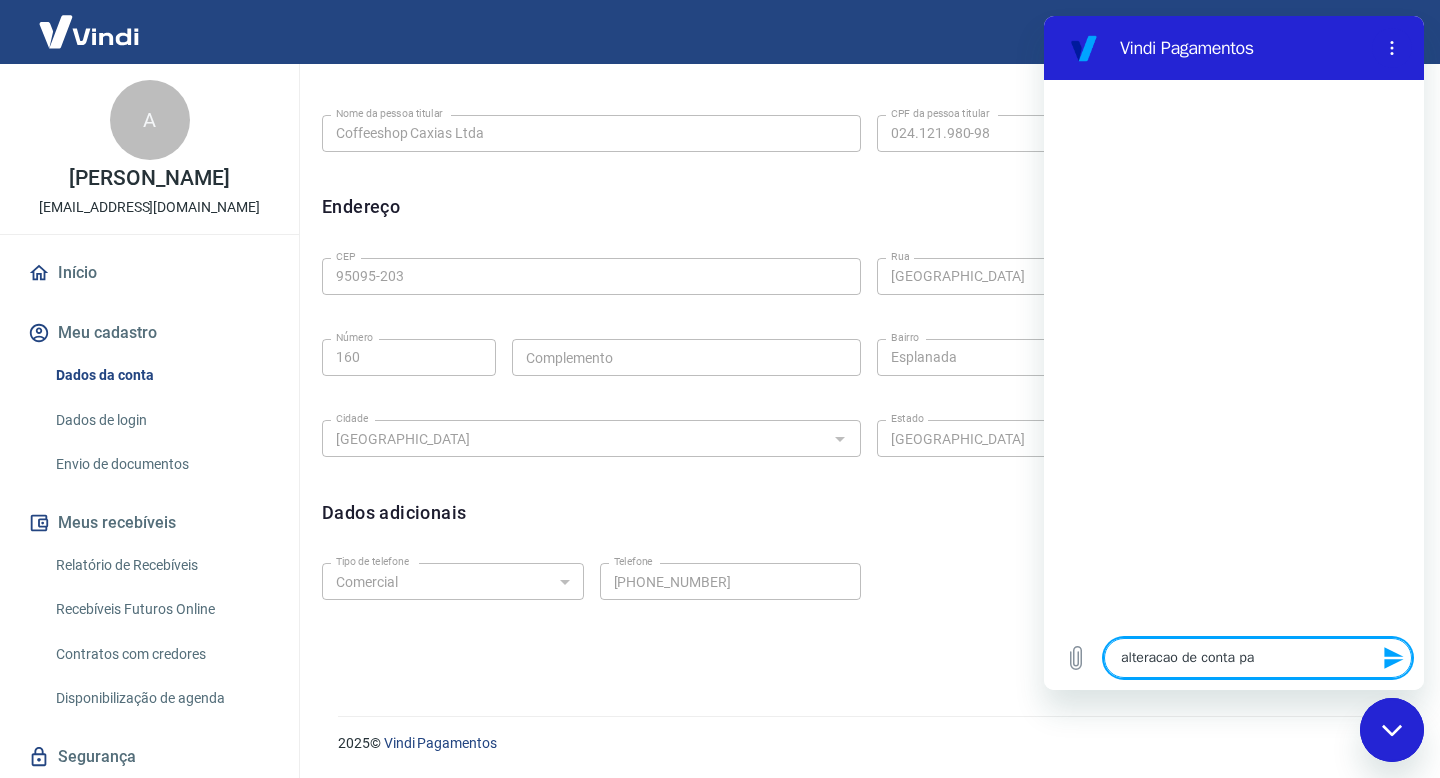 type on "x" 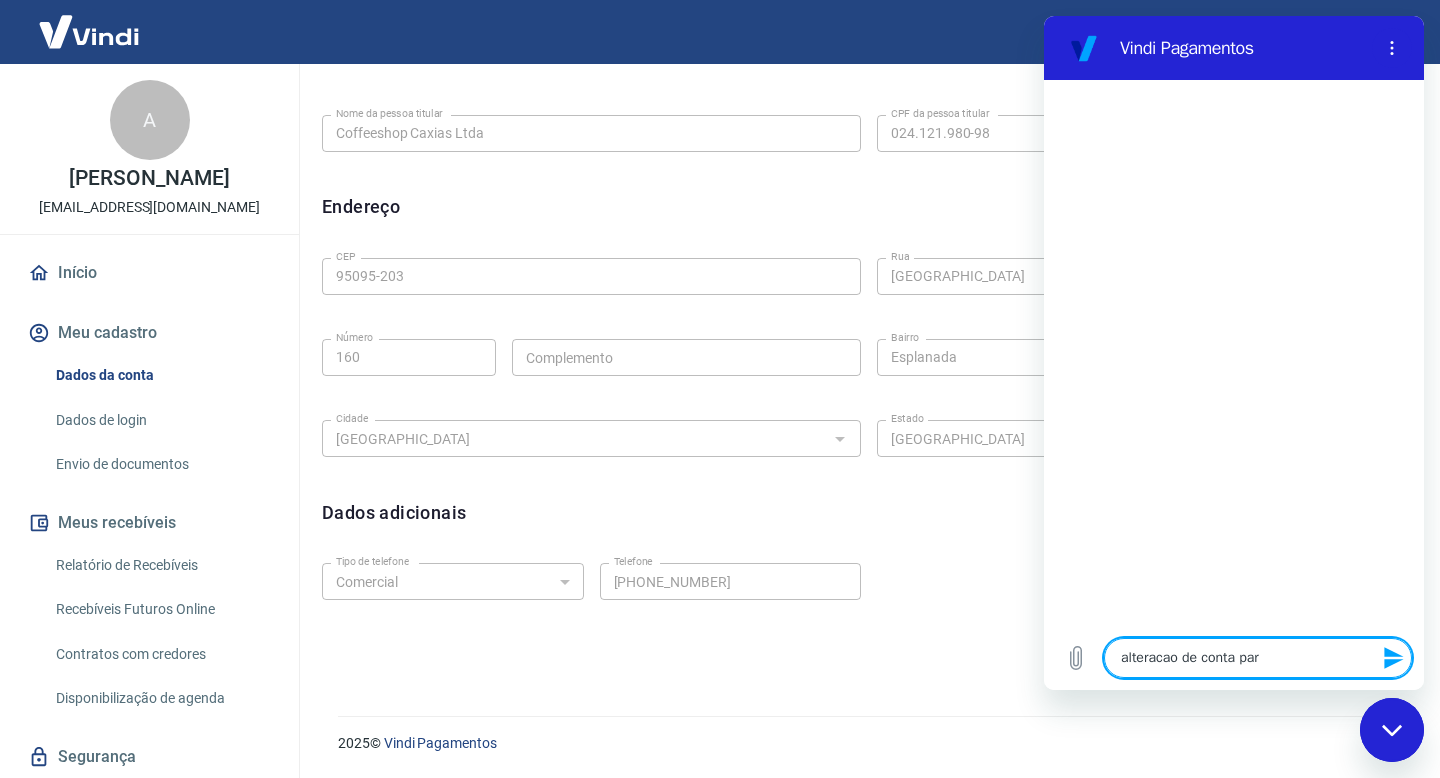 type on "alteracao de conta para" 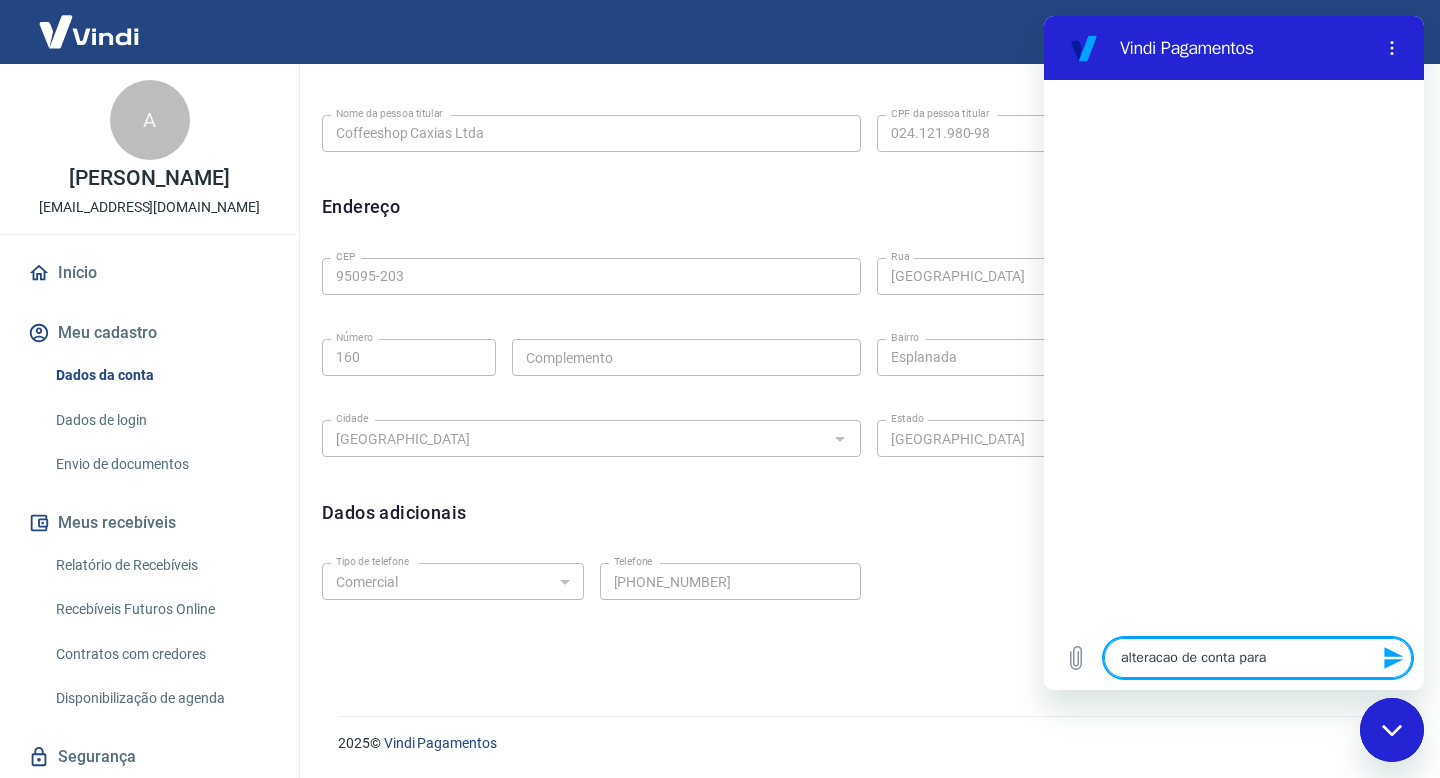 type on "alteracao de conta para" 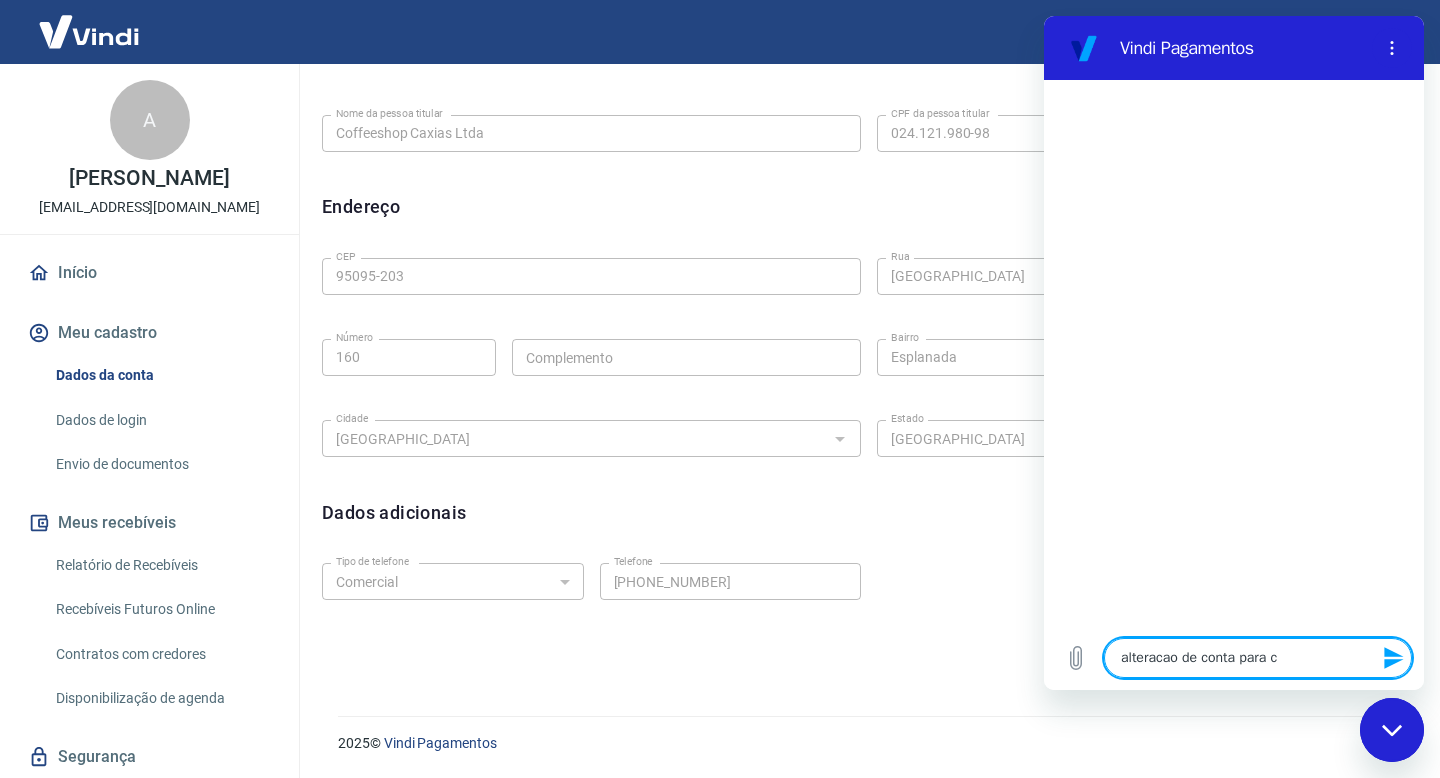 type on "alteracao de conta para cn" 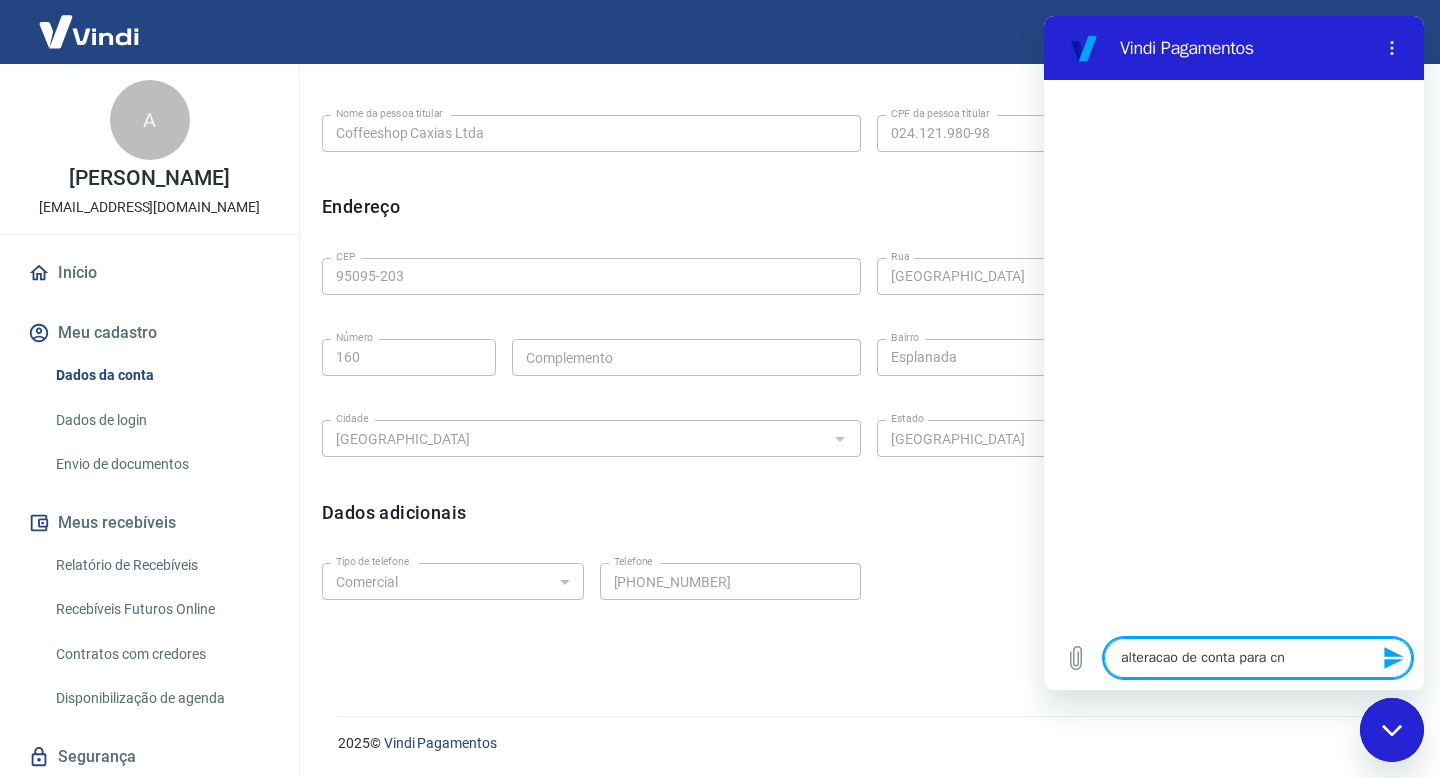 type on "alteracao de conta para cnp" 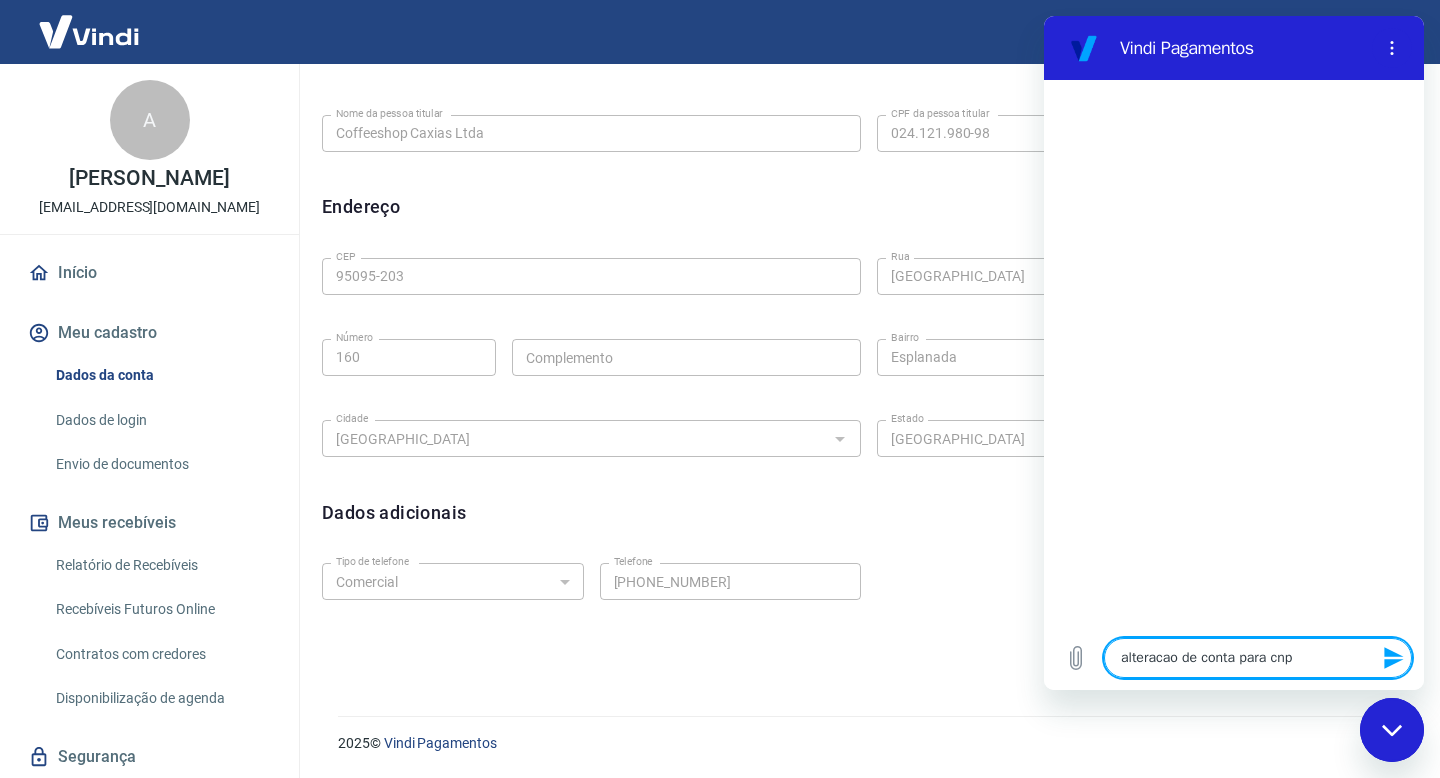 type on "alteracao de conta para cnpj" 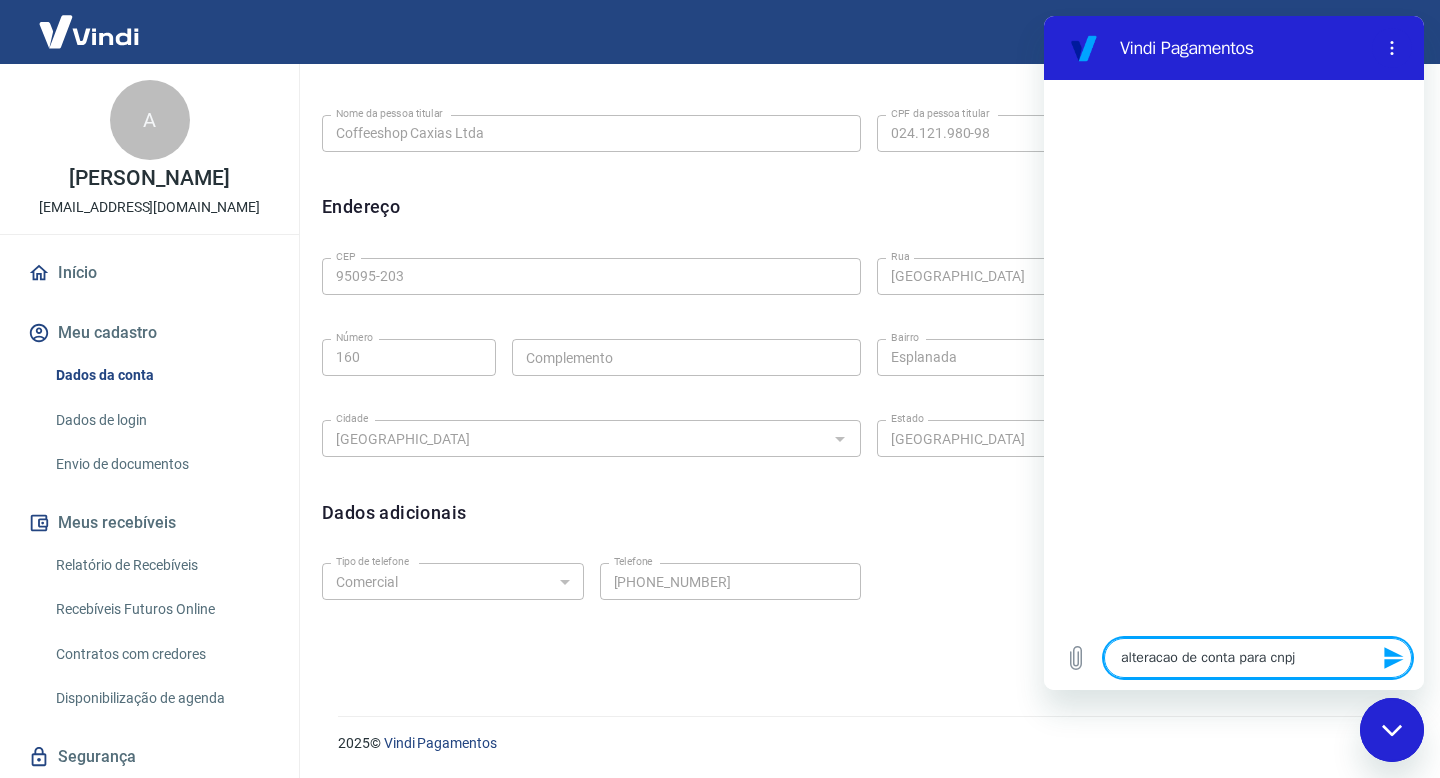 type 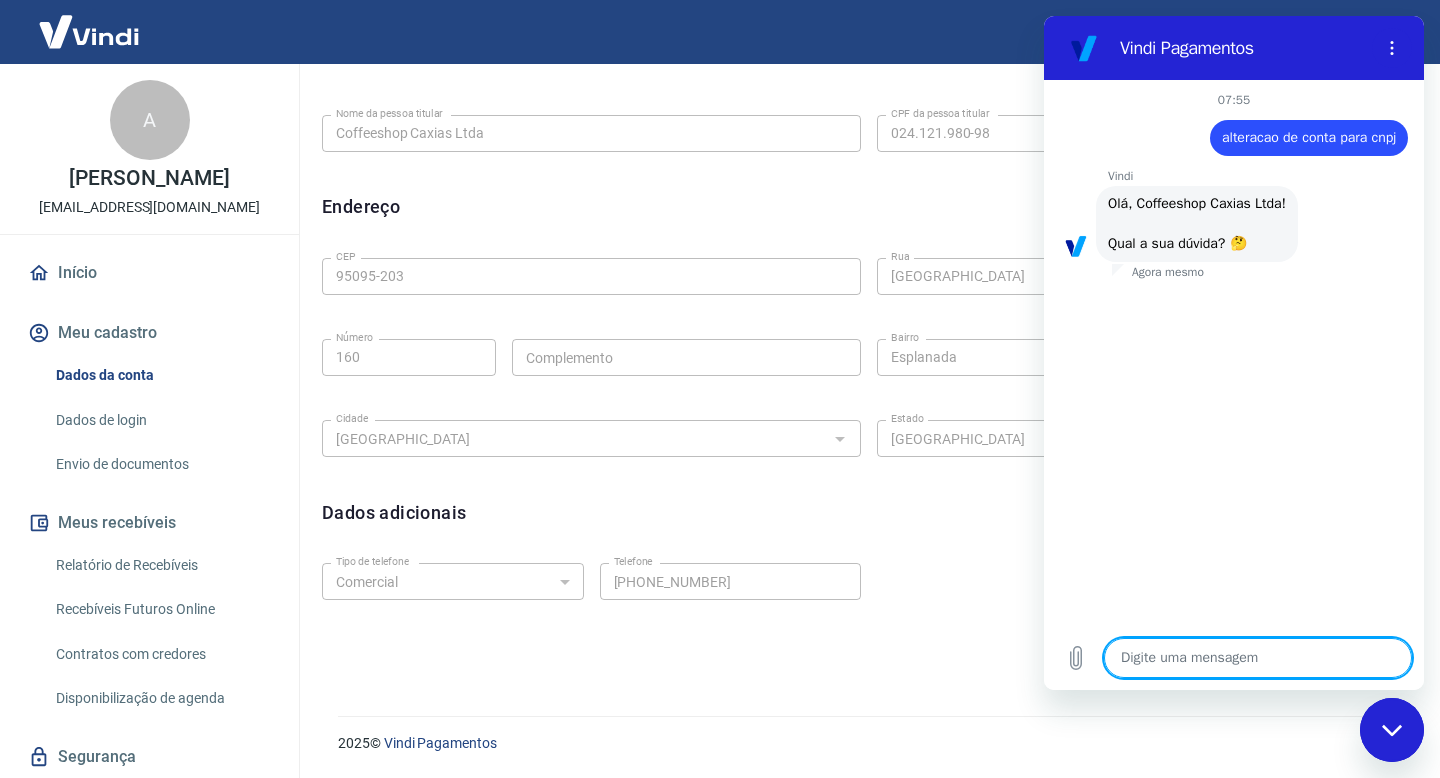 scroll, scrollTop: 27, scrollLeft: 0, axis: vertical 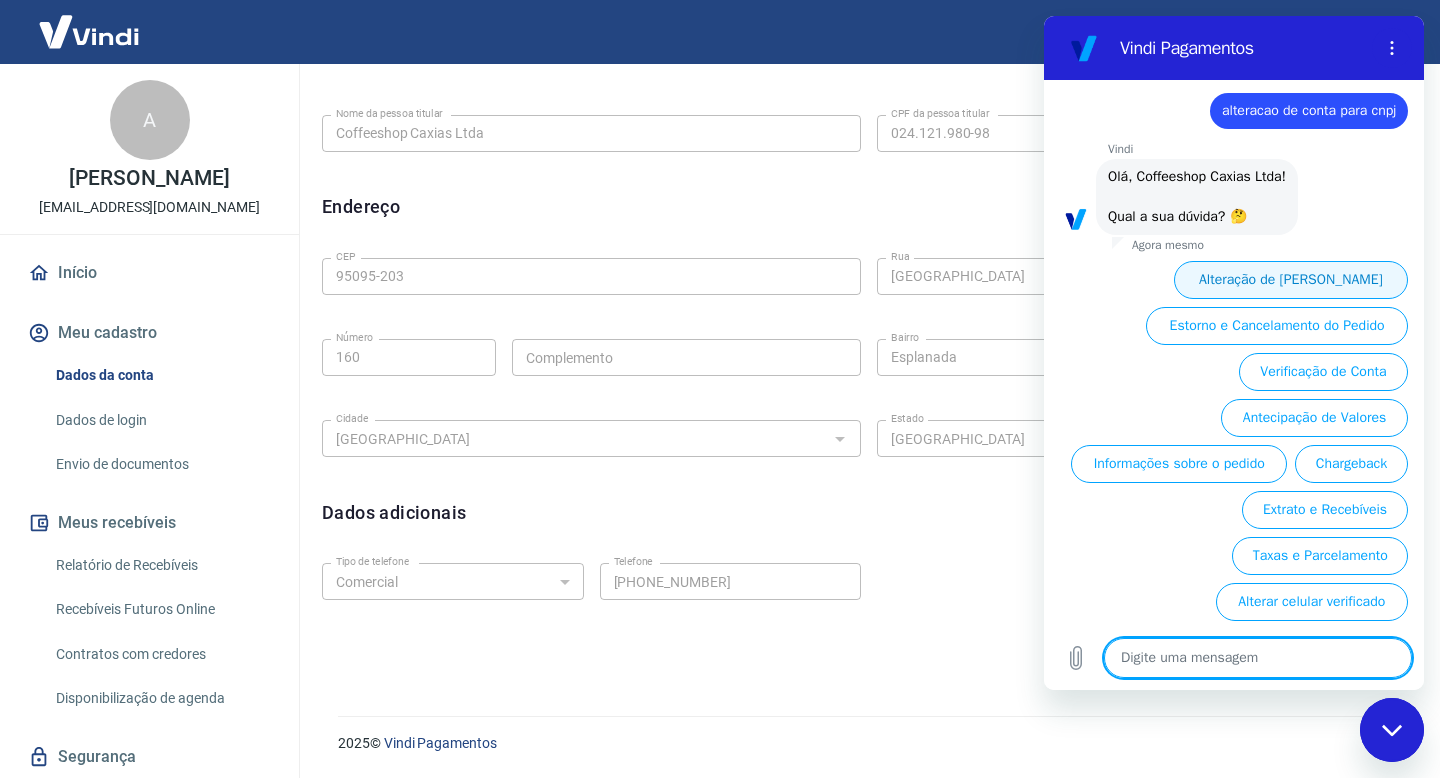 click on "Alteração de [PERSON_NAME]" at bounding box center [1291, 280] 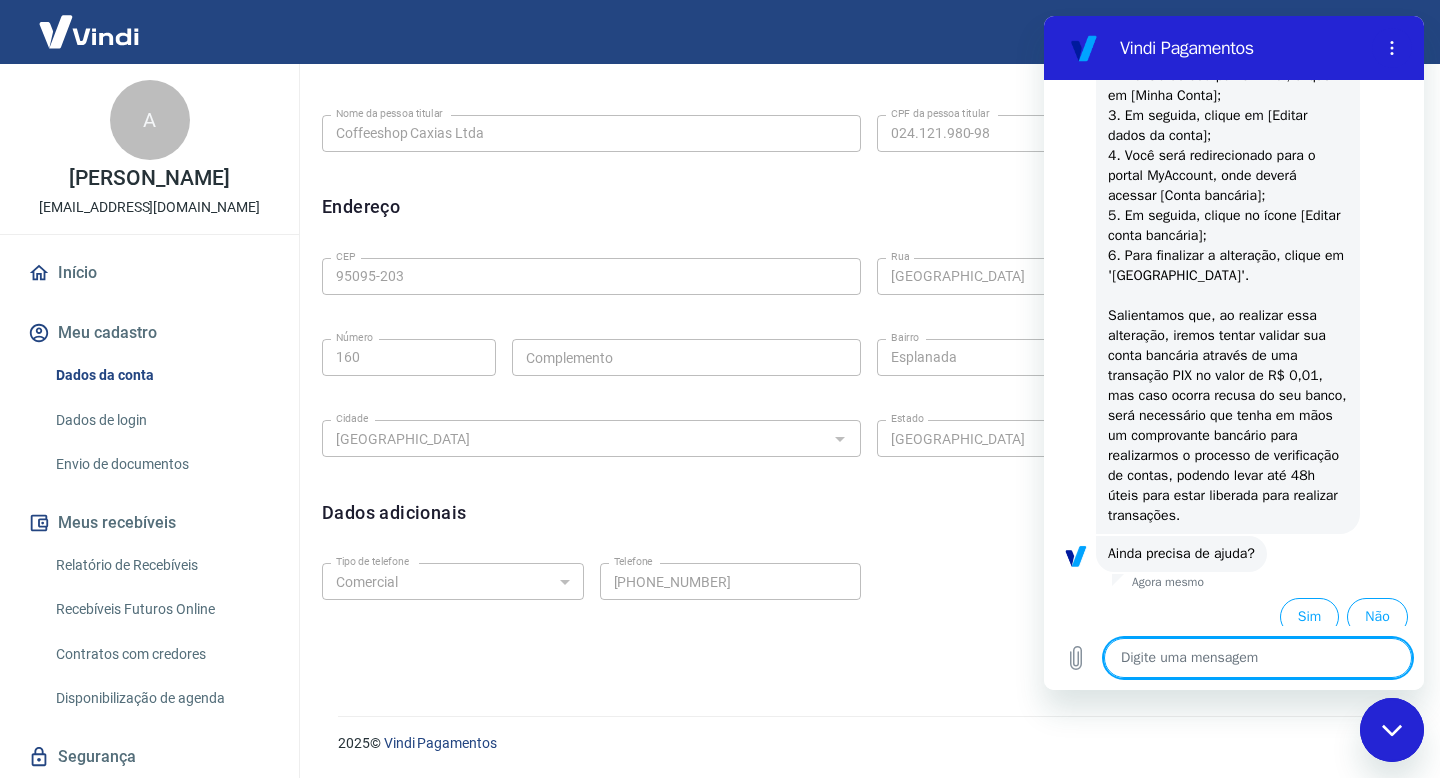 scroll, scrollTop: 397, scrollLeft: 0, axis: vertical 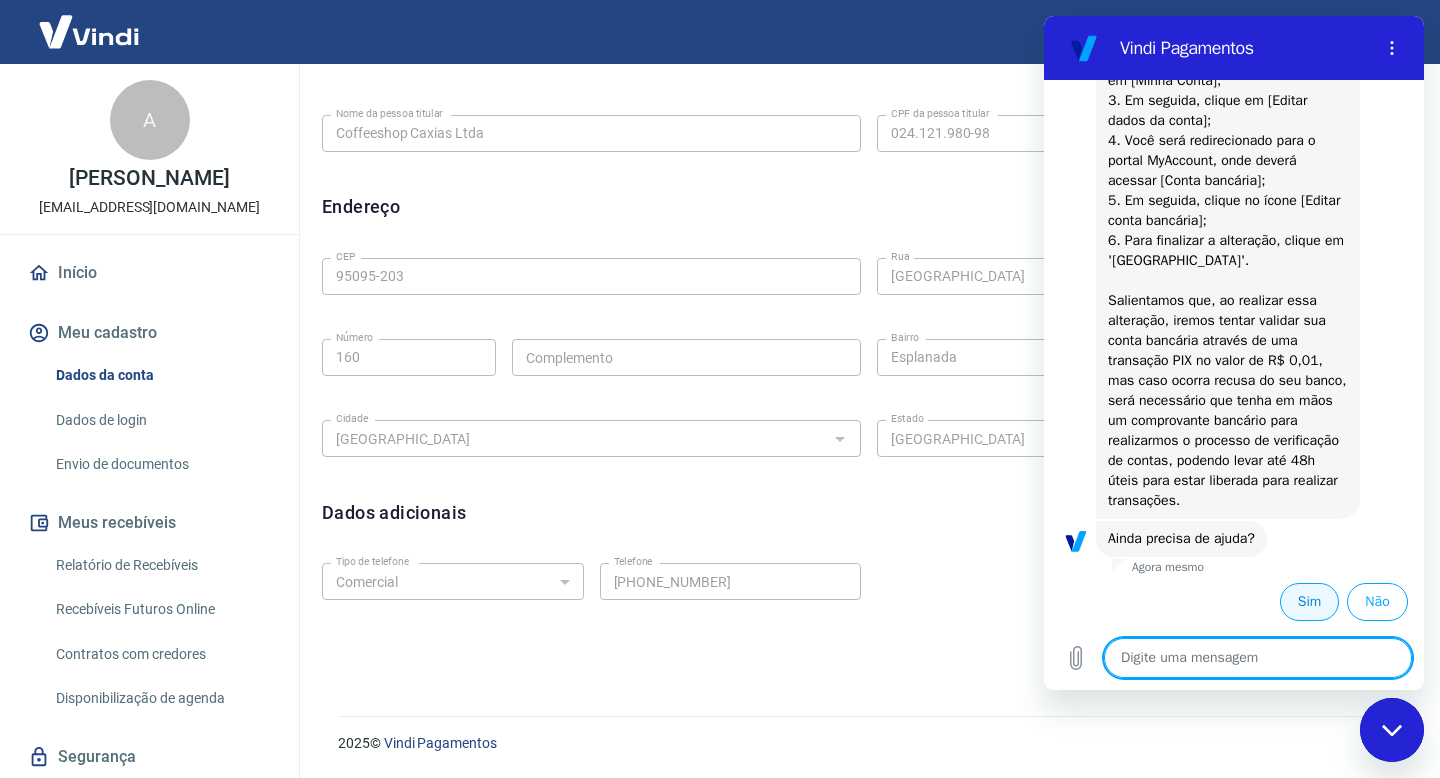 click on "Sim" at bounding box center (1309, 602) 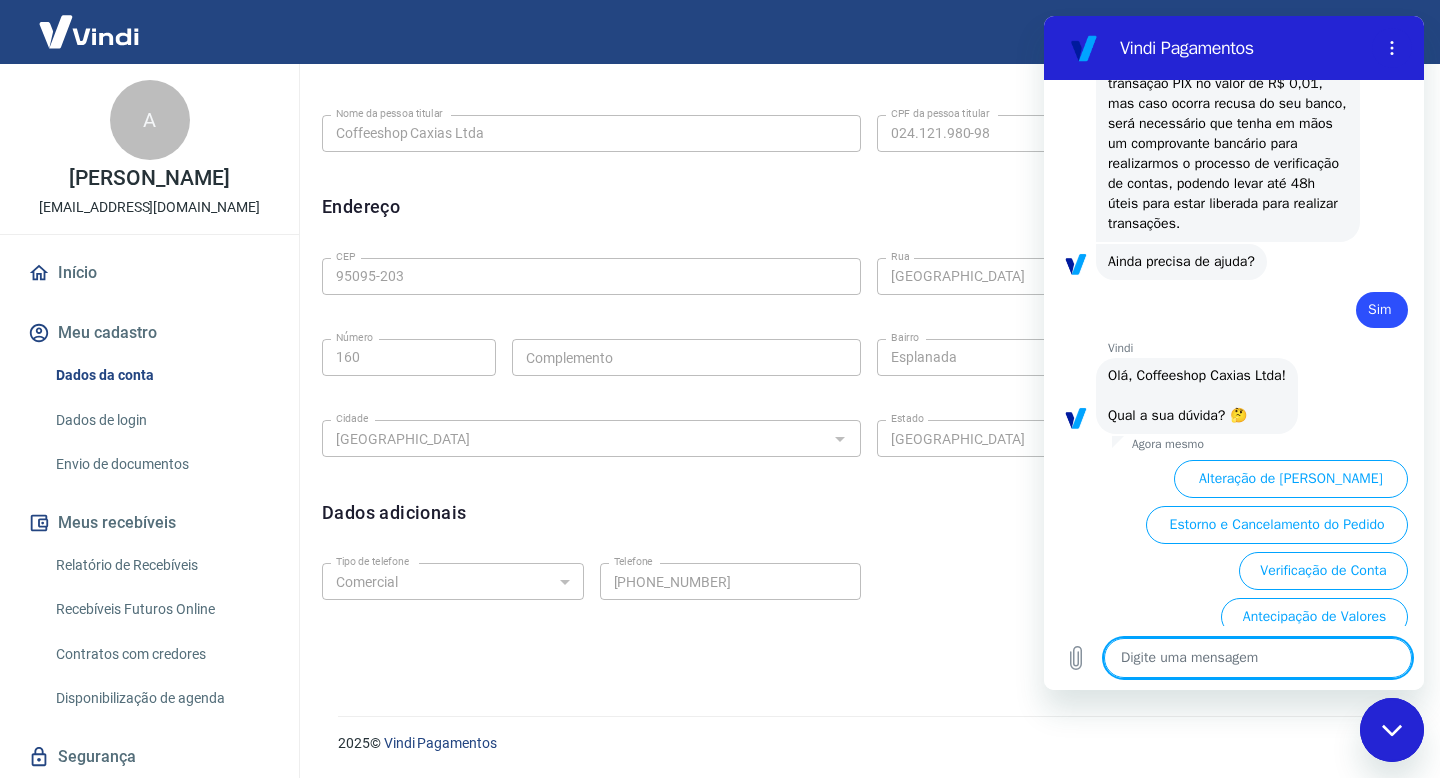 scroll, scrollTop: 873, scrollLeft: 0, axis: vertical 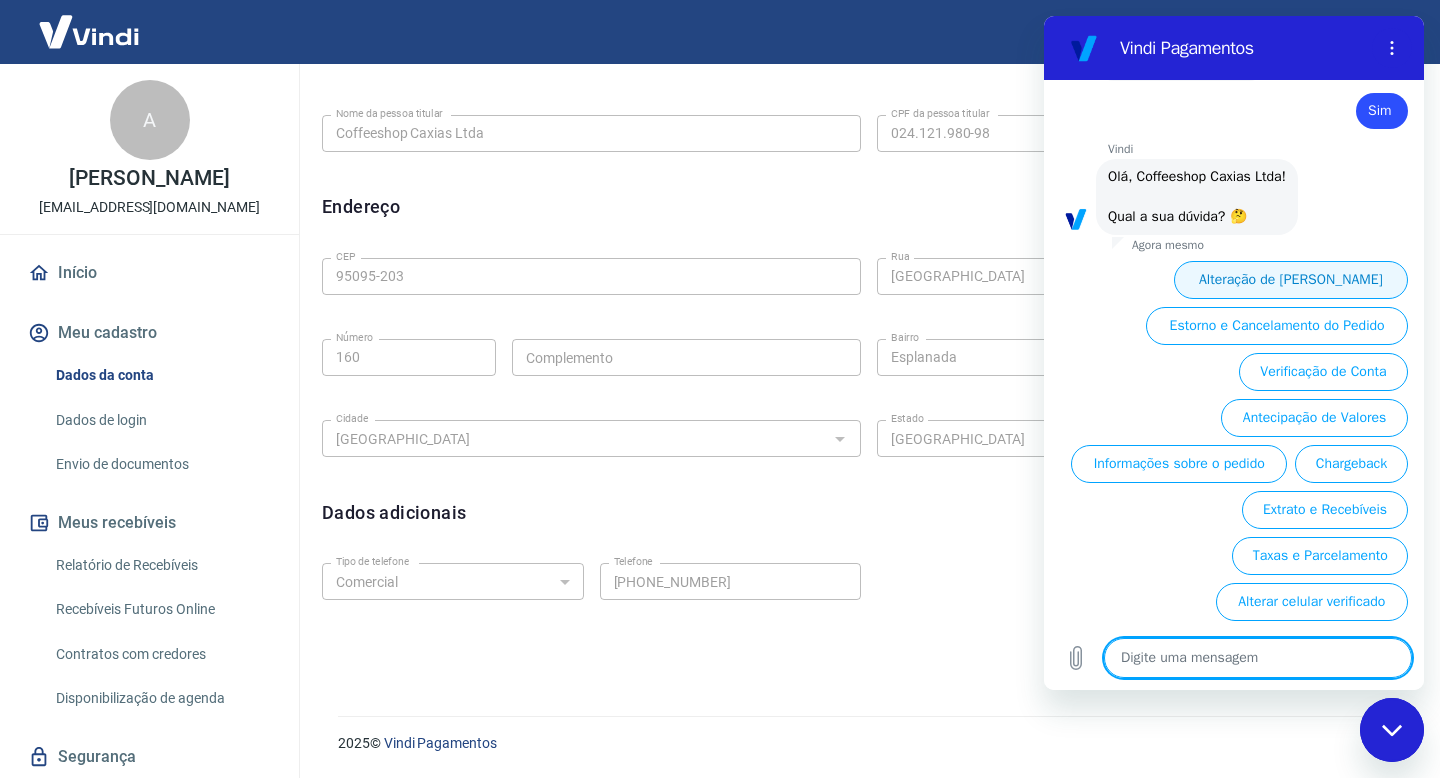 click on "Alteração de [PERSON_NAME]" at bounding box center [1291, 280] 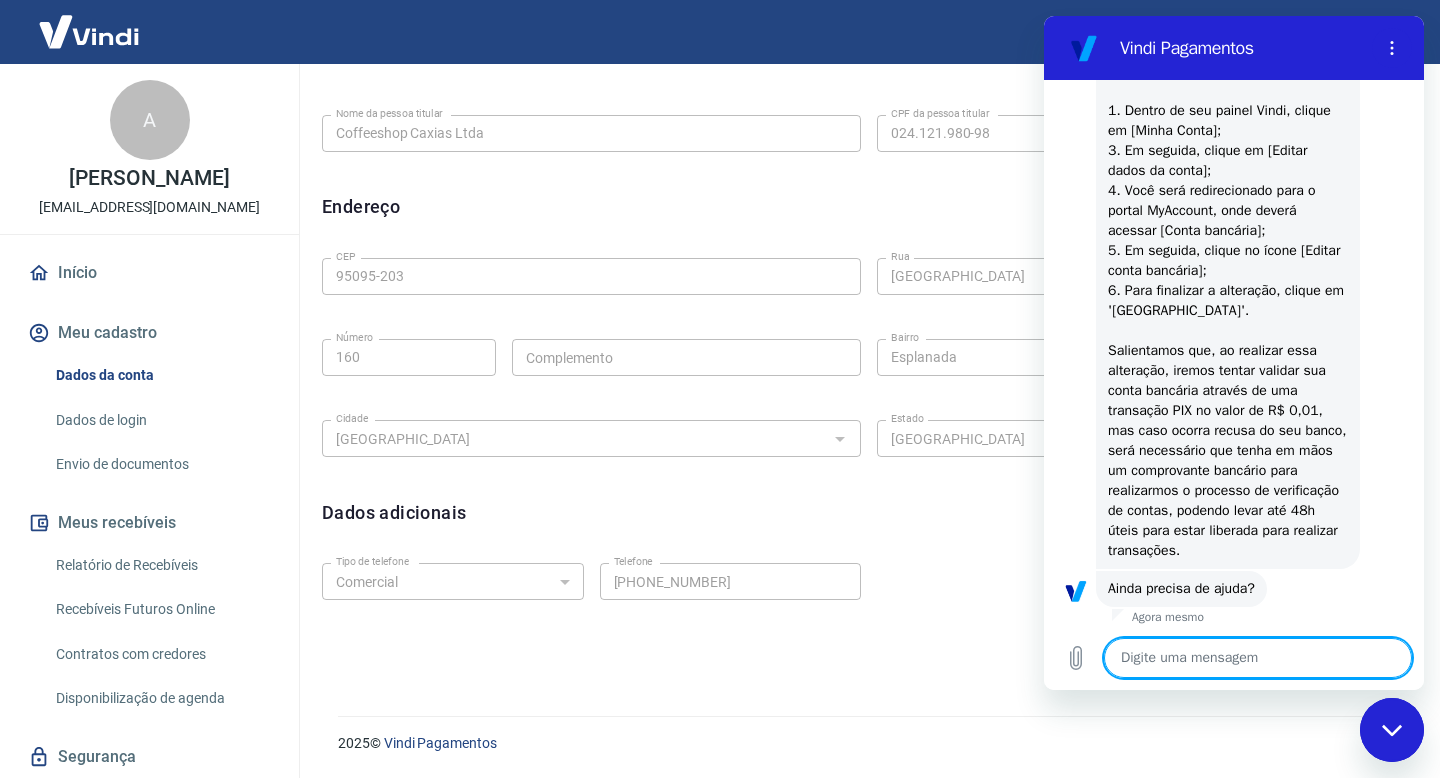 scroll, scrollTop: 1243, scrollLeft: 0, axis: vertical 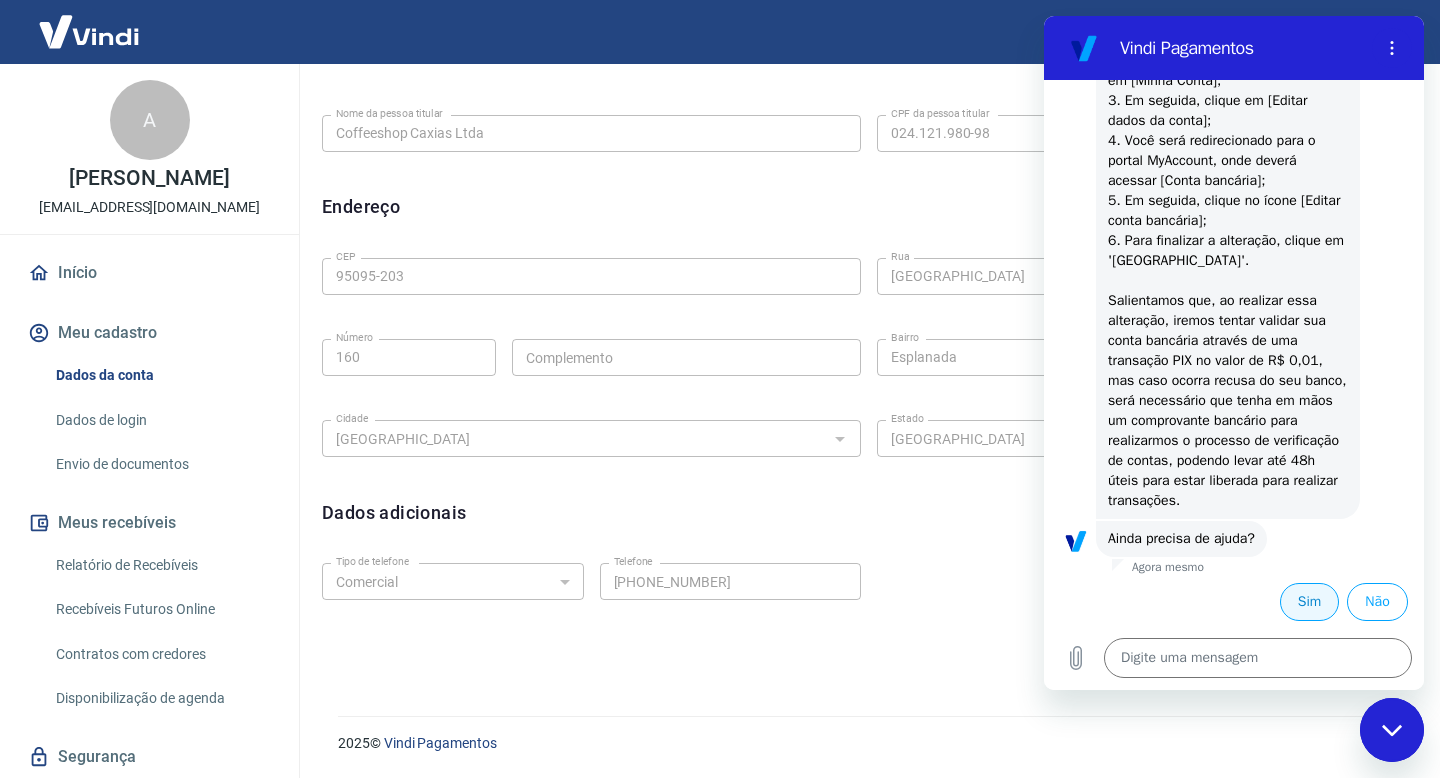click on "Sim" at bounding box center (1309, 602) 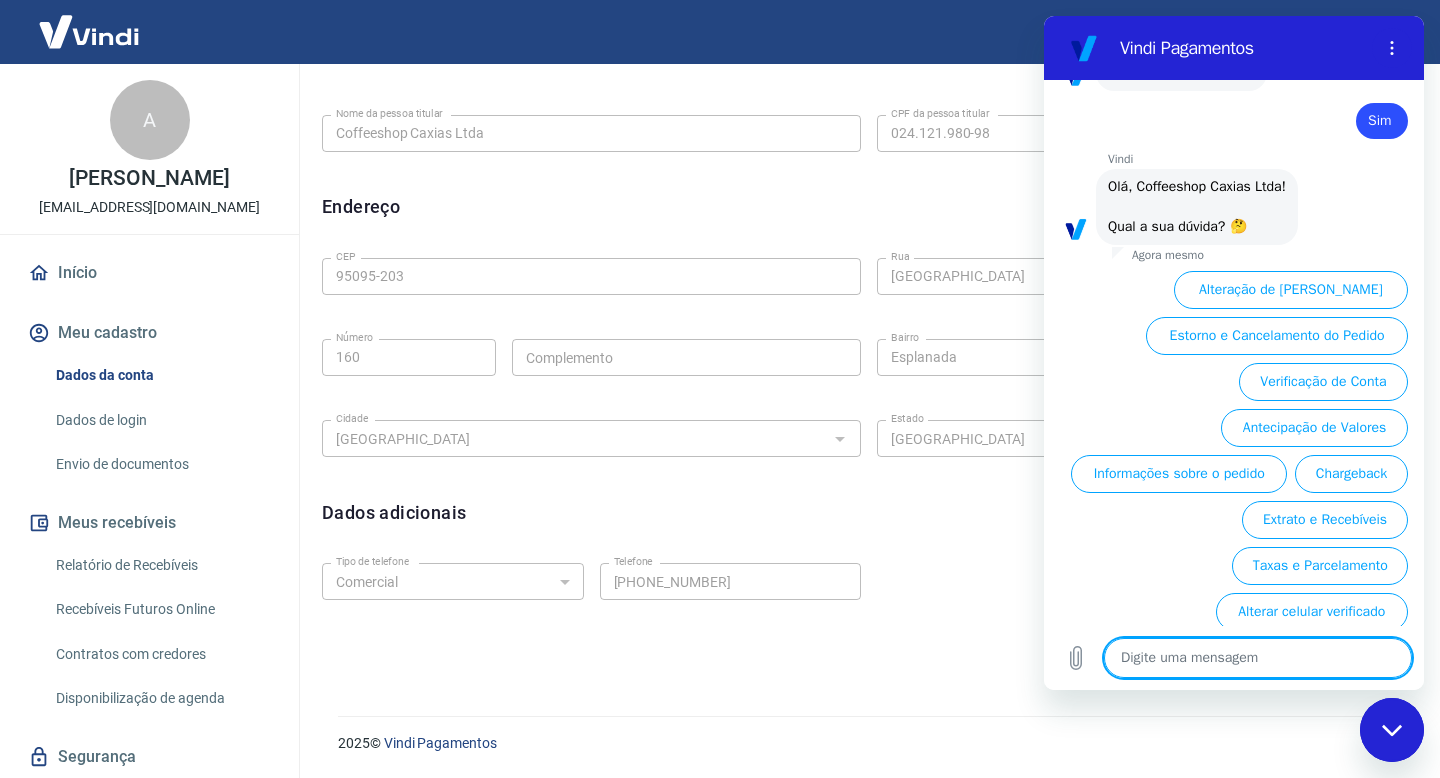 scroll, scrollTop: 1719, scrollLeft: 0, axis: vertical 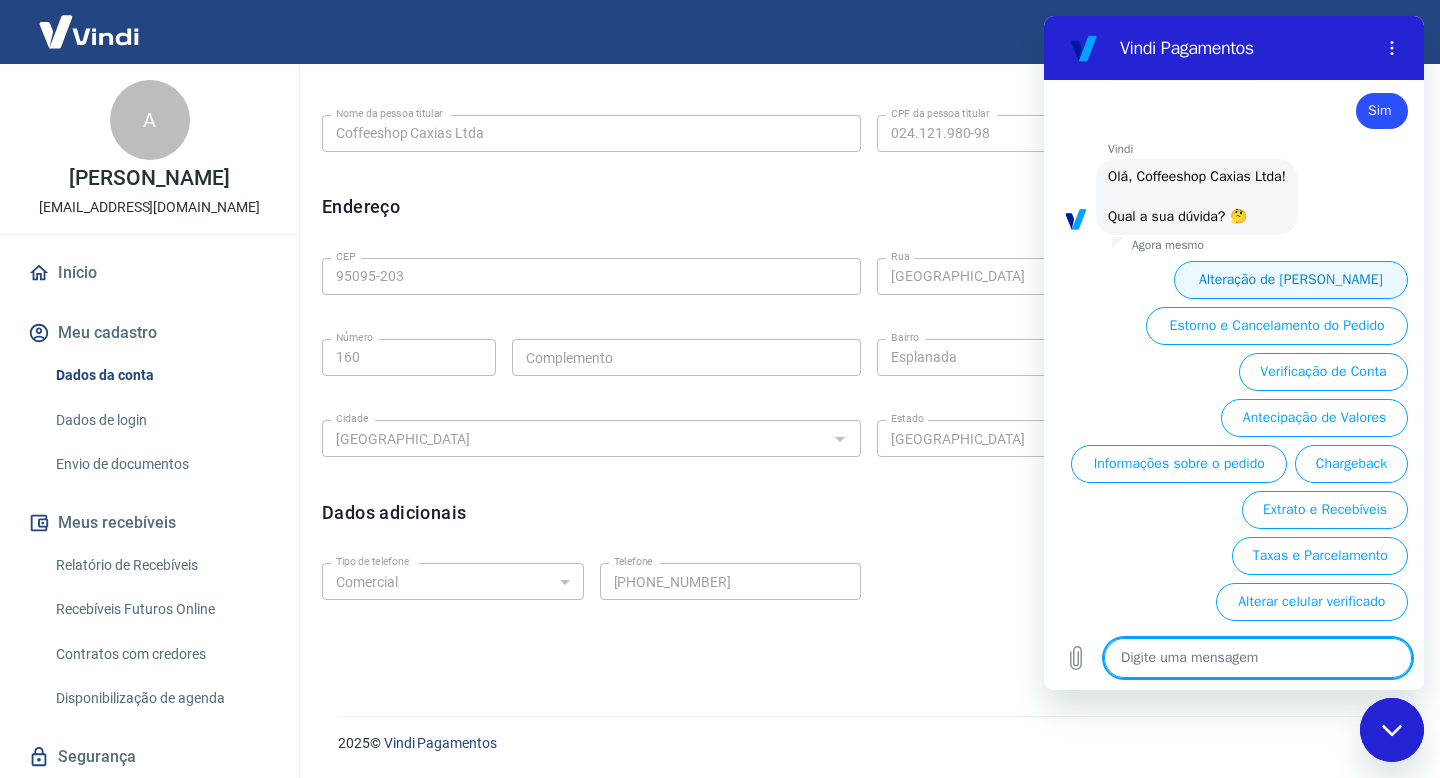 click on "Alteração de [PERSON_NAME]" at bounding box center [1291, 280] 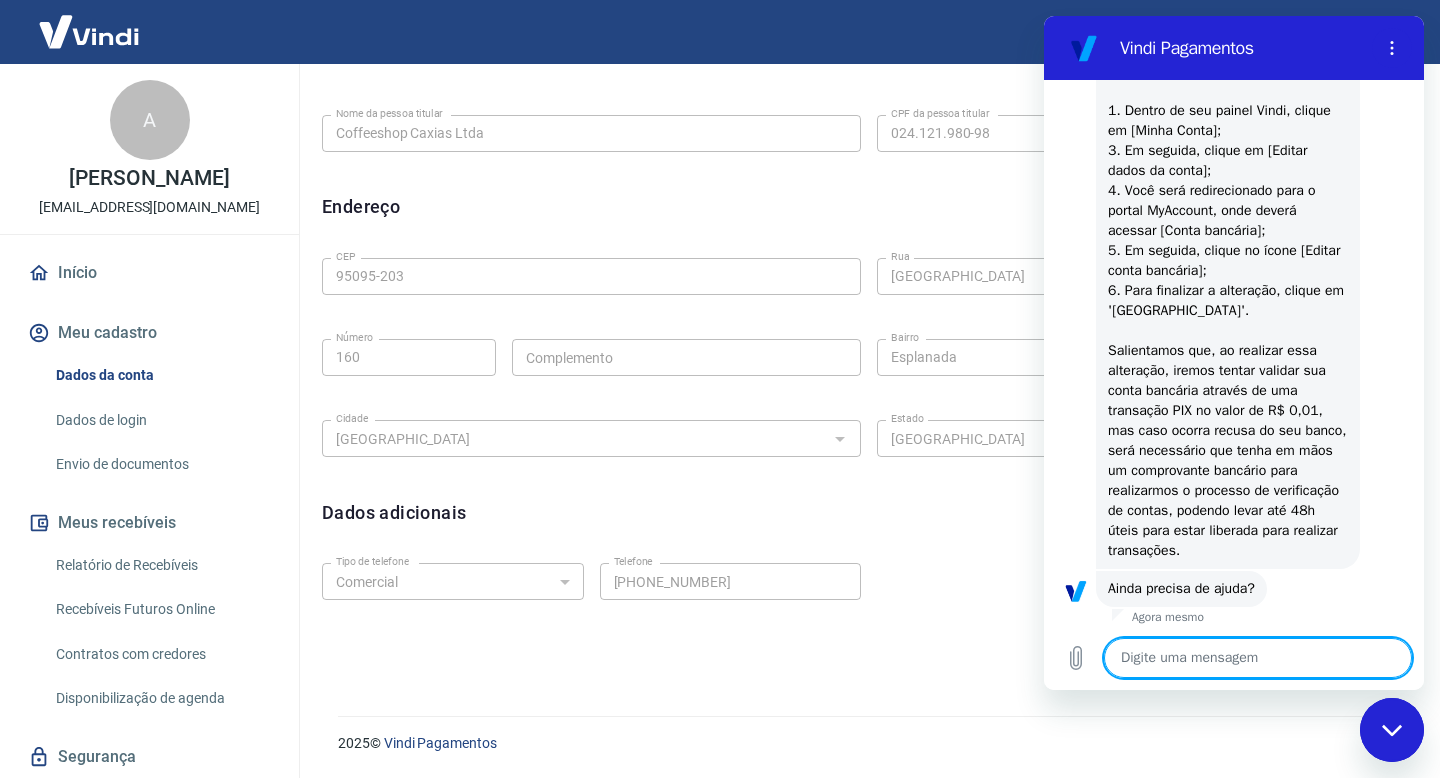 scroll, scrollTop: 2089, scrollLeft: 0, axis: vertical 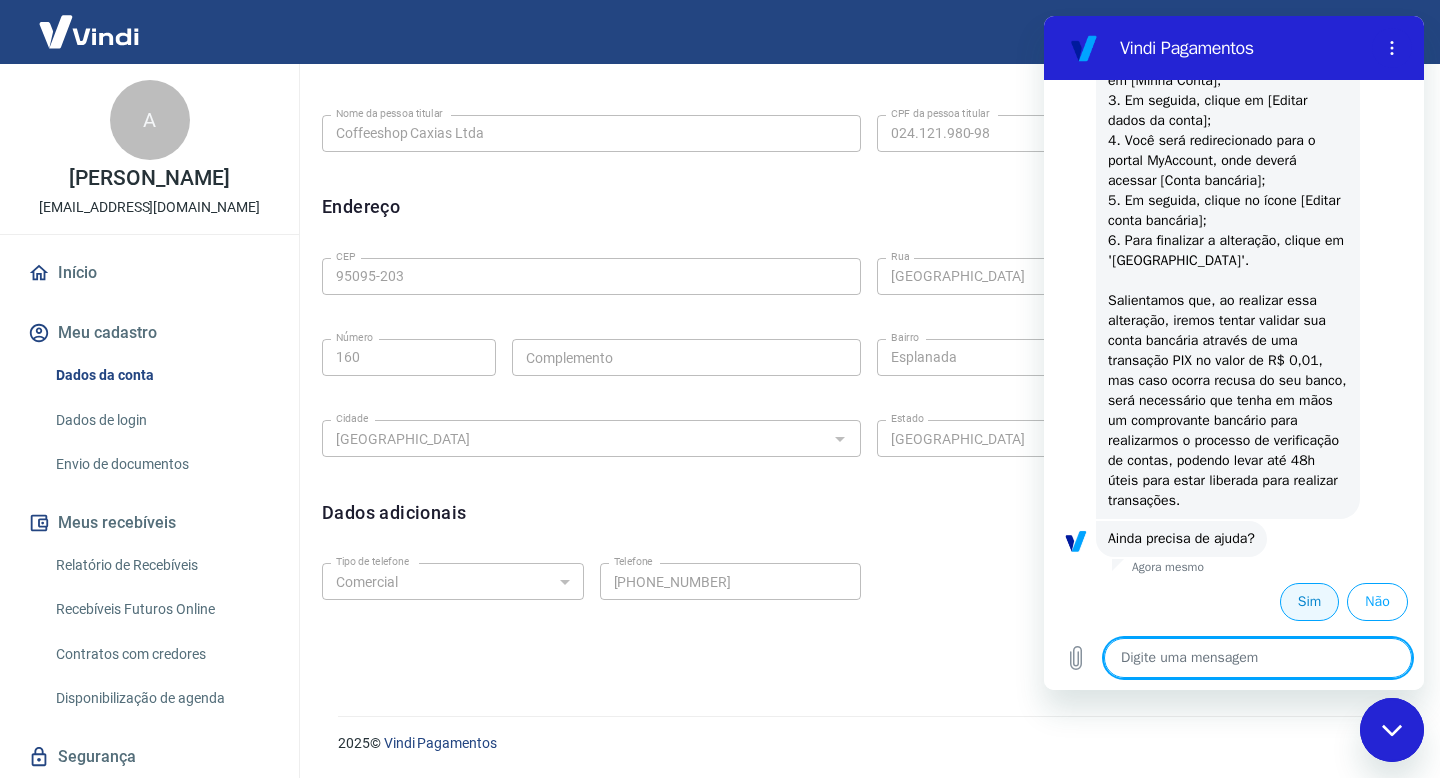click on "Sim" at bounding box center (1309, 602) 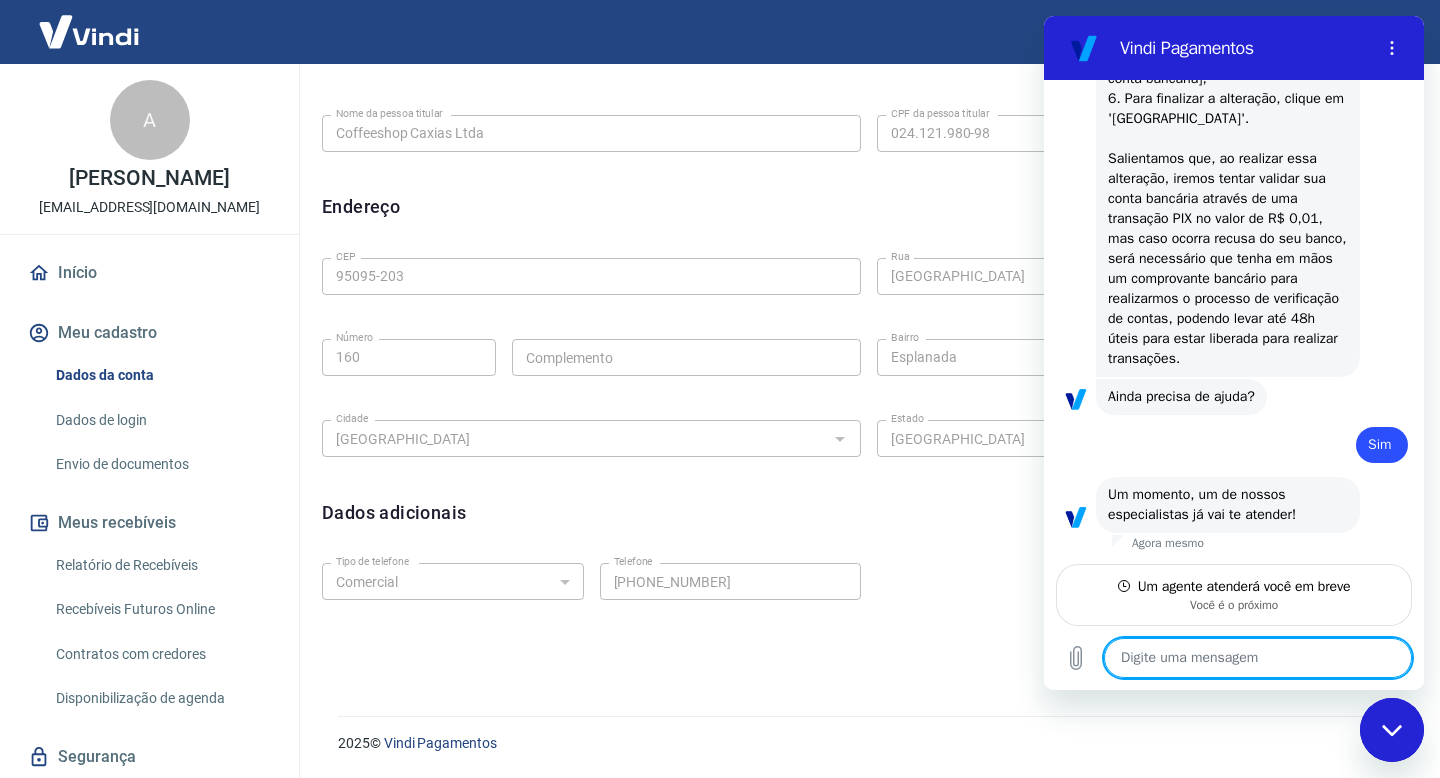 scroll, scrollTop: 2231, scrollLeft: 0, axis: vertical 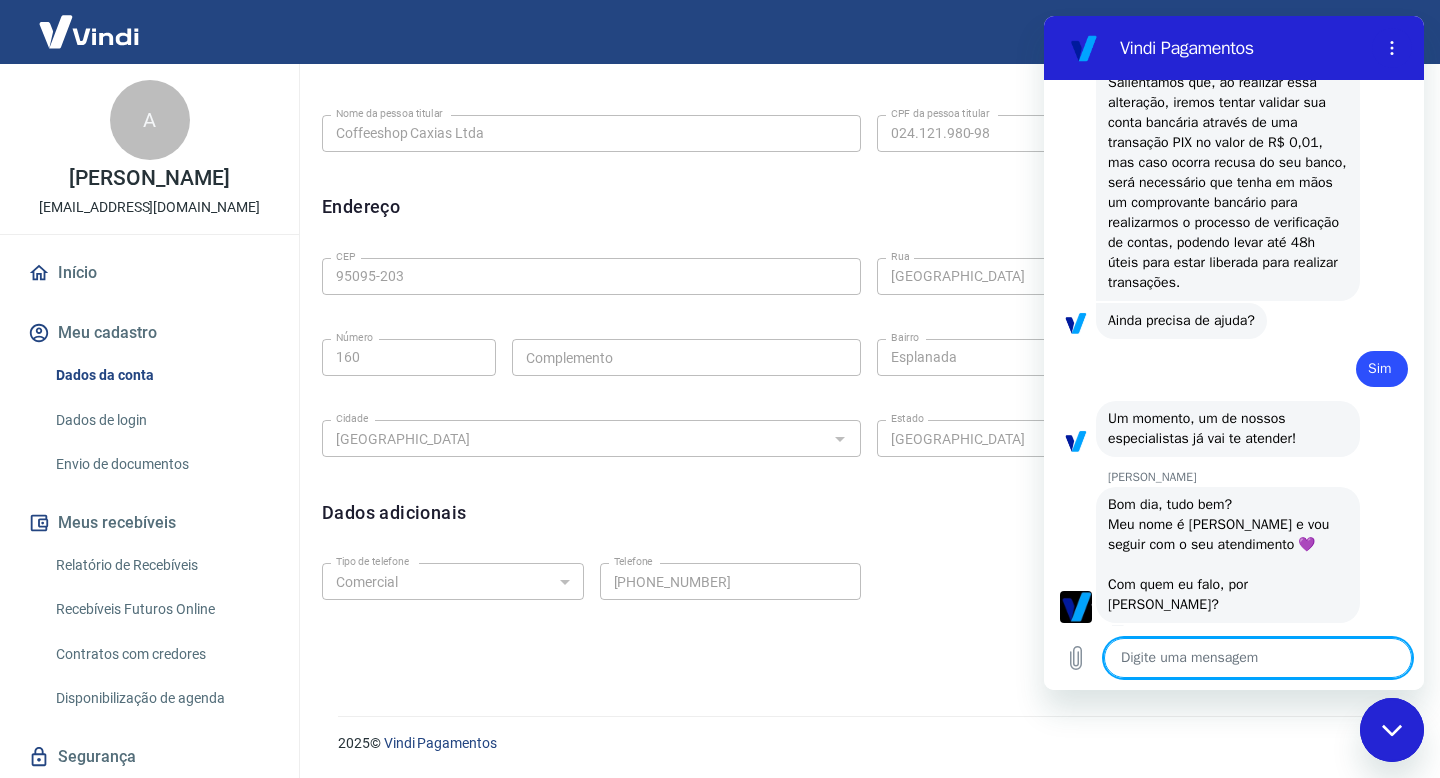 click at bounding box center [1258, 658] 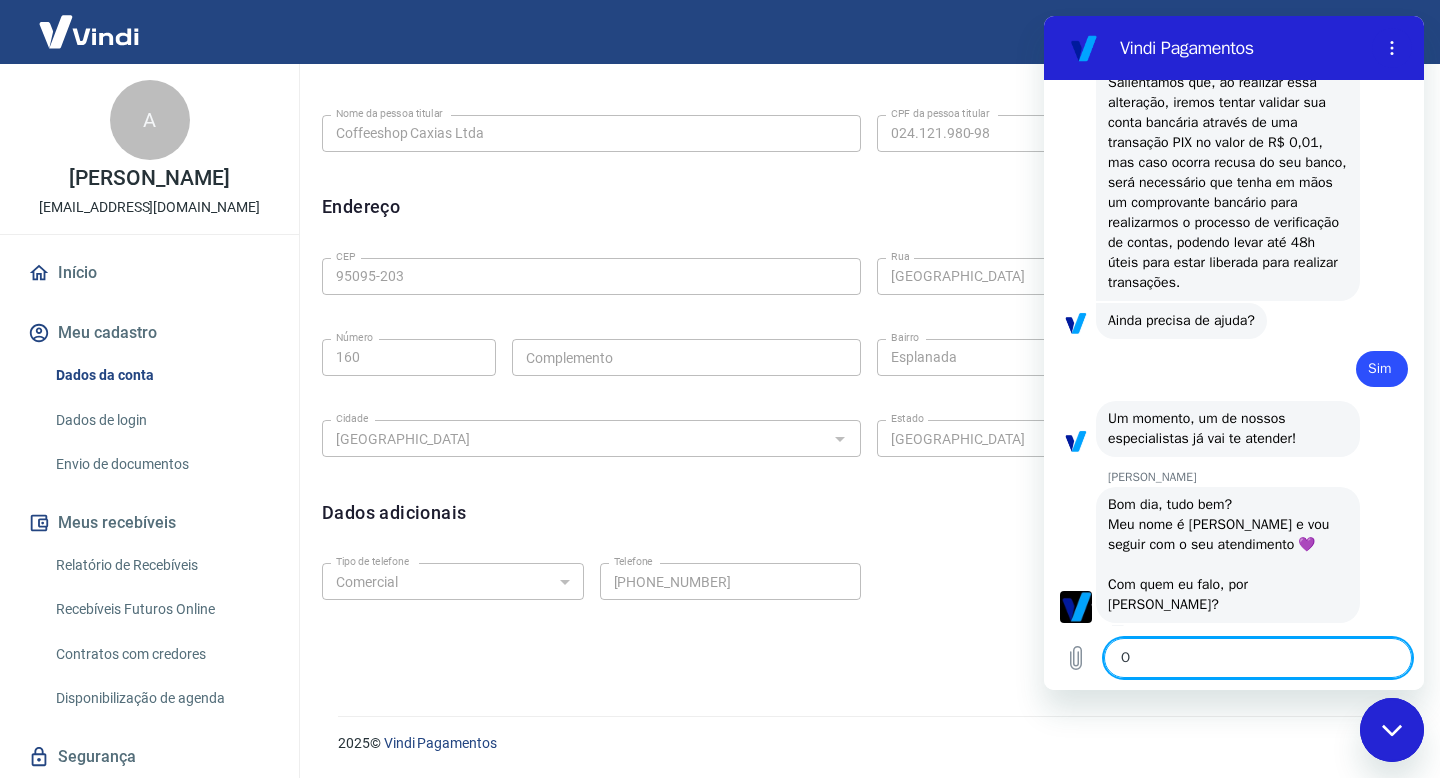type on "x" 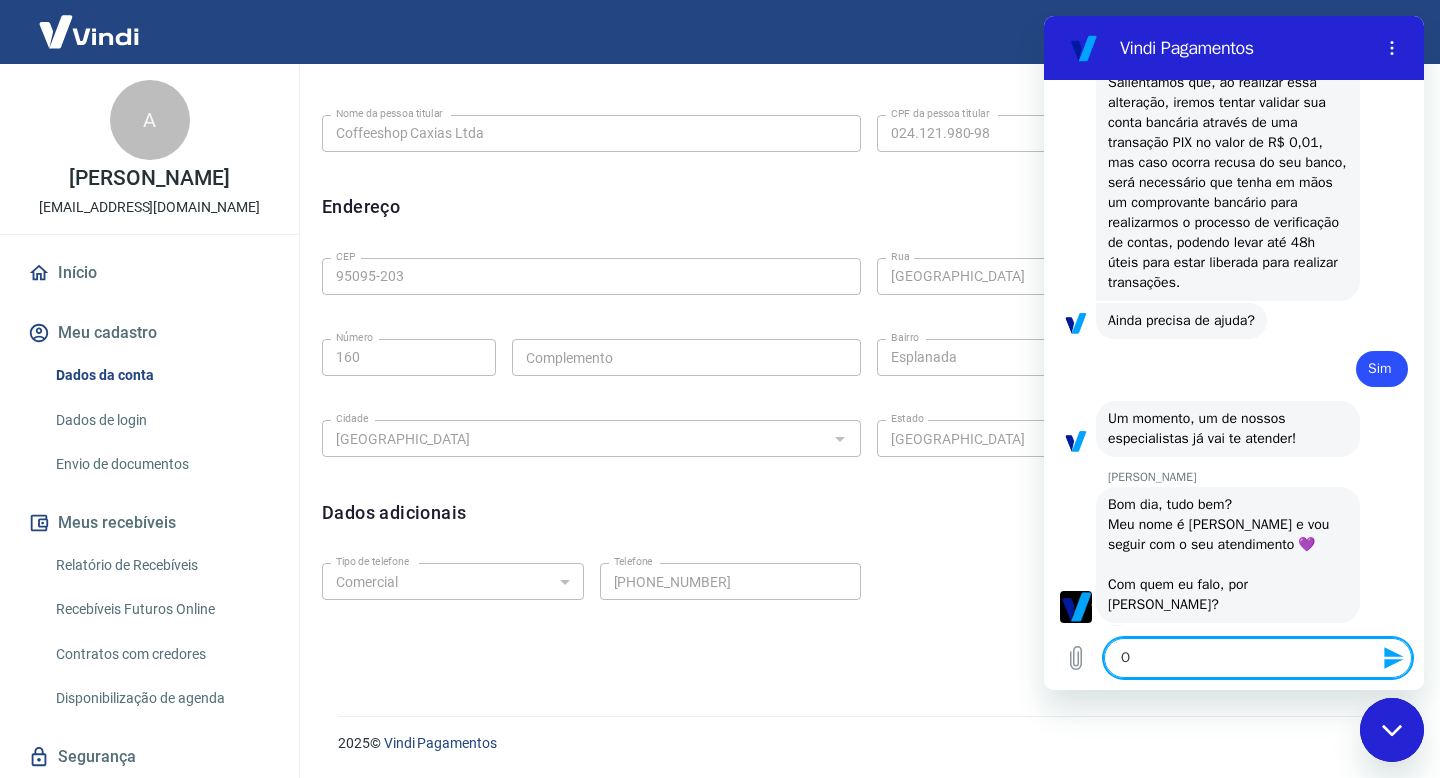type on "Ol" 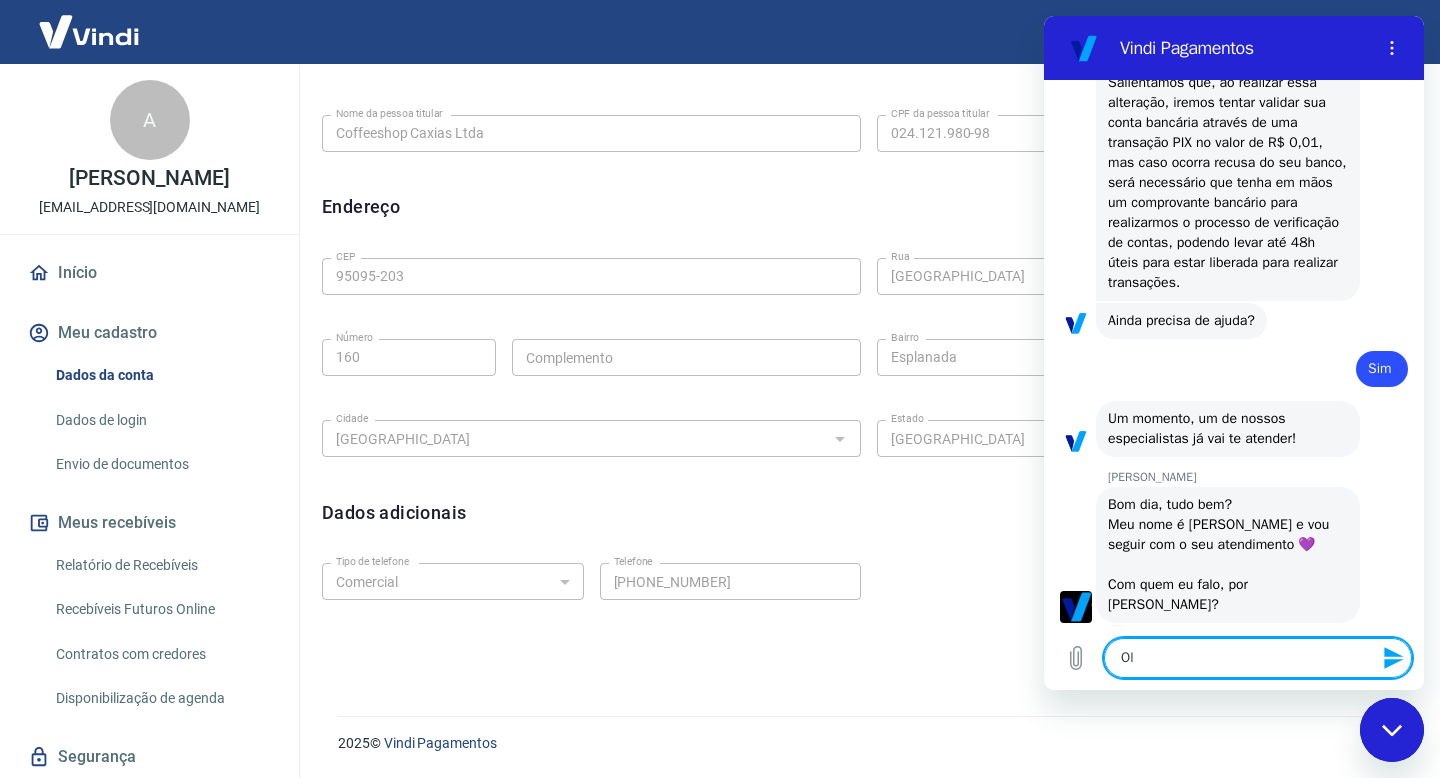 type on "[PERSON_NAME]" 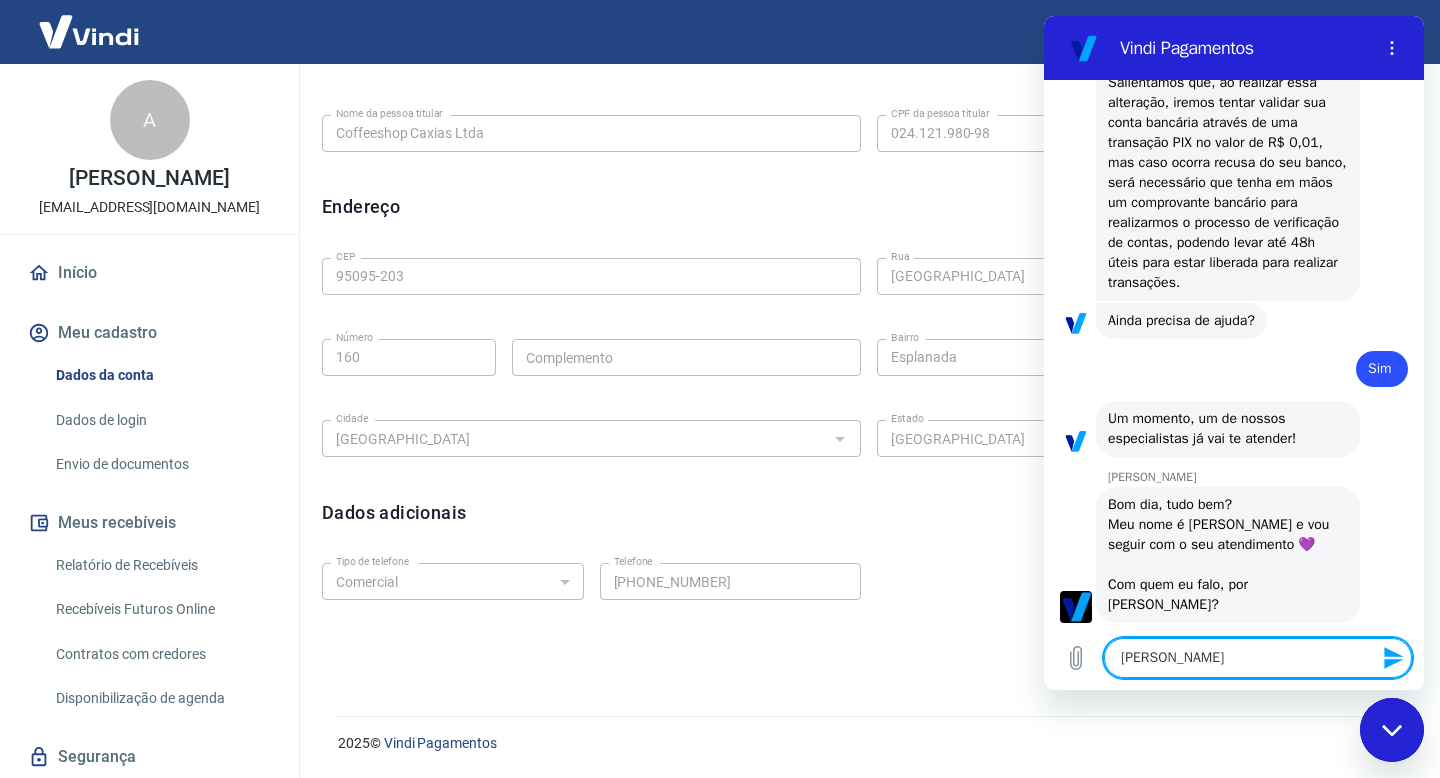 type on "Ol" 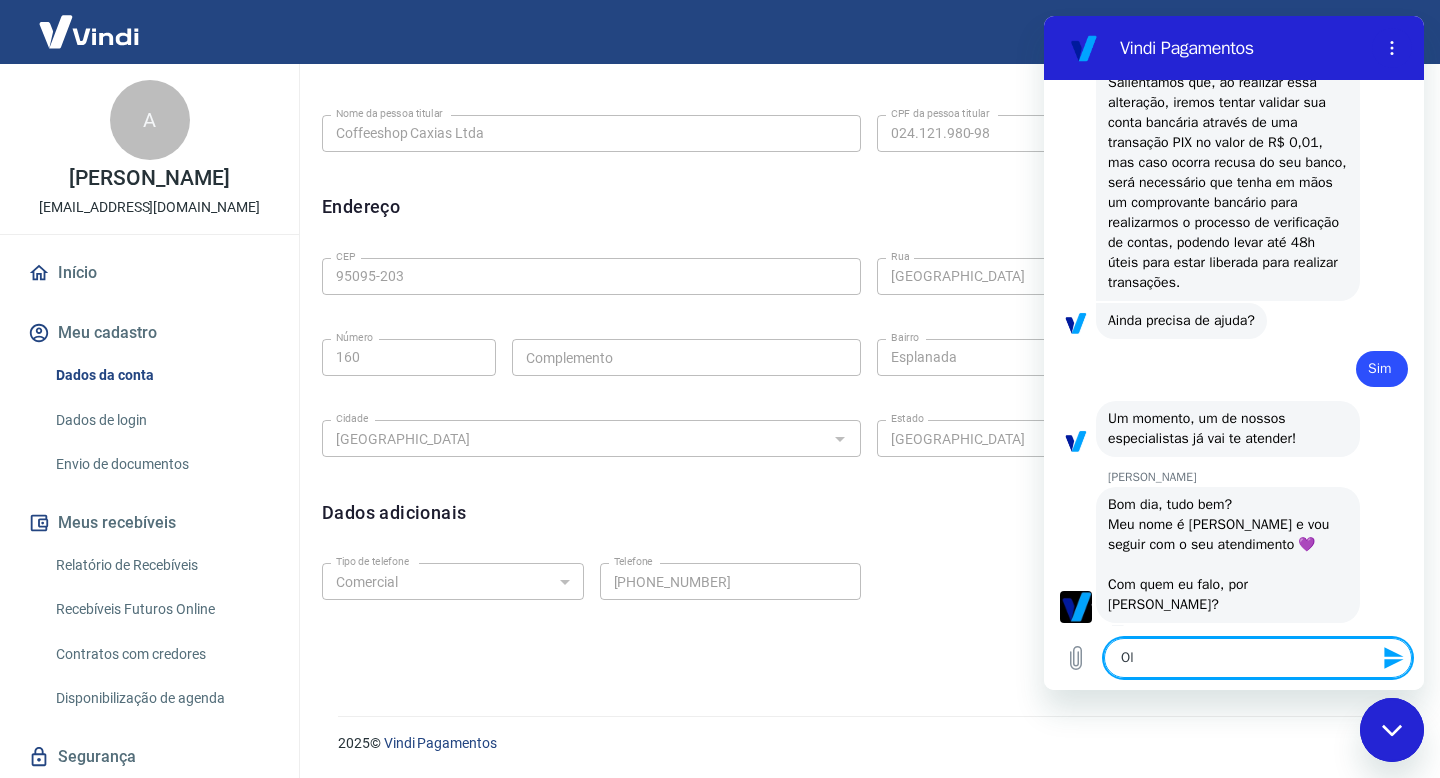 type on "[PERSON_NAME]" 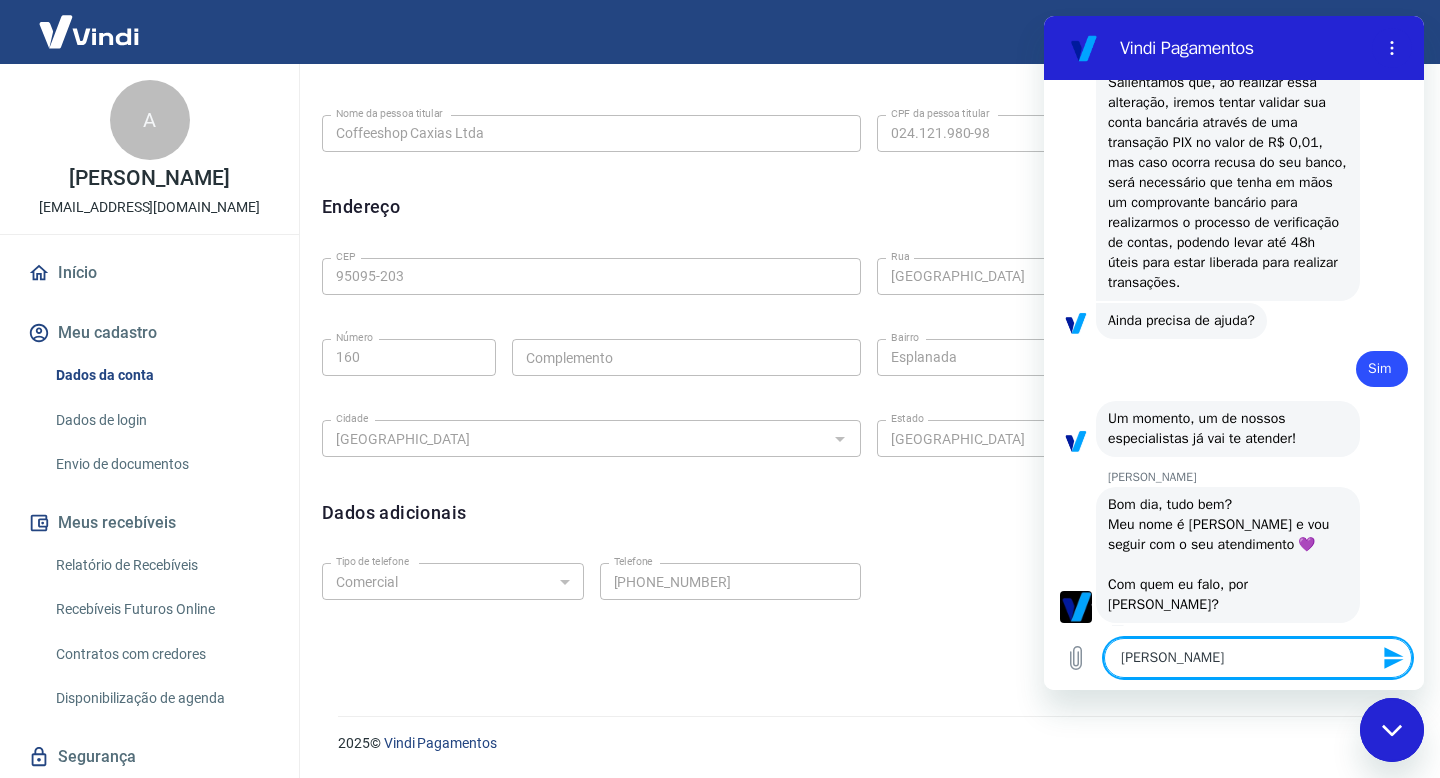 type on "Olá" 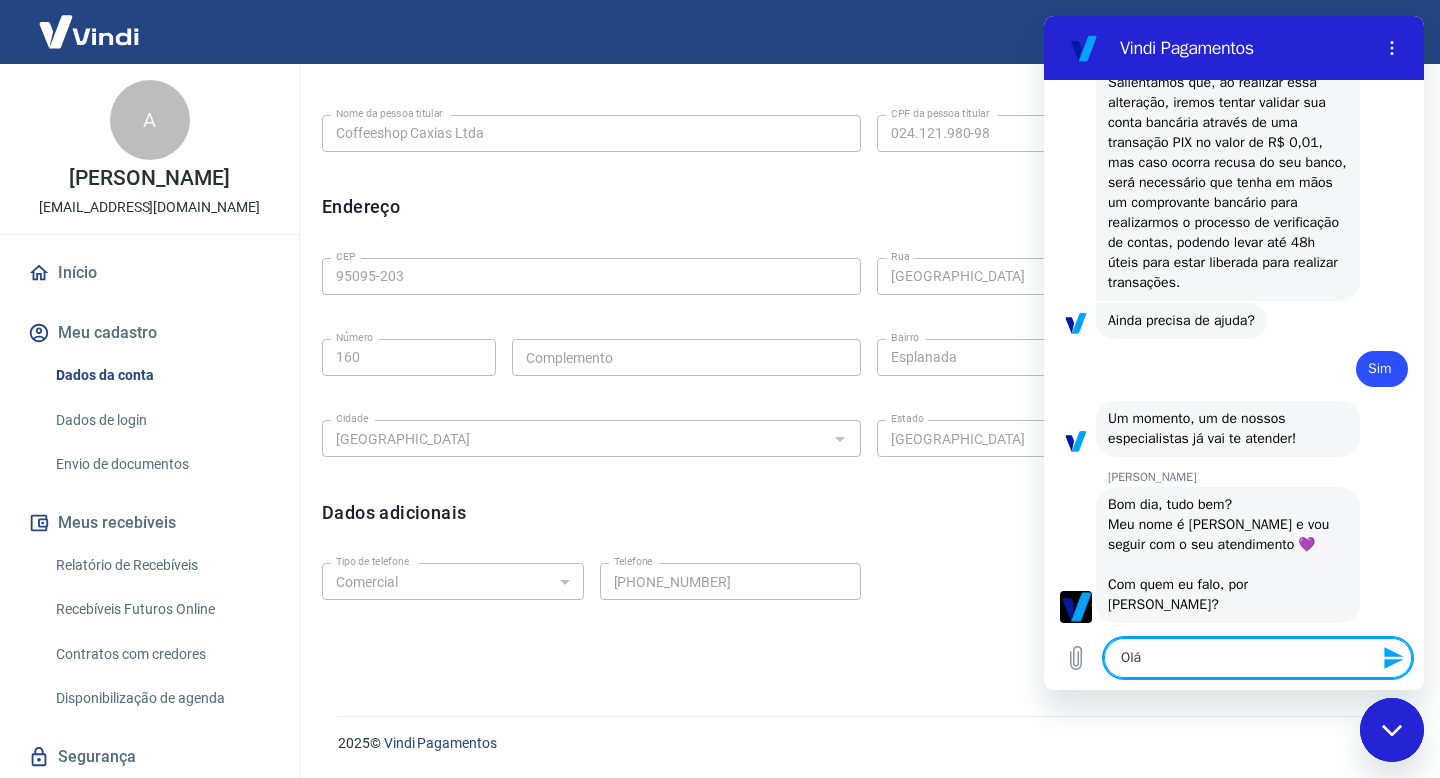 type on "Olá," 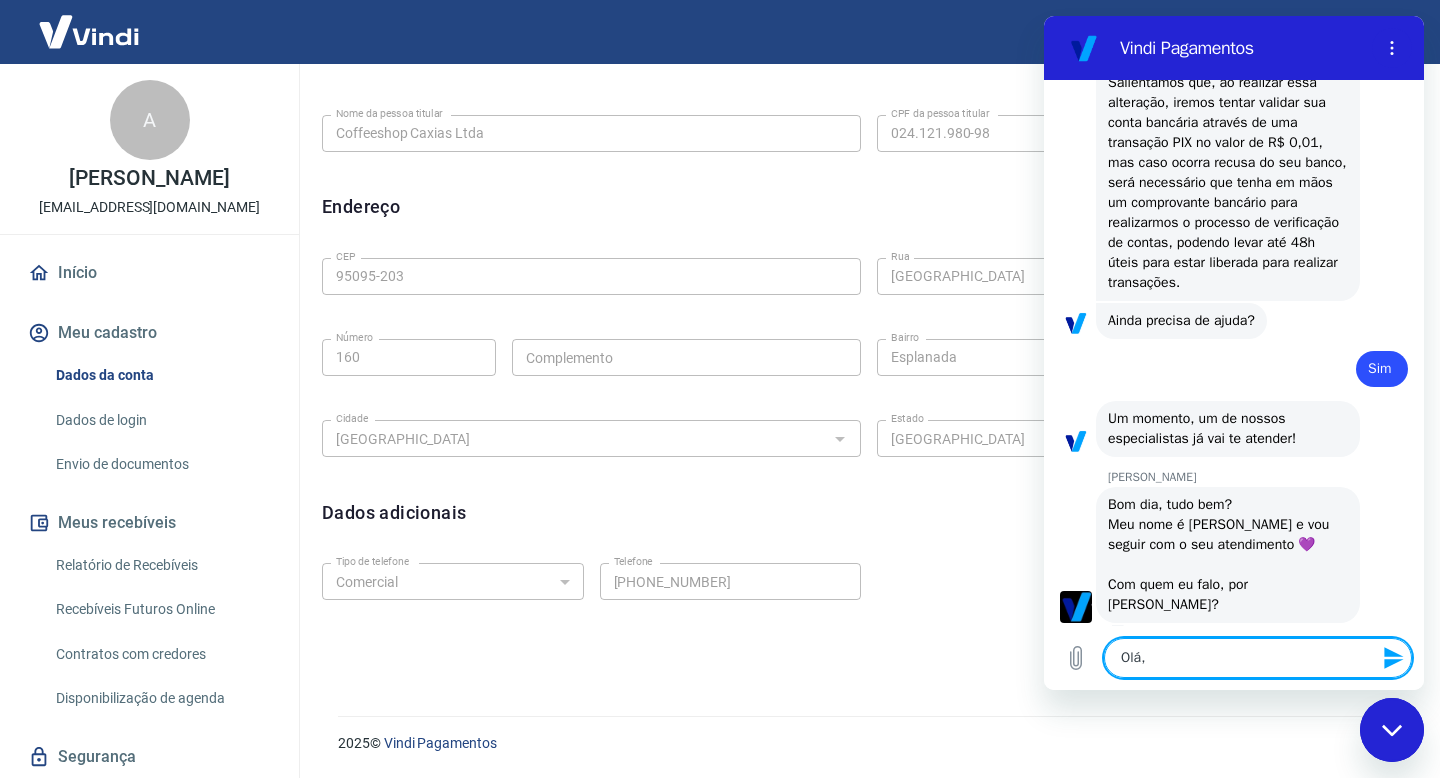 type on "Olá," 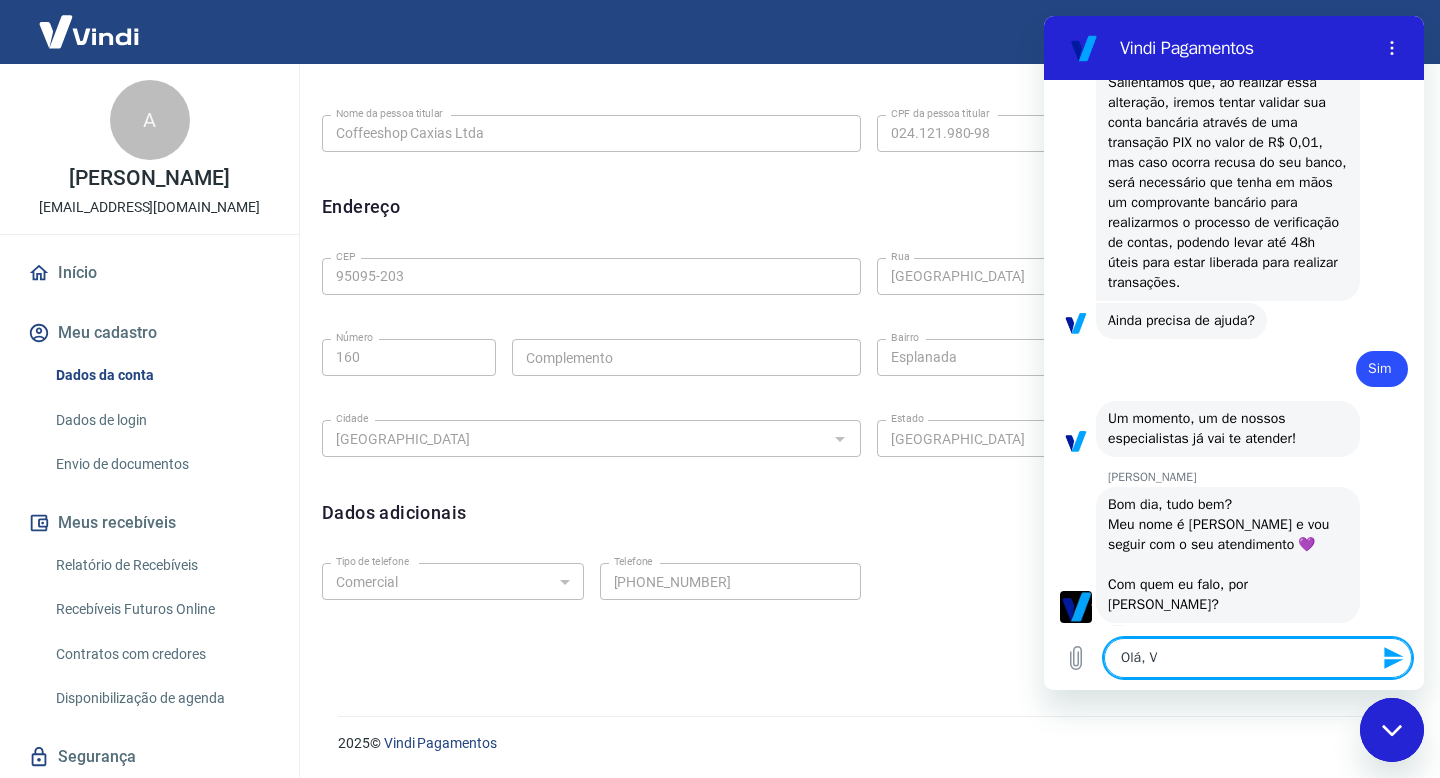 type on "x" 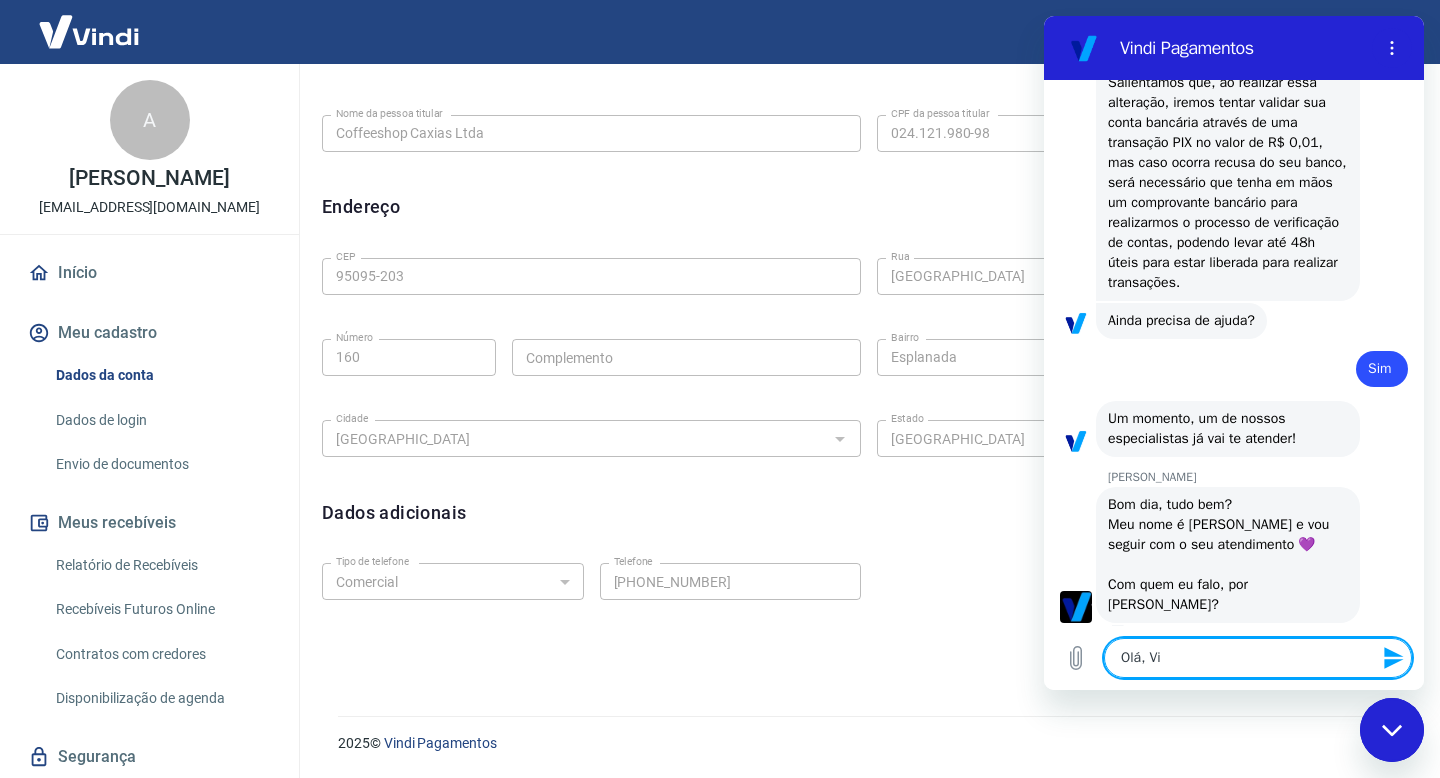 type on "Olá, Viv" 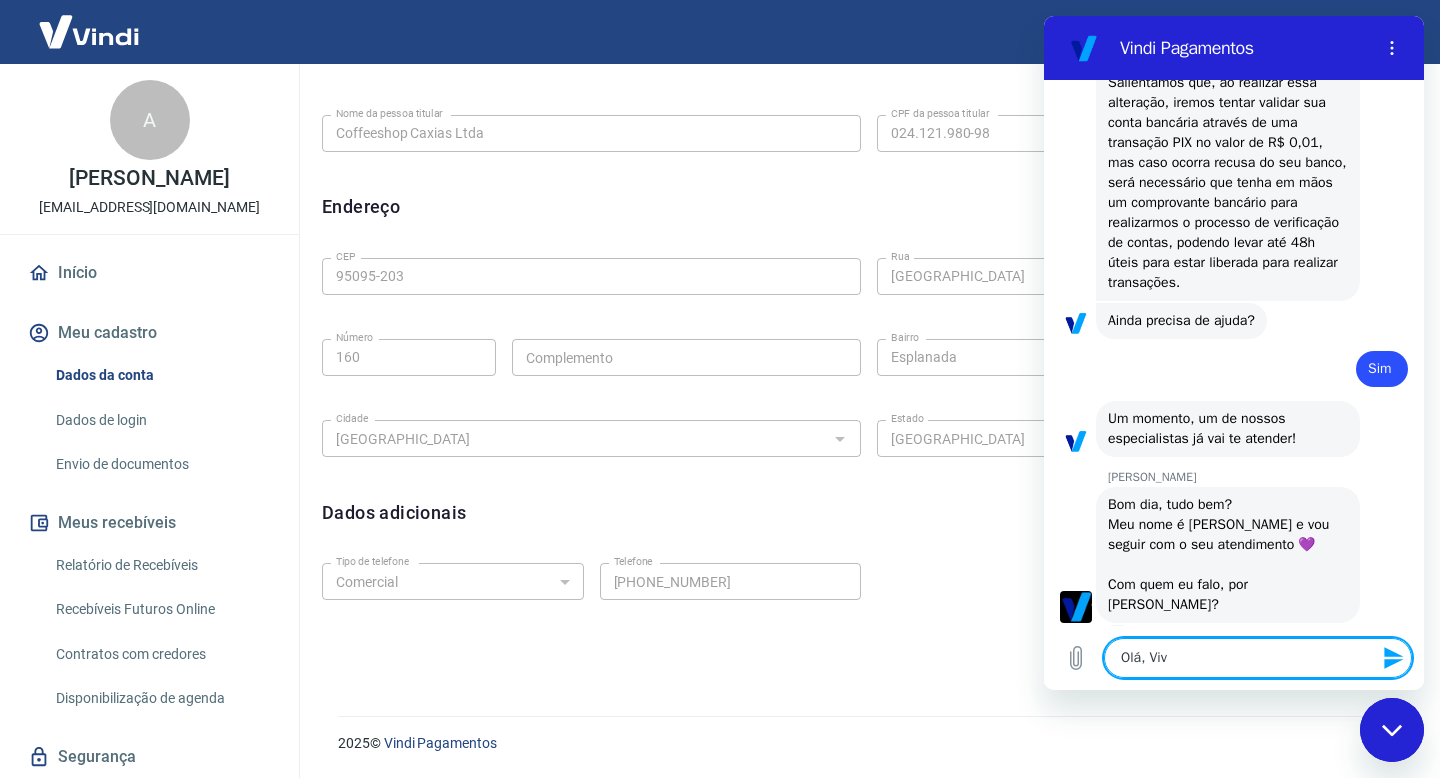 type on "Olá, Vivi" 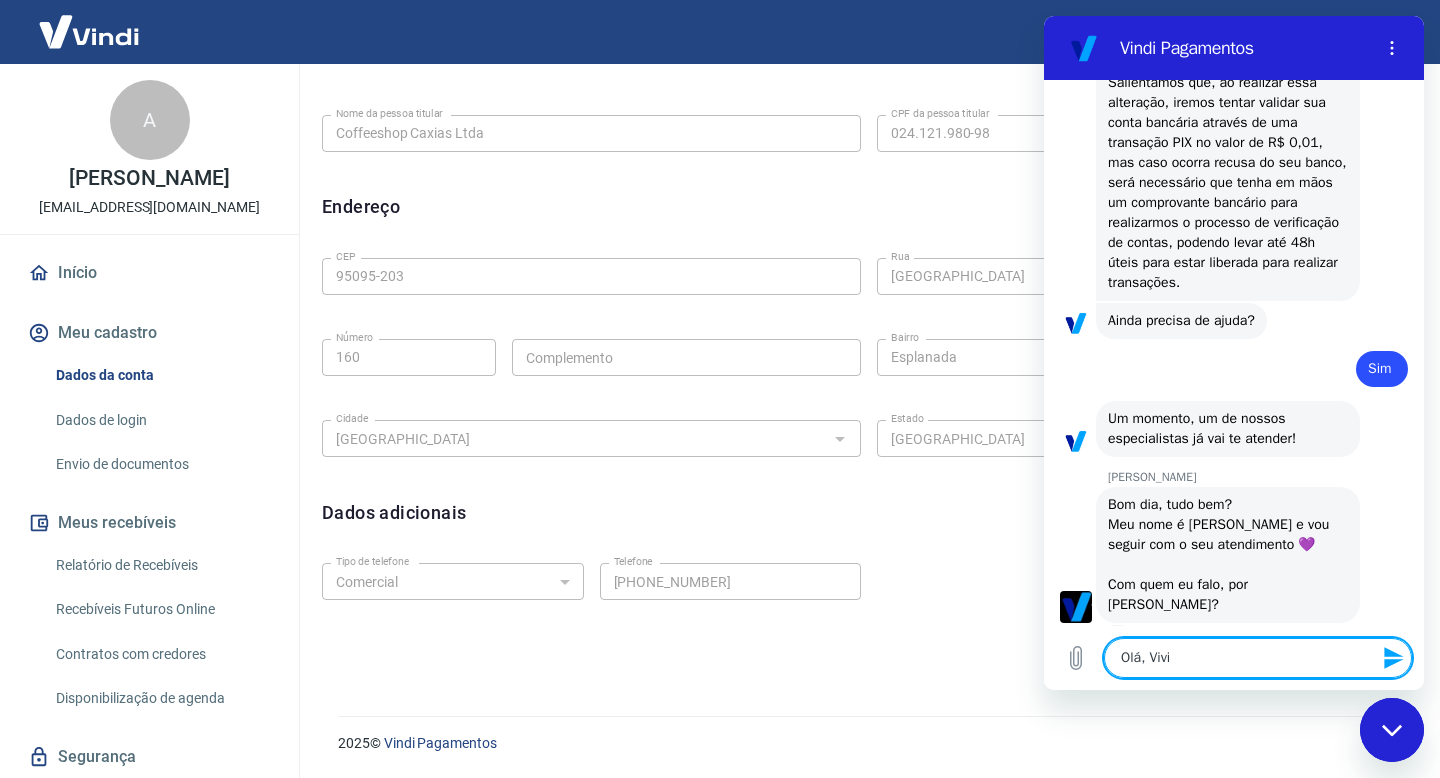 type on "Olá, Vivia" 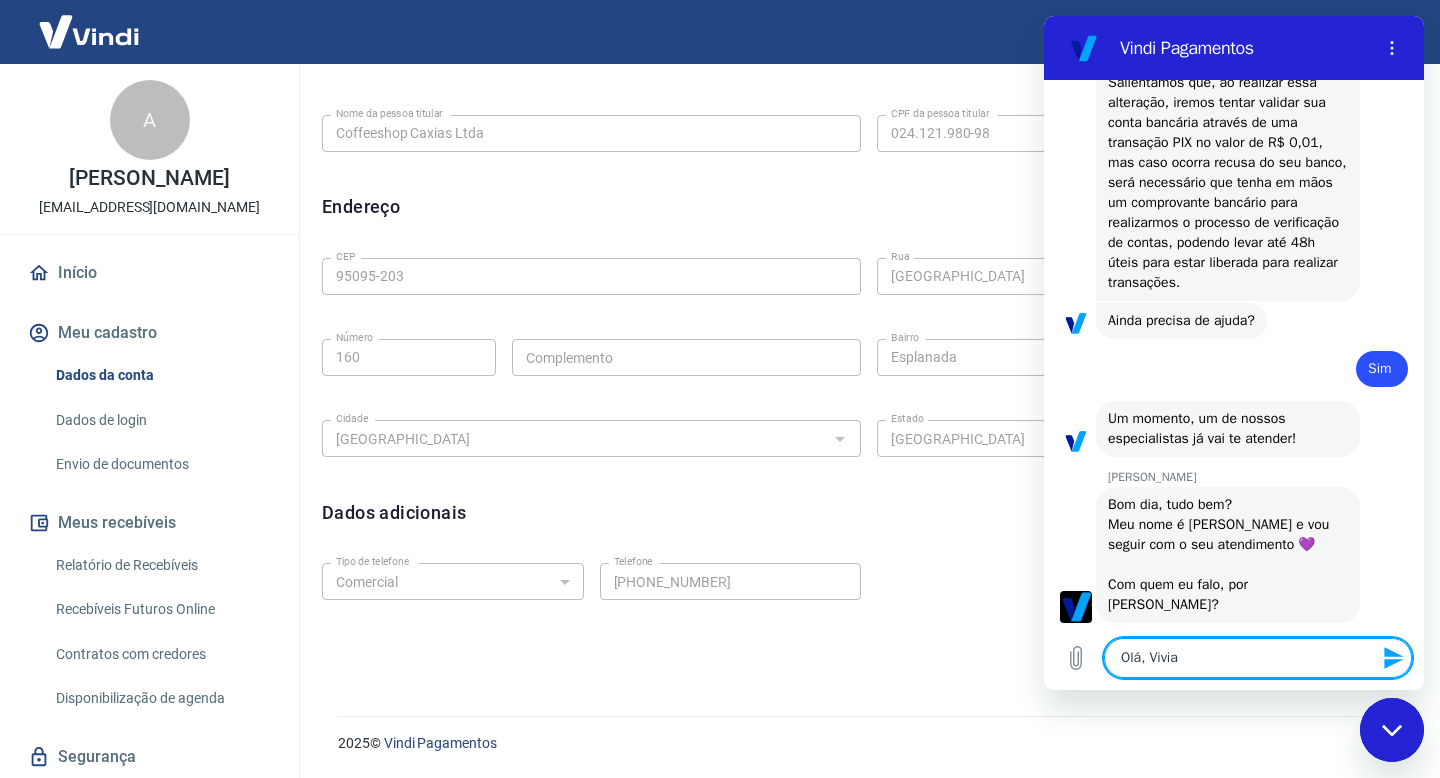 type on "[PERSON_NAME]" 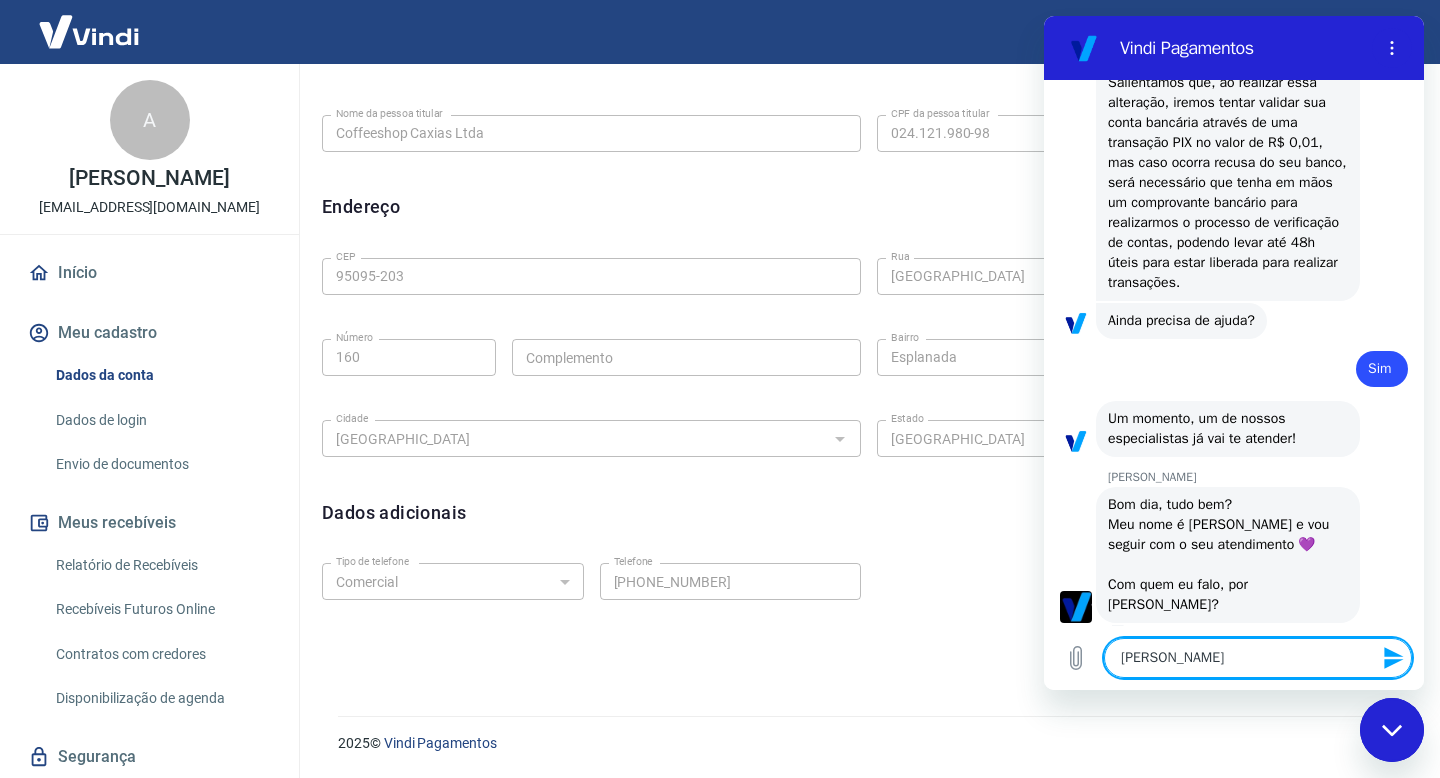 type on "[PERSON_NAME]" 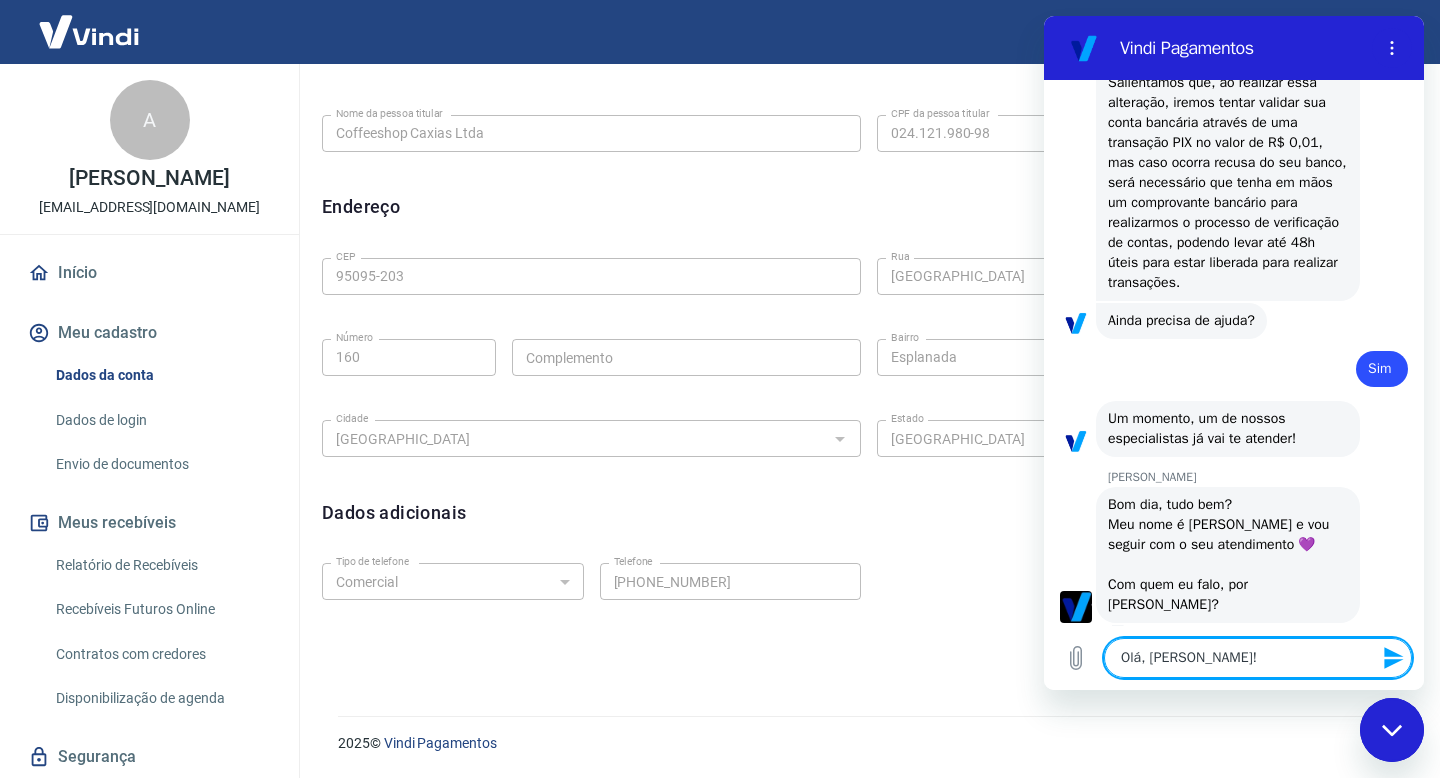 type on "Olá, [PERSON_NAME]!" 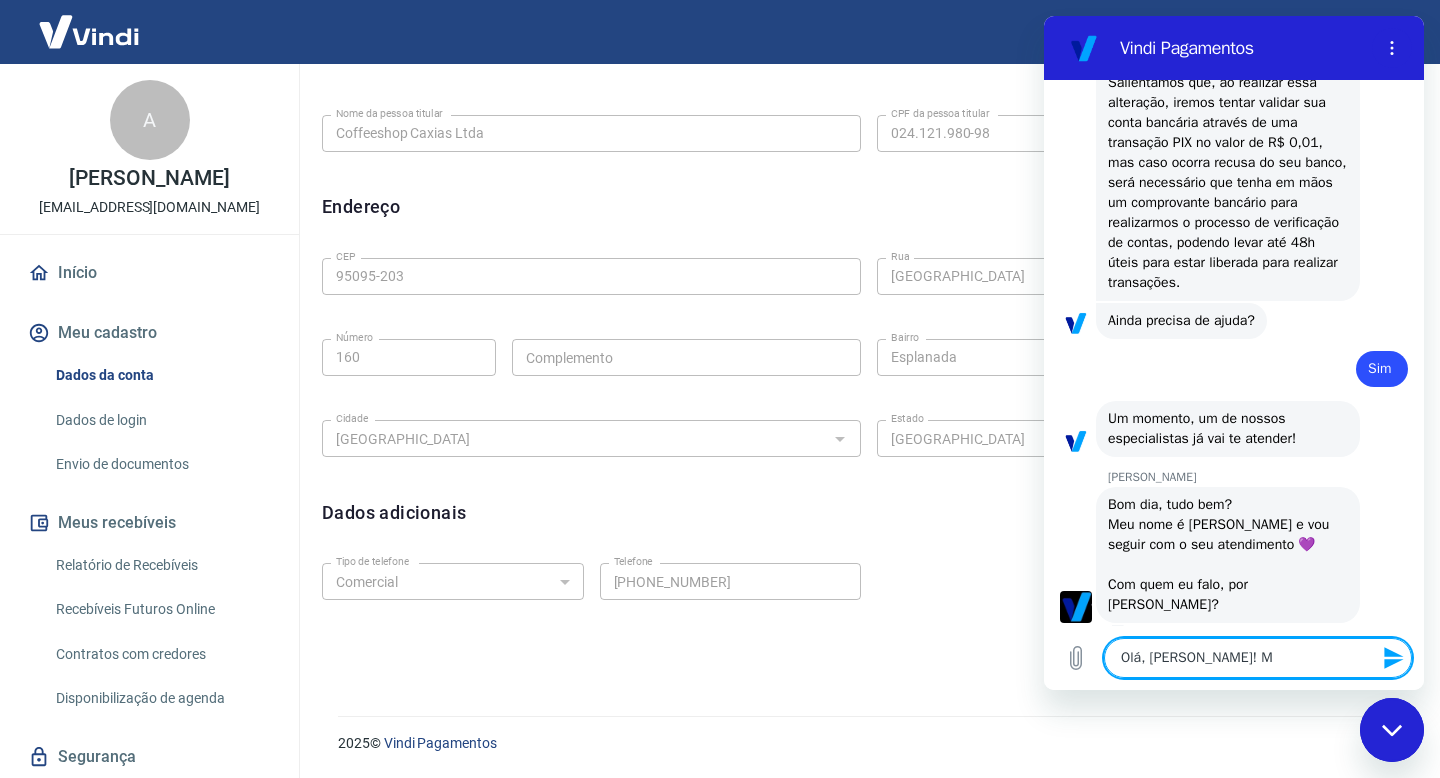 type on "Olá, [PERSON_NAME]! Me" 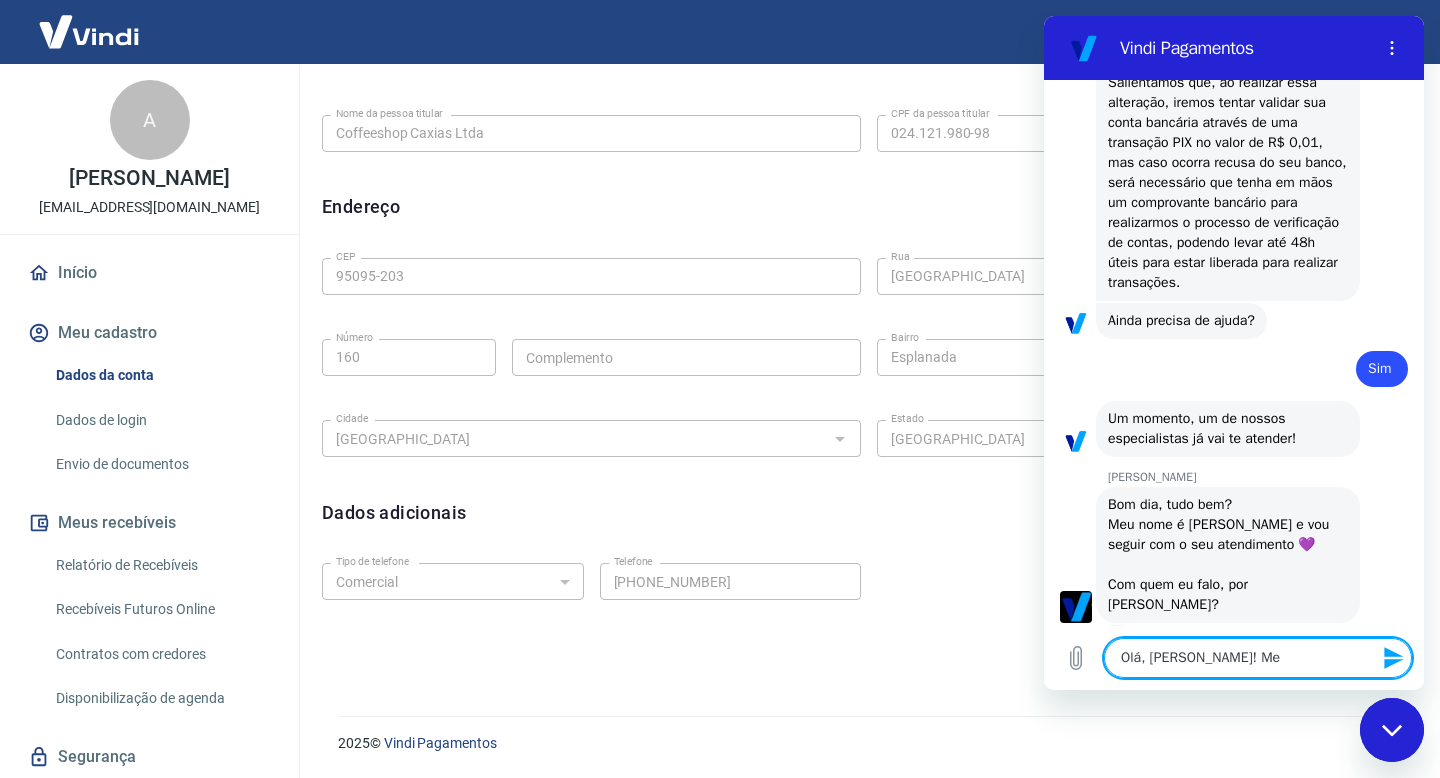 type on "Olá, [PERSON_NAME]! Meu" 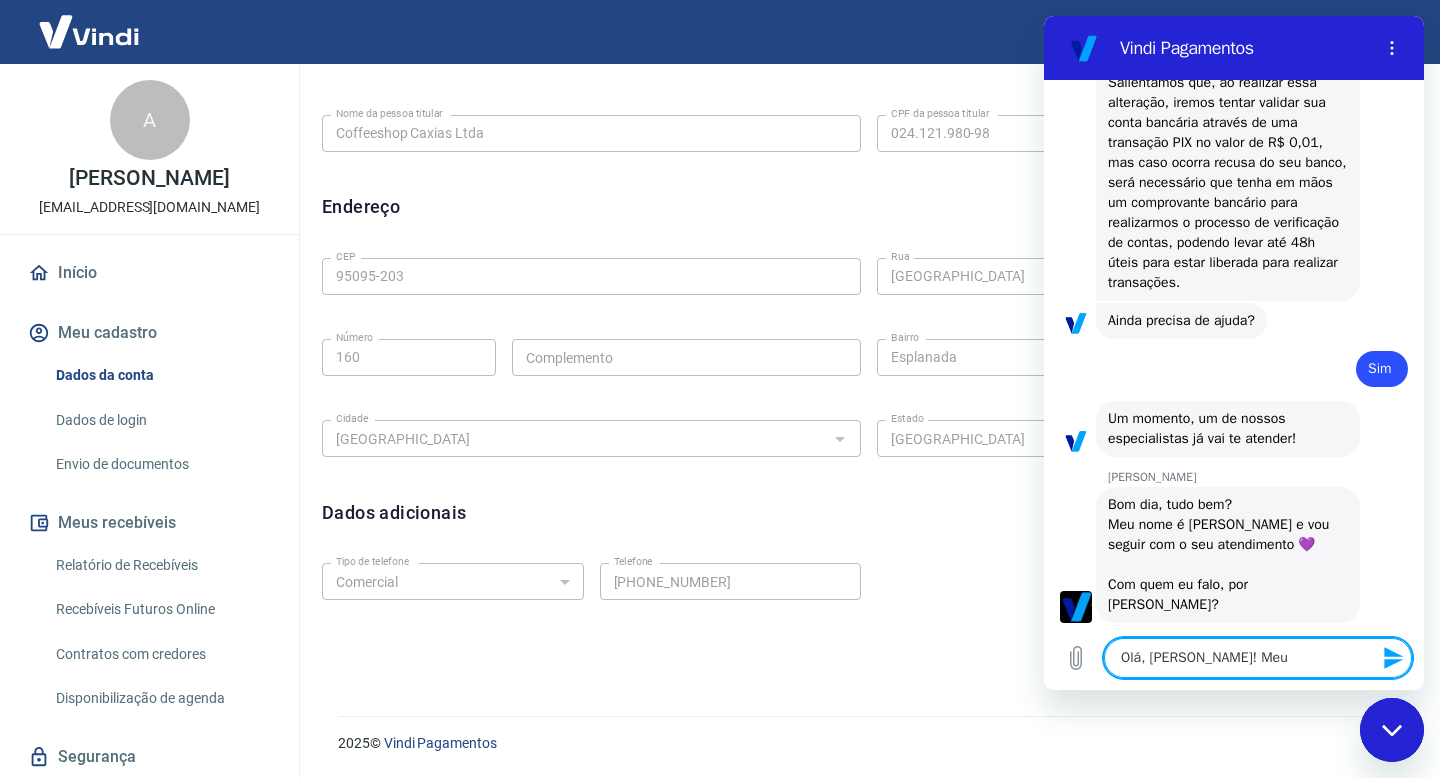 type on "x" 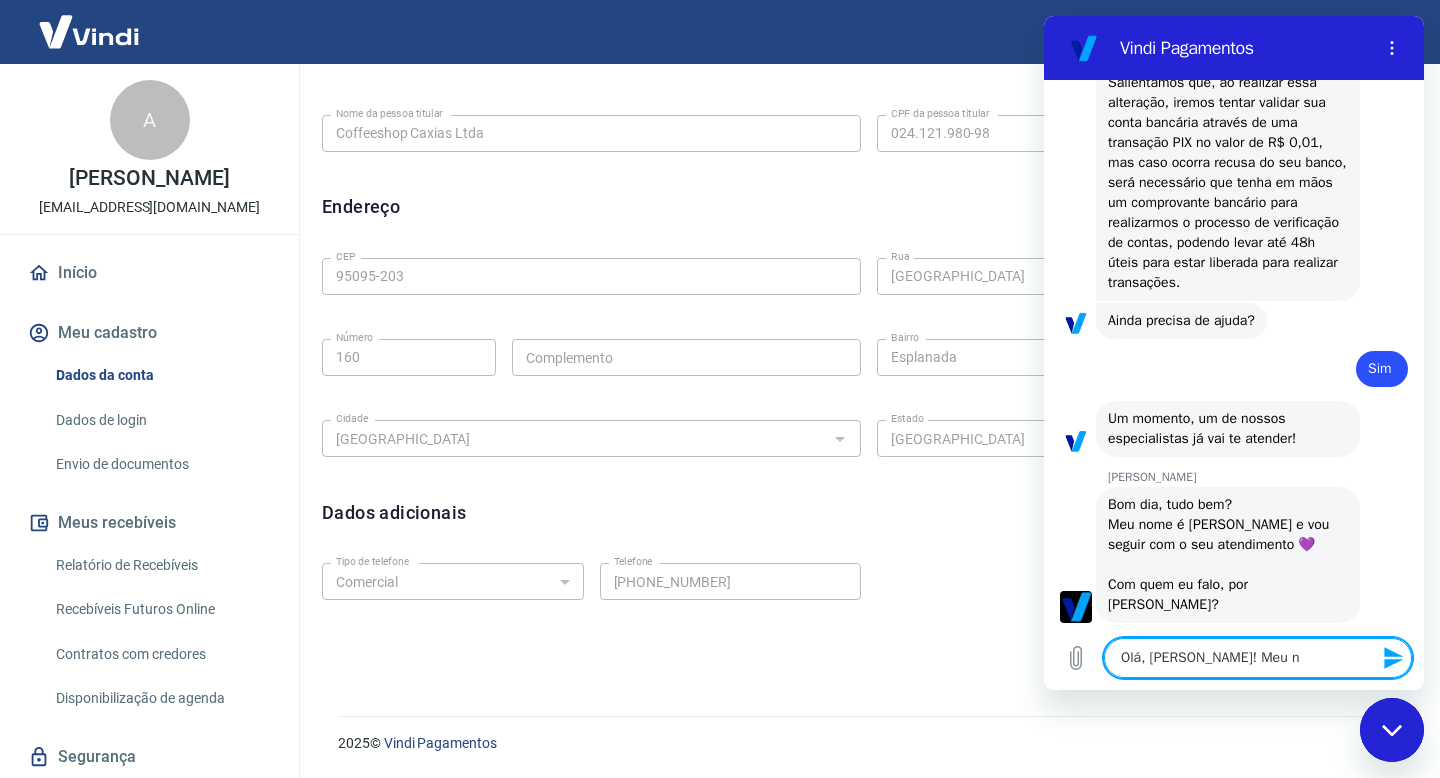 type on "Olá, [PERSON_NAME]! Meu no" 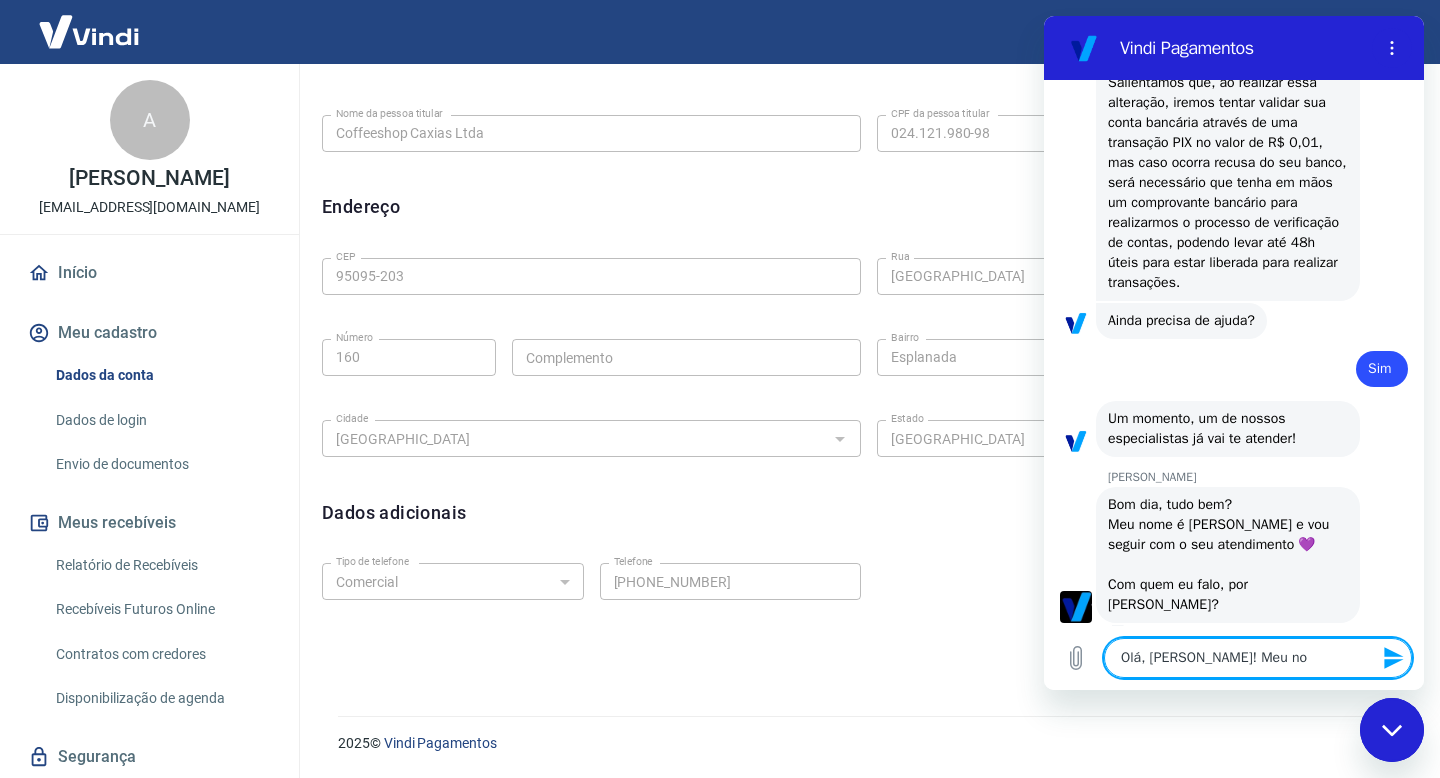 type on "Olá, [PERSON_NAME]! Meu nom" 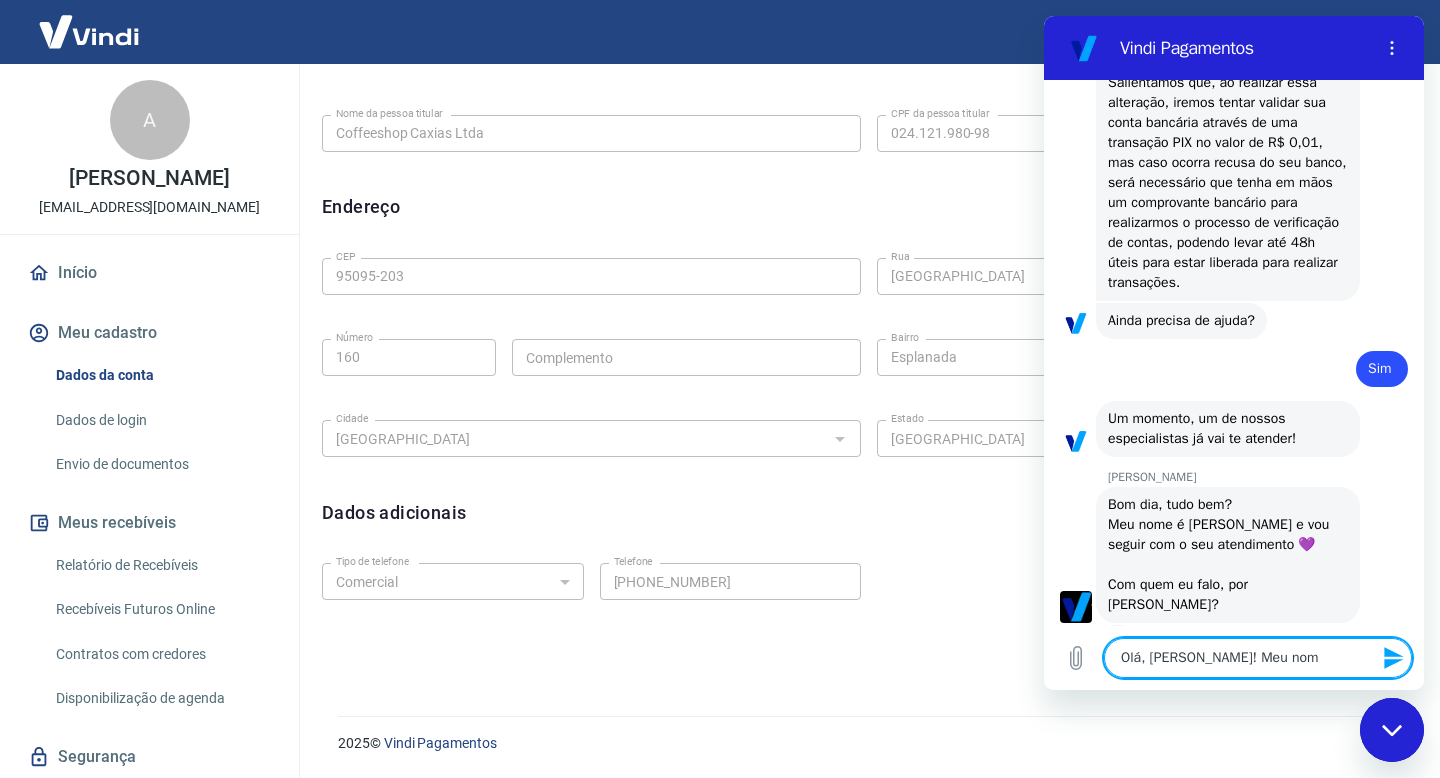 type on "Olá, [PERSON_NAME]! Meu nome" 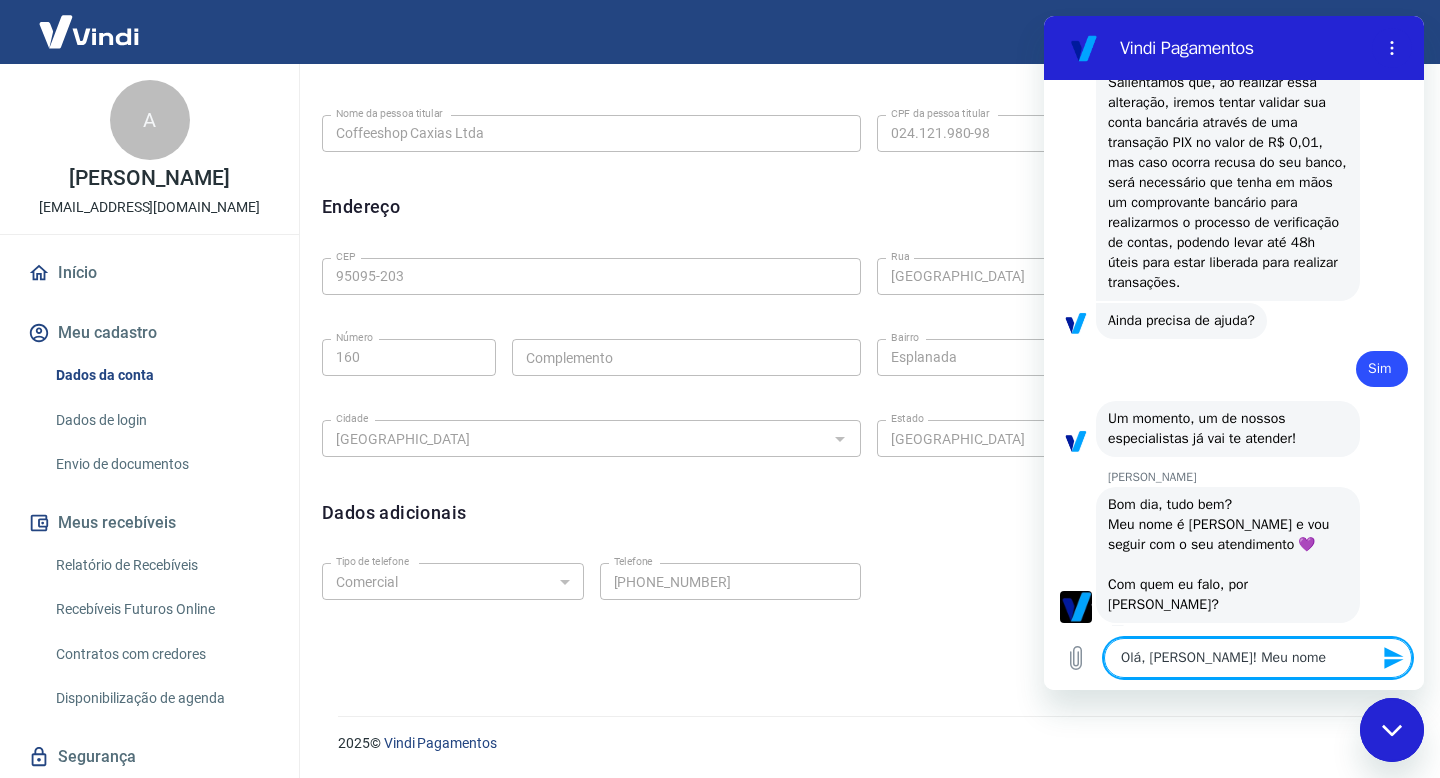 type on "Olá, [PERSON_NAME]! Meu nome" 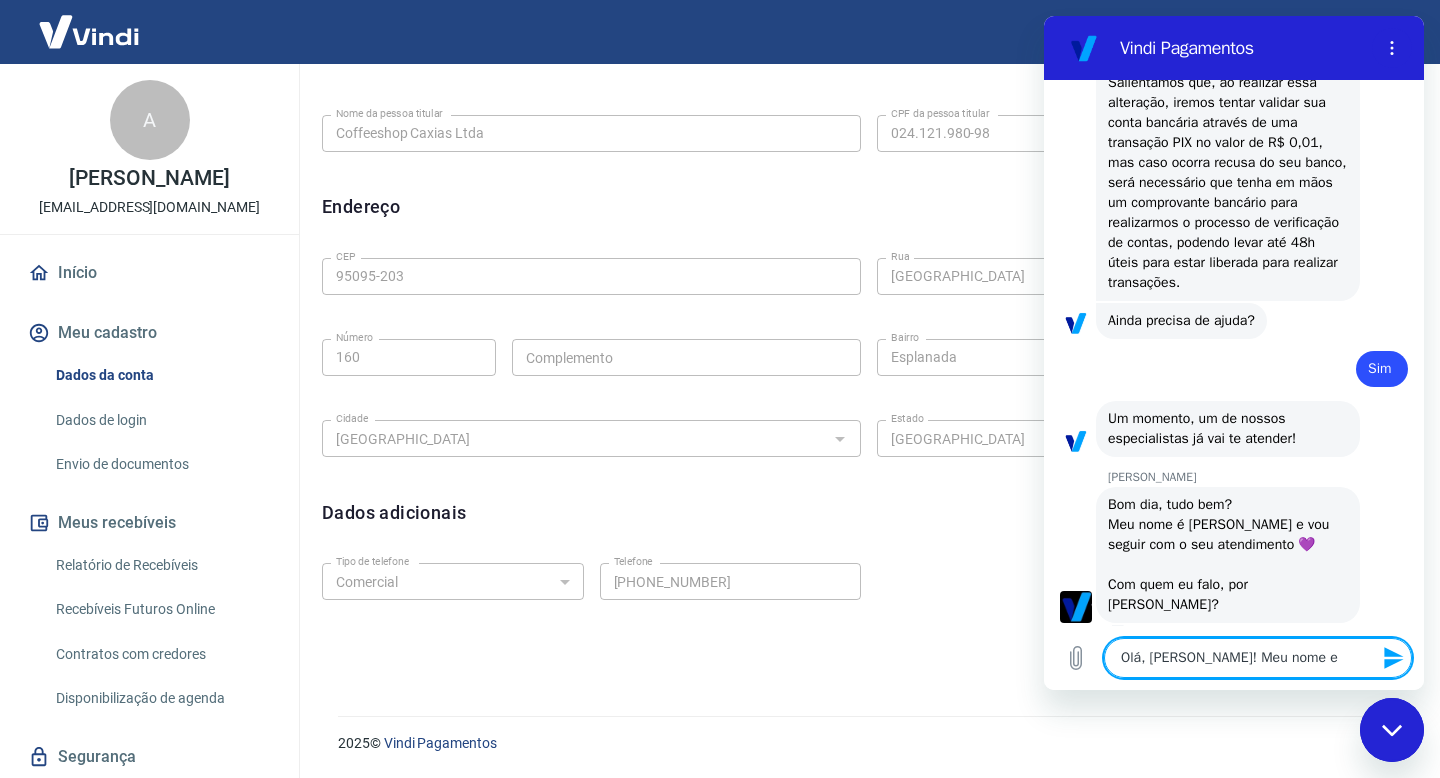 type on "Olá, [PERSON_NAME]! Meu nome é" 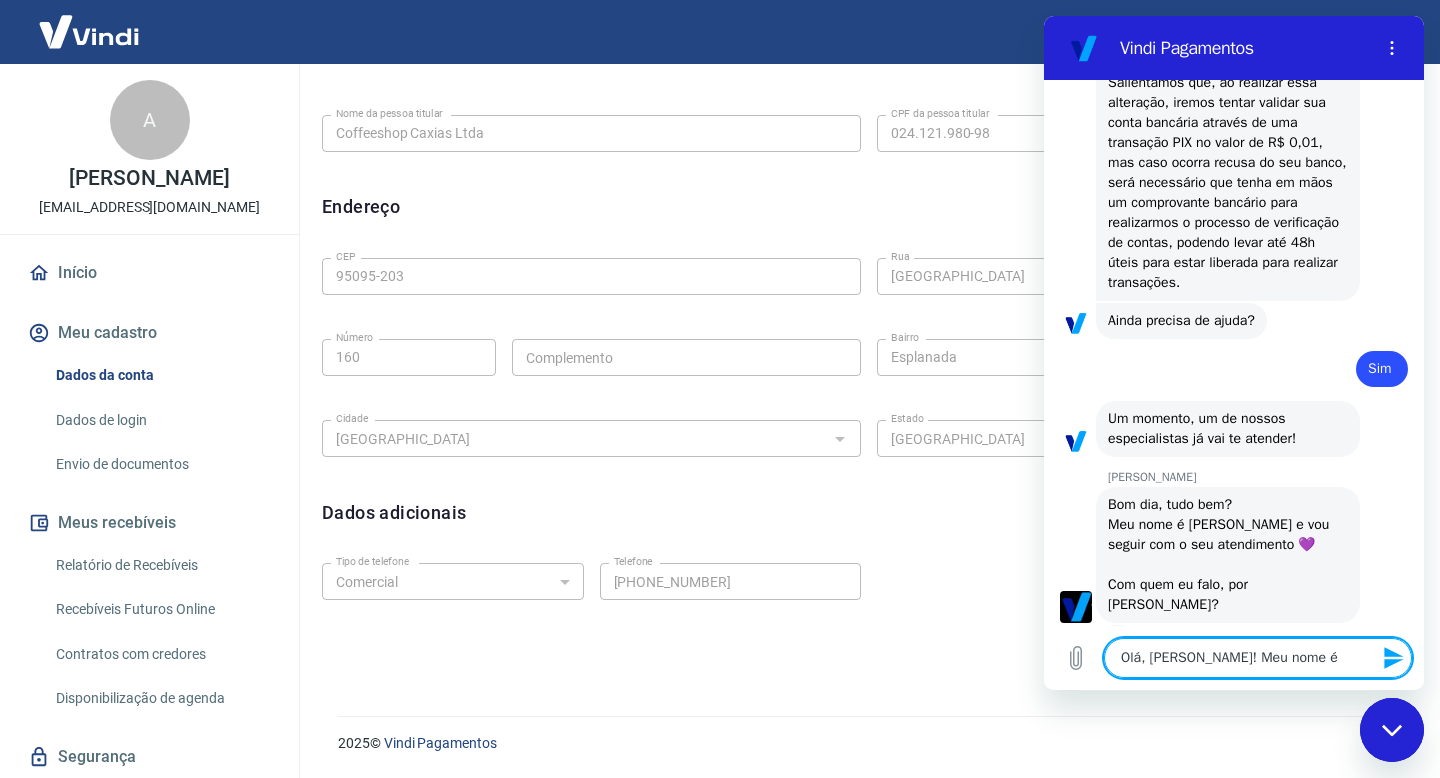 type on "Olá, [PERSON_NAME]! Meu nome é" 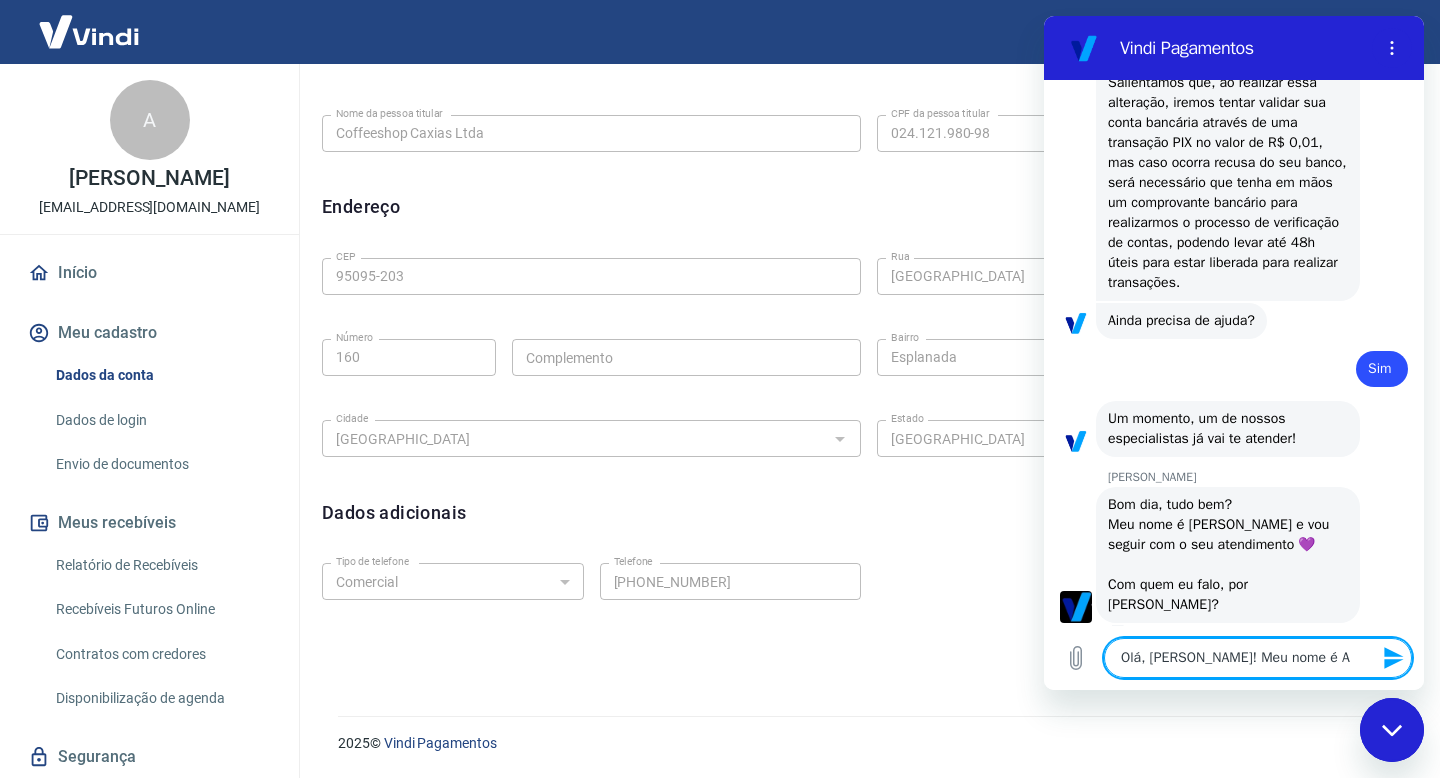 type on "Olá, [PERSON_NAME]! Meu nome é Ad" 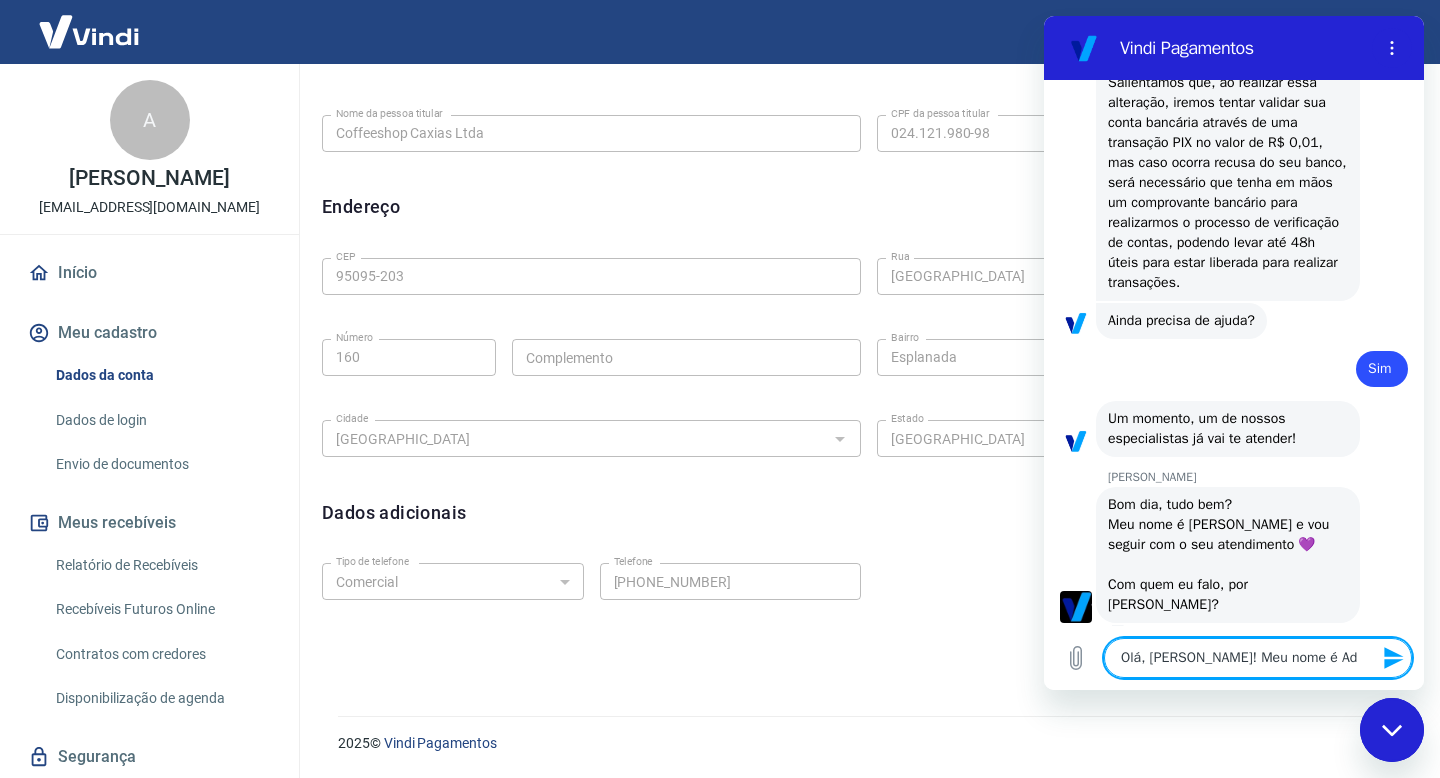 type on "Olá, [PERSON_NAME]! Meu nome é Ad" 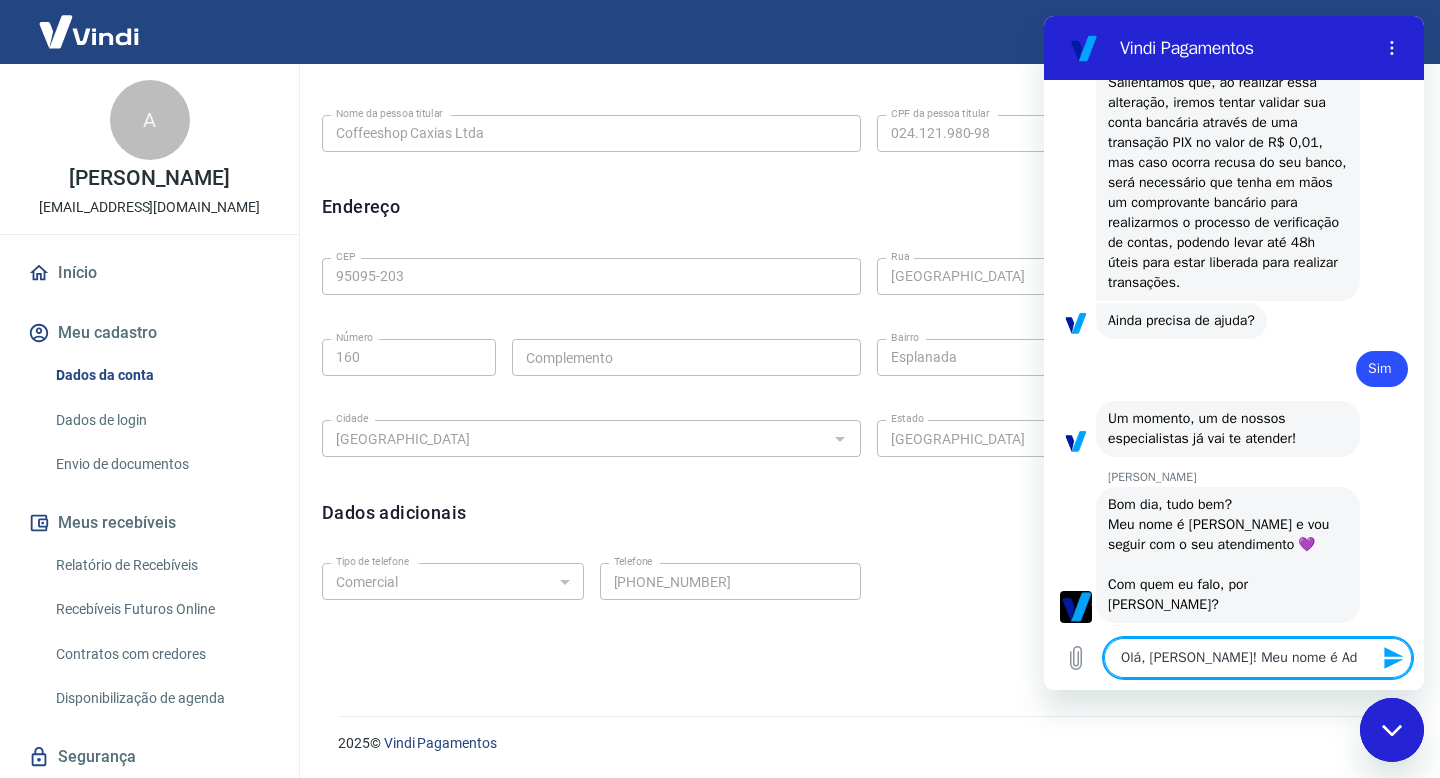 type on "x" 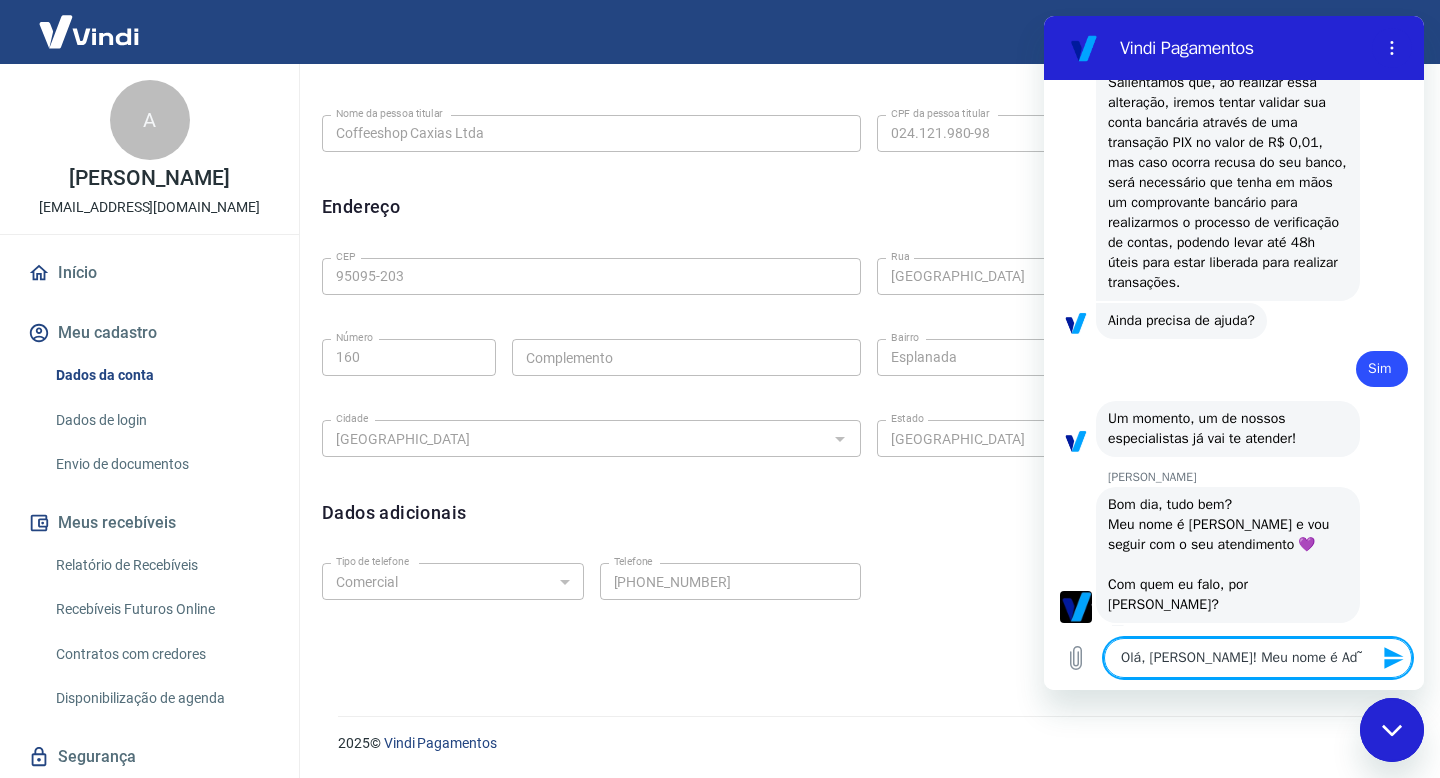 type on "Olá, [PERSON_NAME]! Meu nome é [GEOGRAPHIC_DATA]" 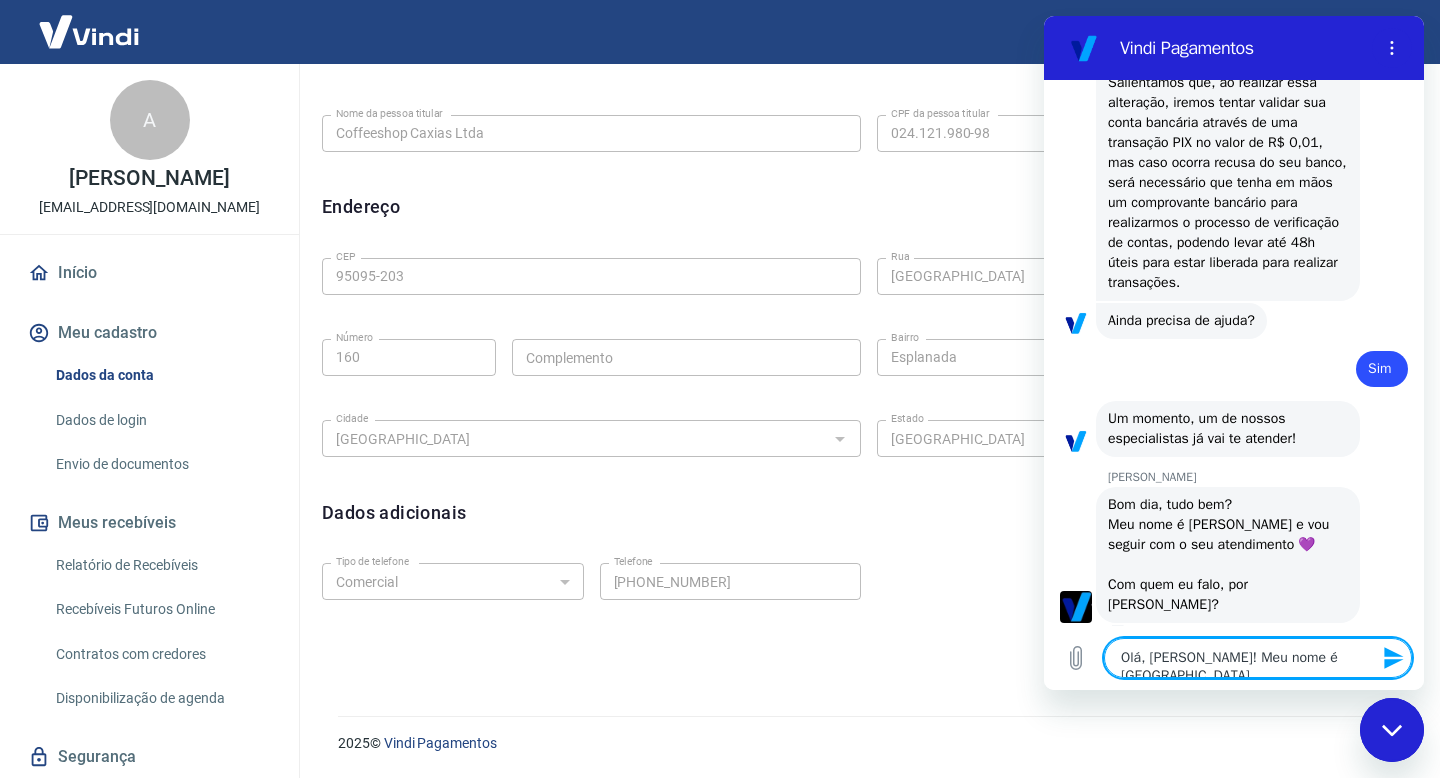 type on "Olá, [PERSON_NAME]! Meu nome é [GEOGRAPHIC_DATA]" 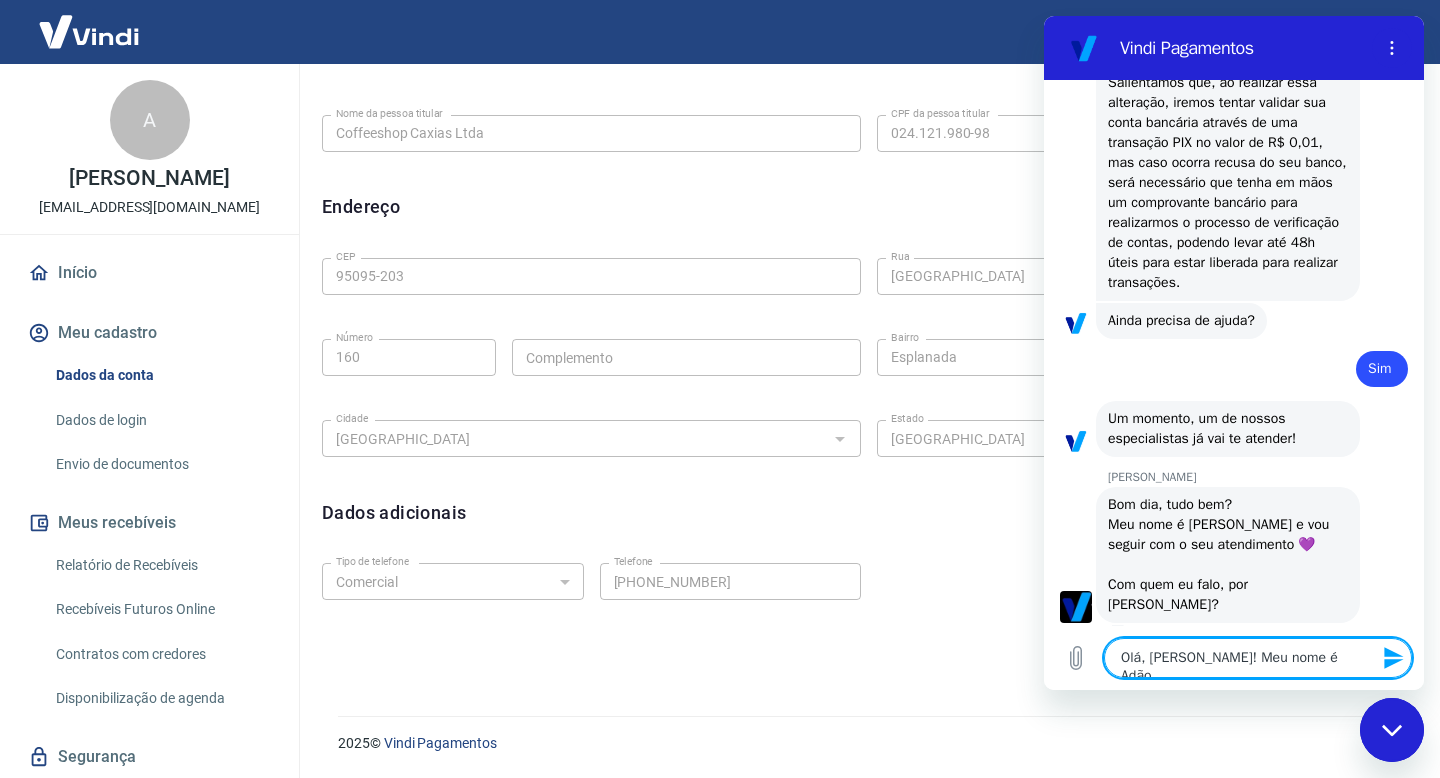 type on "Olá, [PERSON_NAME]! Meu nome é Adão," 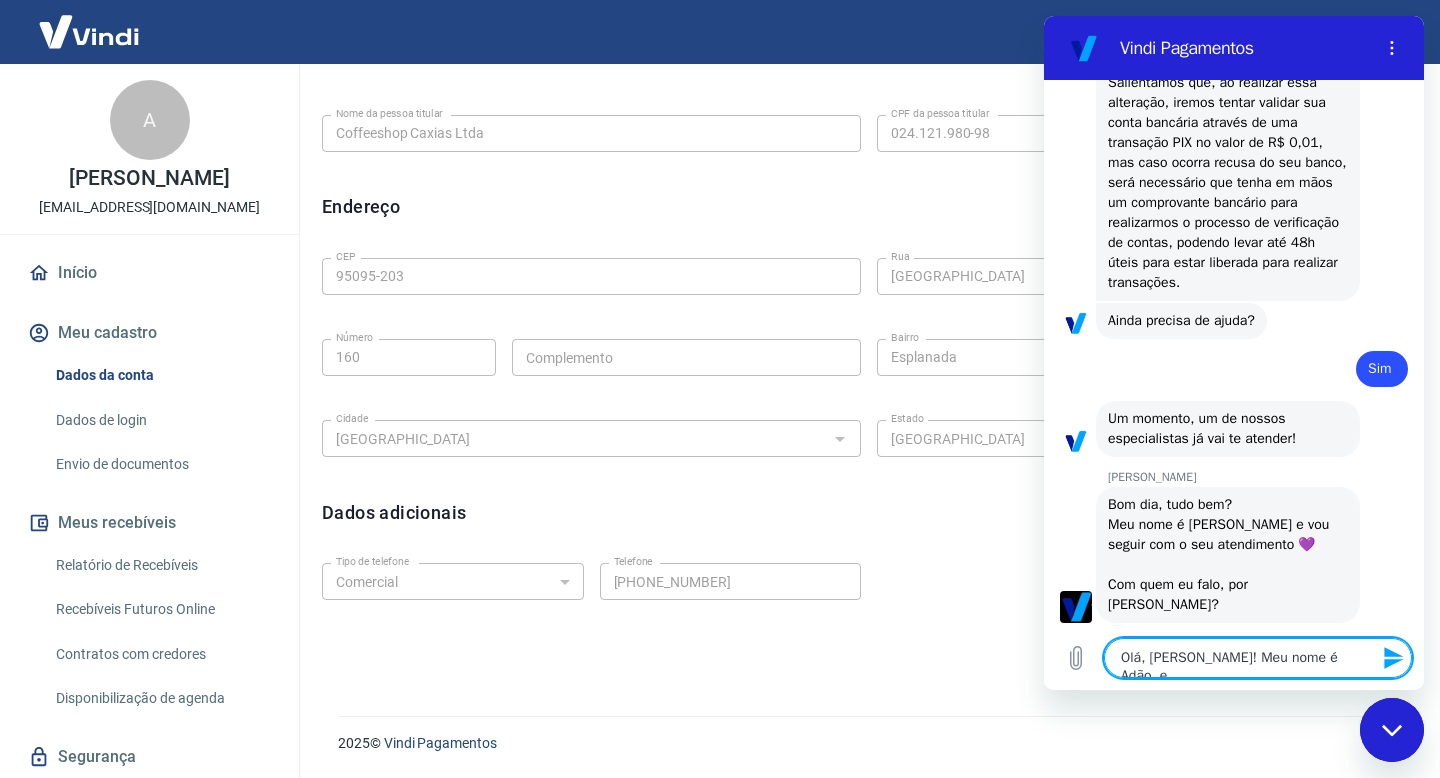 type on "Olá, [PERSON_NAME]! Meu nome é Adão, es" 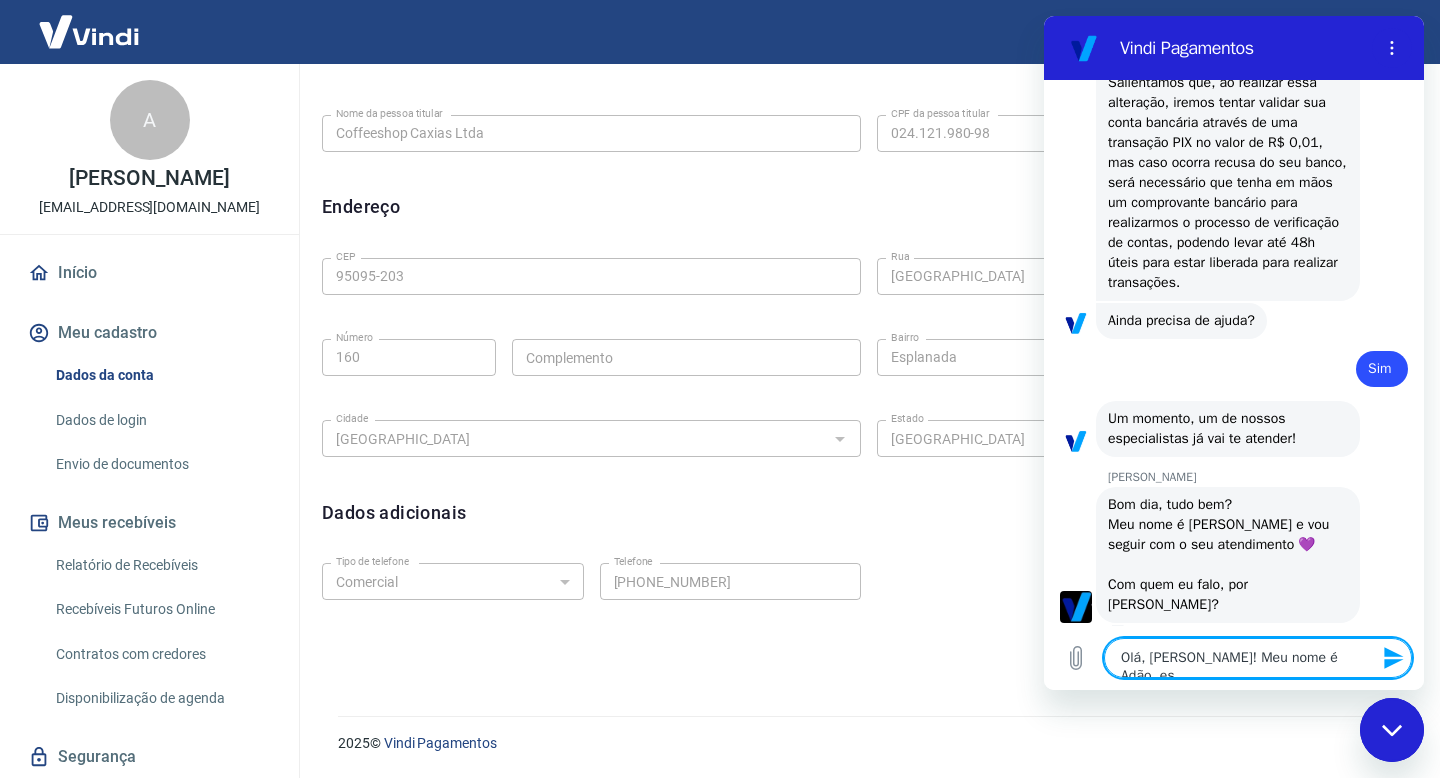 type on "Olá, [PERSON_NAME]! Meu nome é Adão, est" 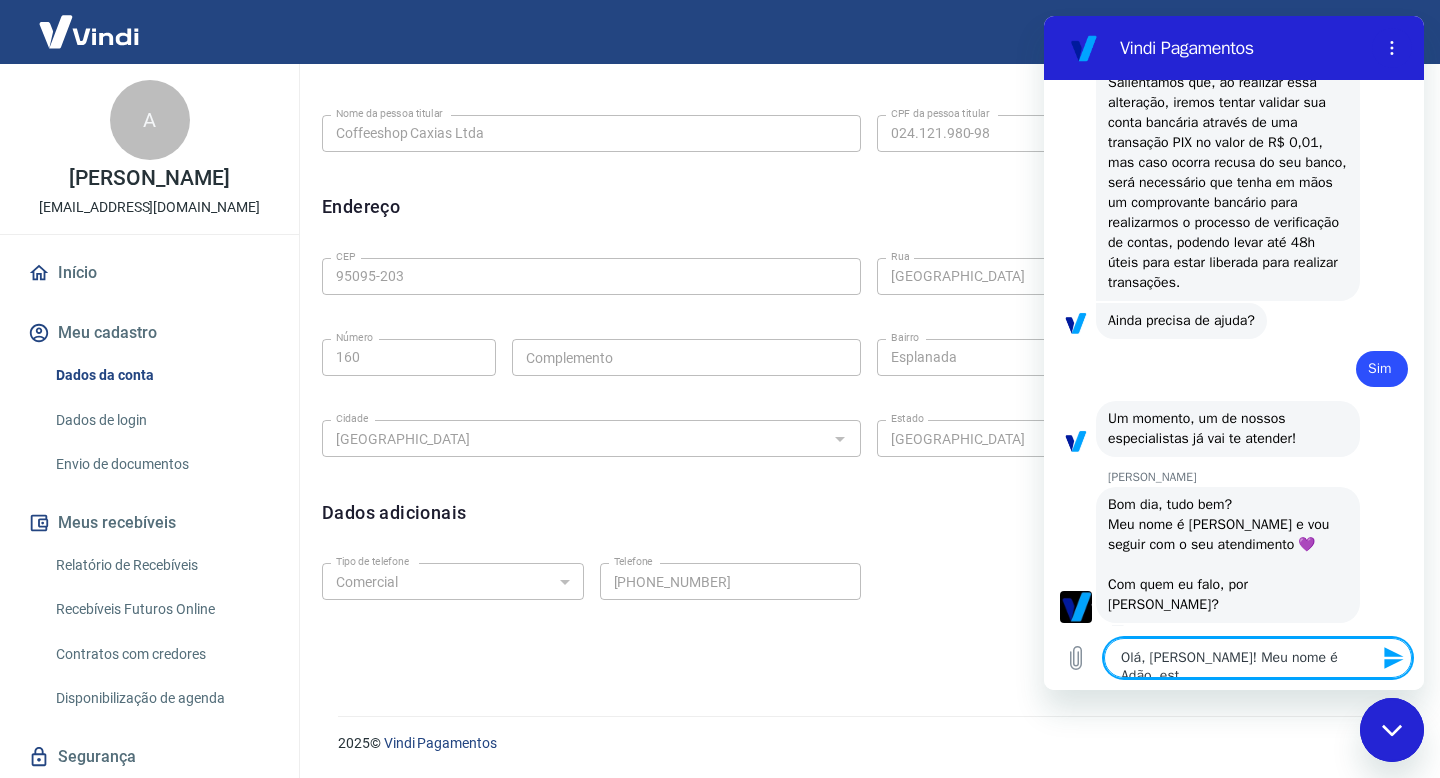 type on "Olá, [PERSON_NAME]! Meu nome é Adão, esto" 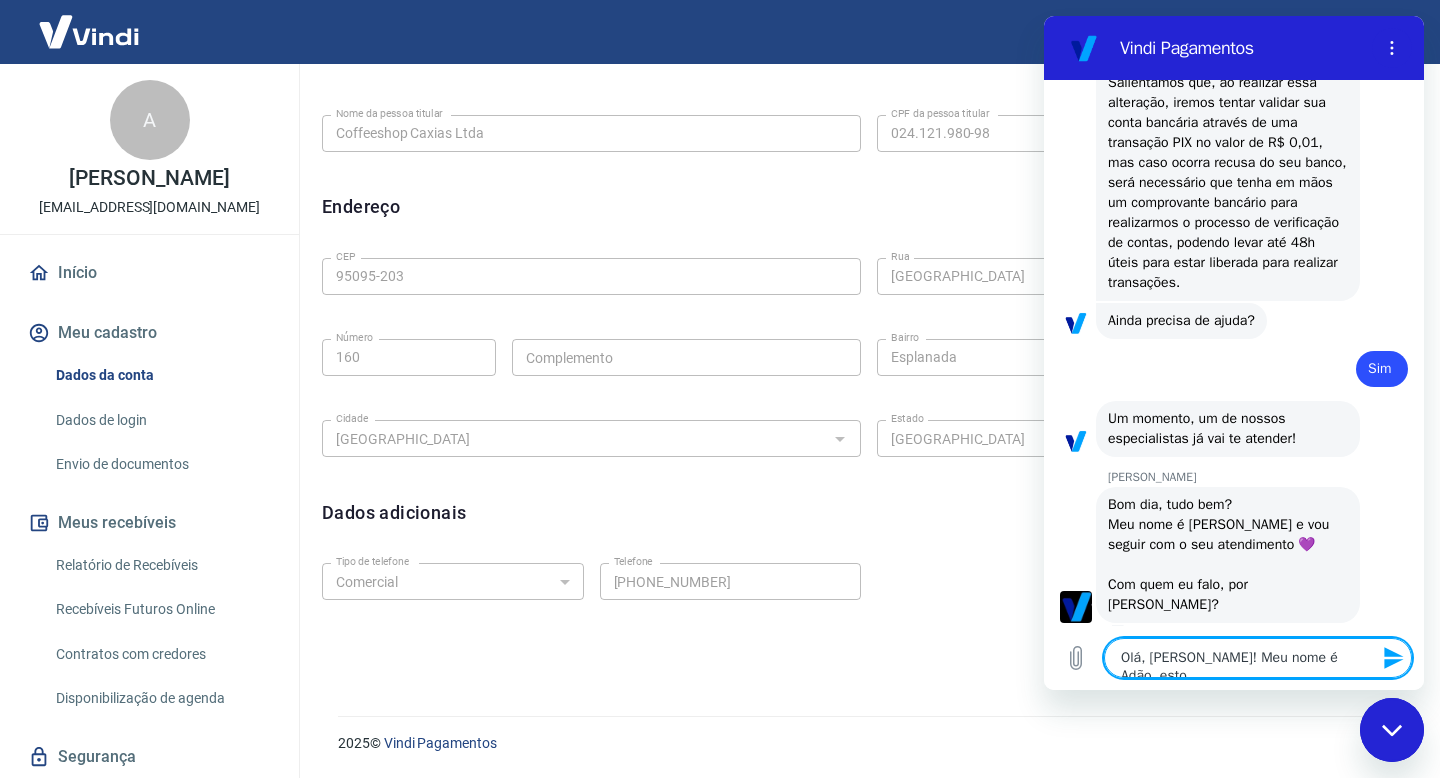 type on "Olá, [PERSON_NAME]! Meu nome é [GEOGRAPHIC_DATA], estou" 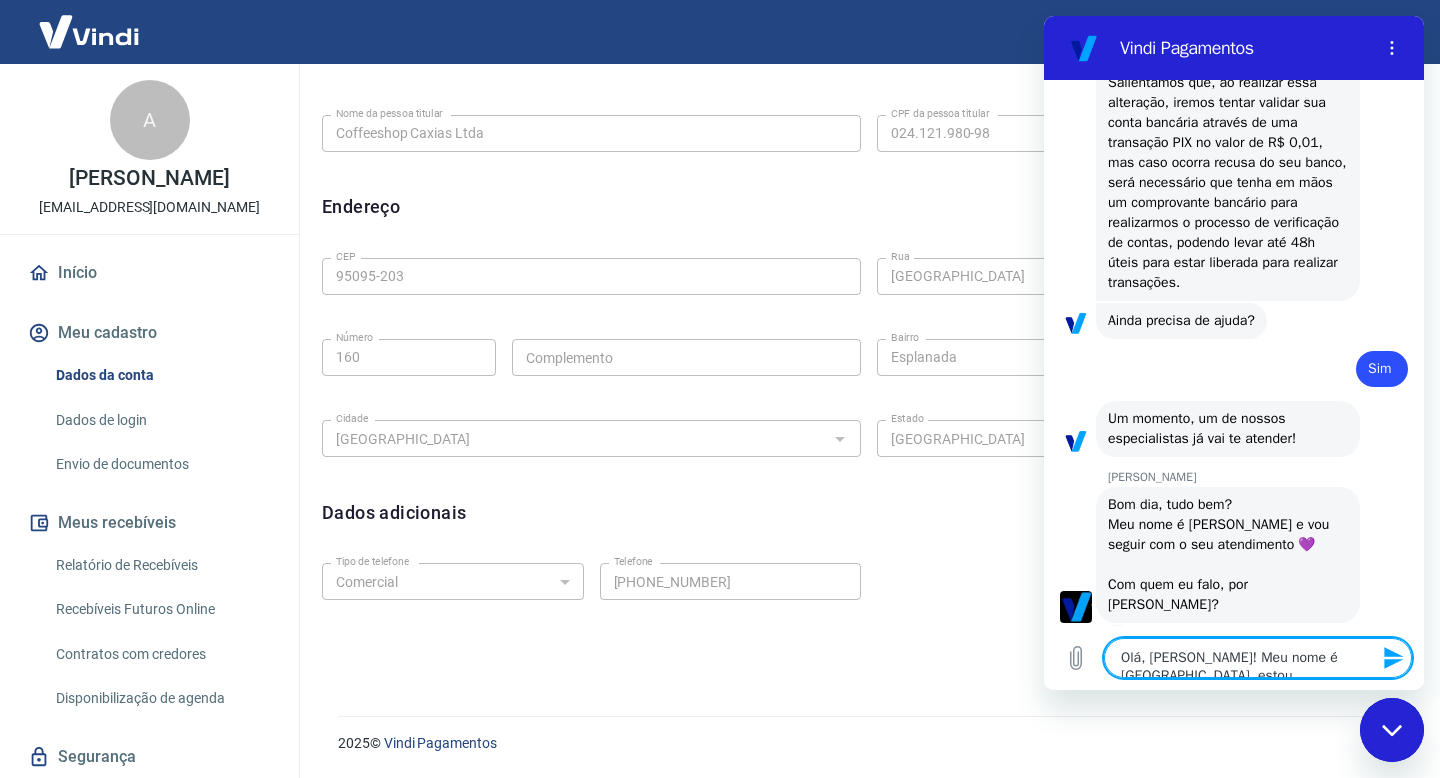 type on "Olá, [PERSON_NAME]! Meu nome é [GEOGRAPHIC_DATA], estou" 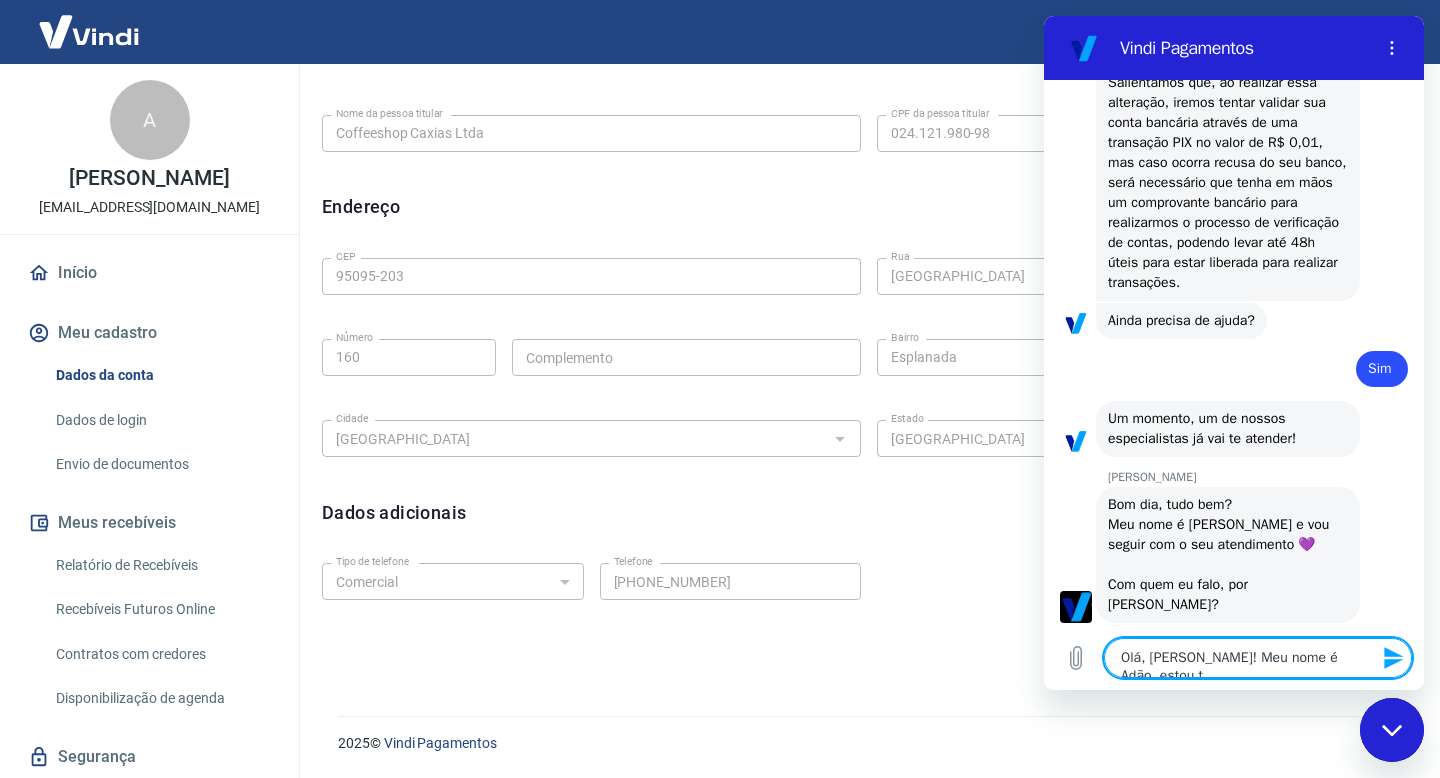type on "Olá, [PERSON_NAME]! Meu nome é [GEOGRAPHIC_DATA], estou te" 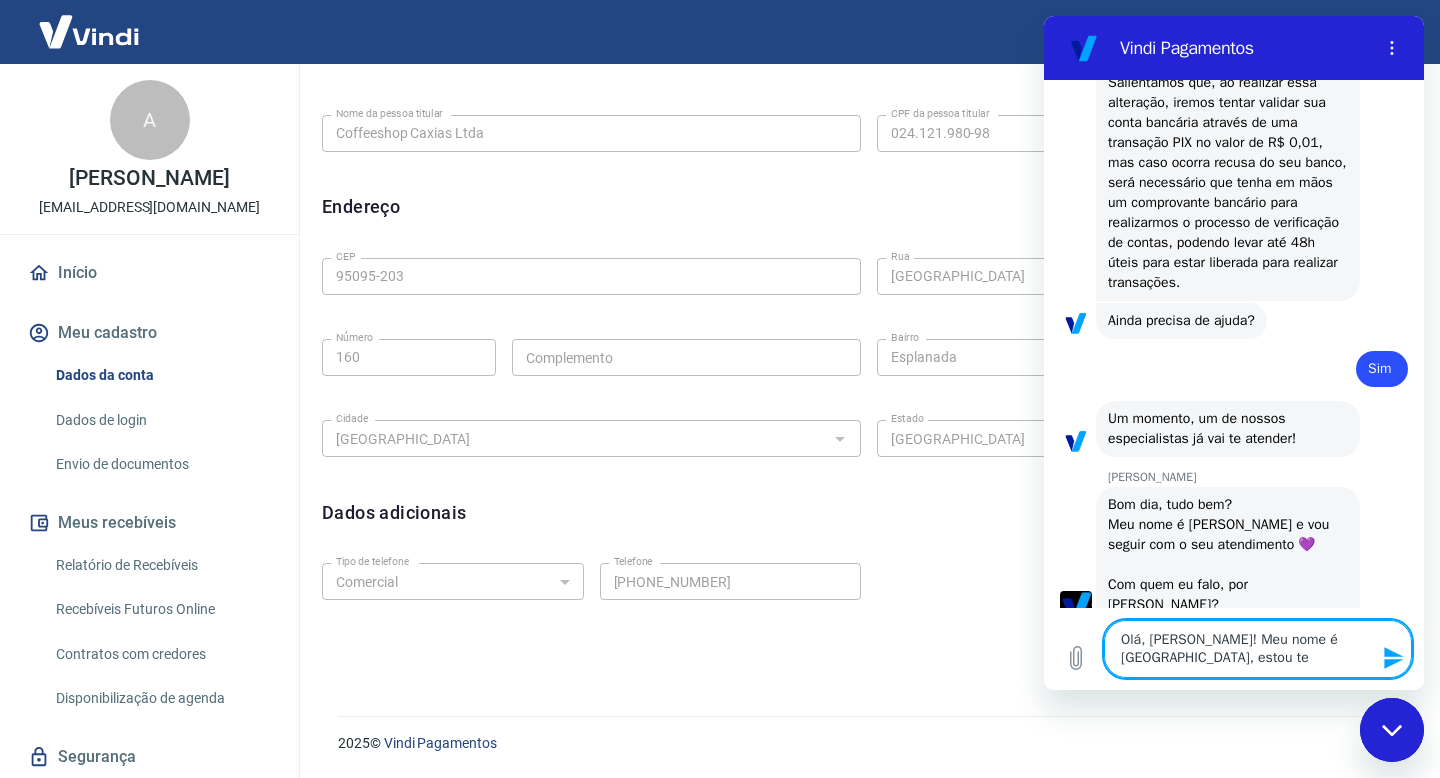 type on "Olá, [PERSON_NAME]! Meu nome é [GEOGRAPHIC_DATA], estou ten" 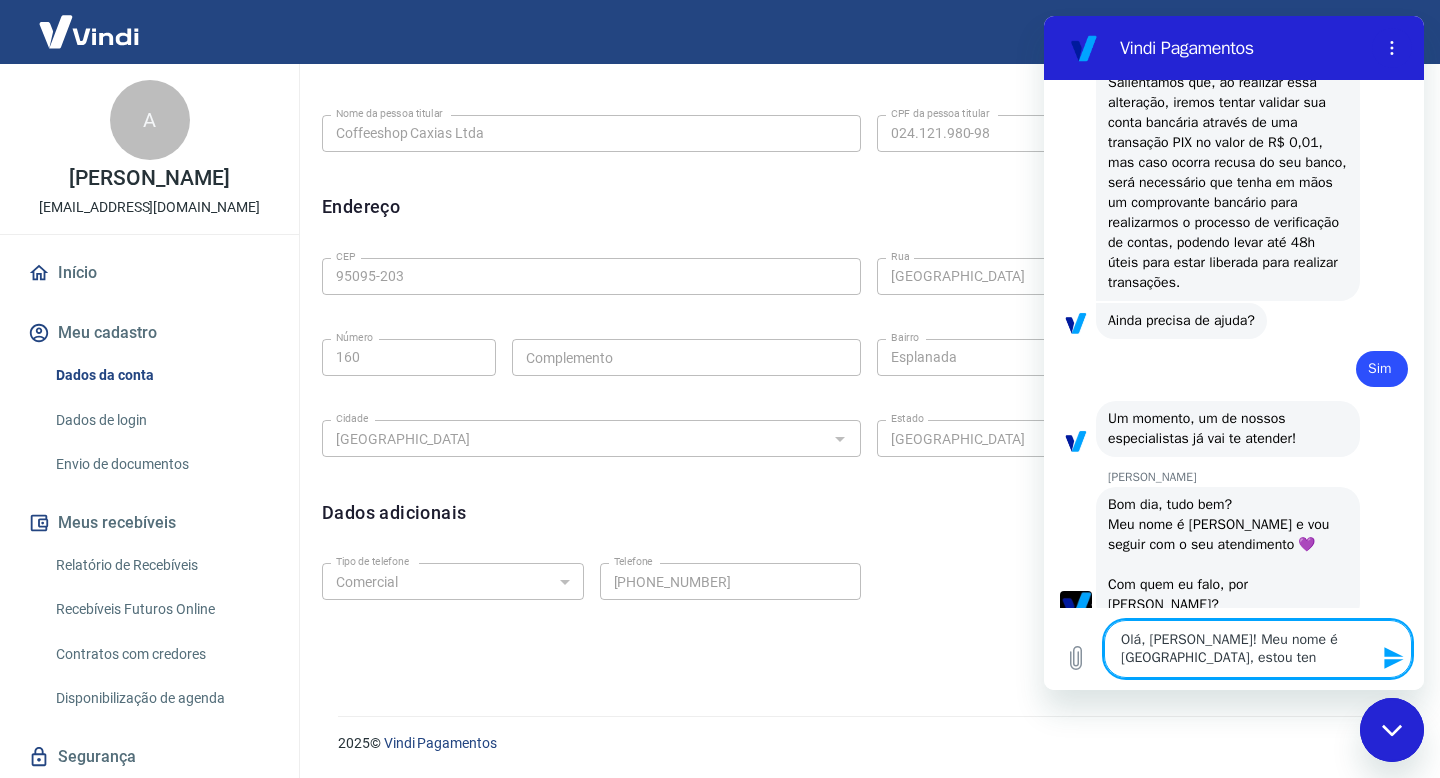 type on "Olá, [PERSON_NAME]! Meu nome é Adão, estou tent" 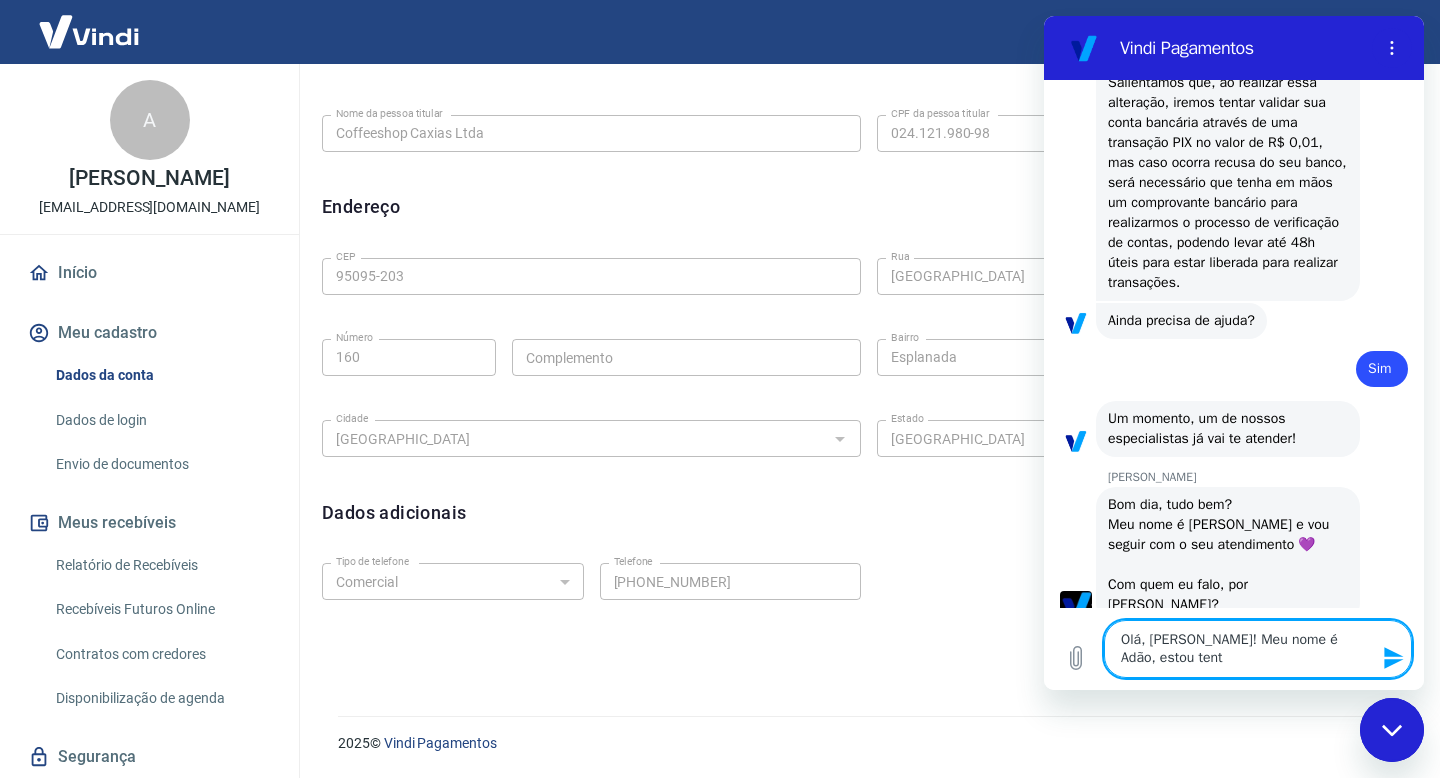 type on "Olá, [PERSON_NAME]! Meu nome é Adão, estou tenta" 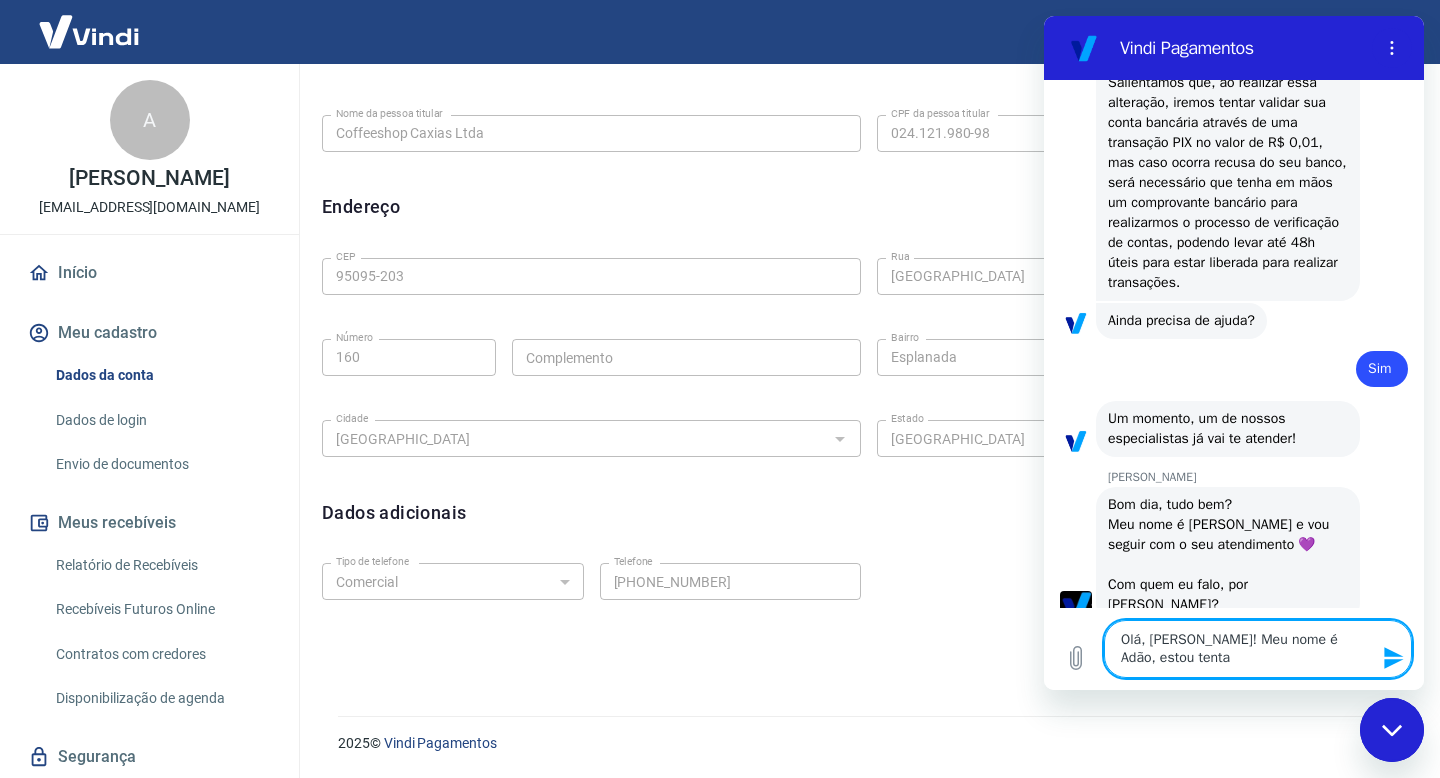 type on "Olá, [PERSON_NAME]! Meu nome é Adão, estou tentan" 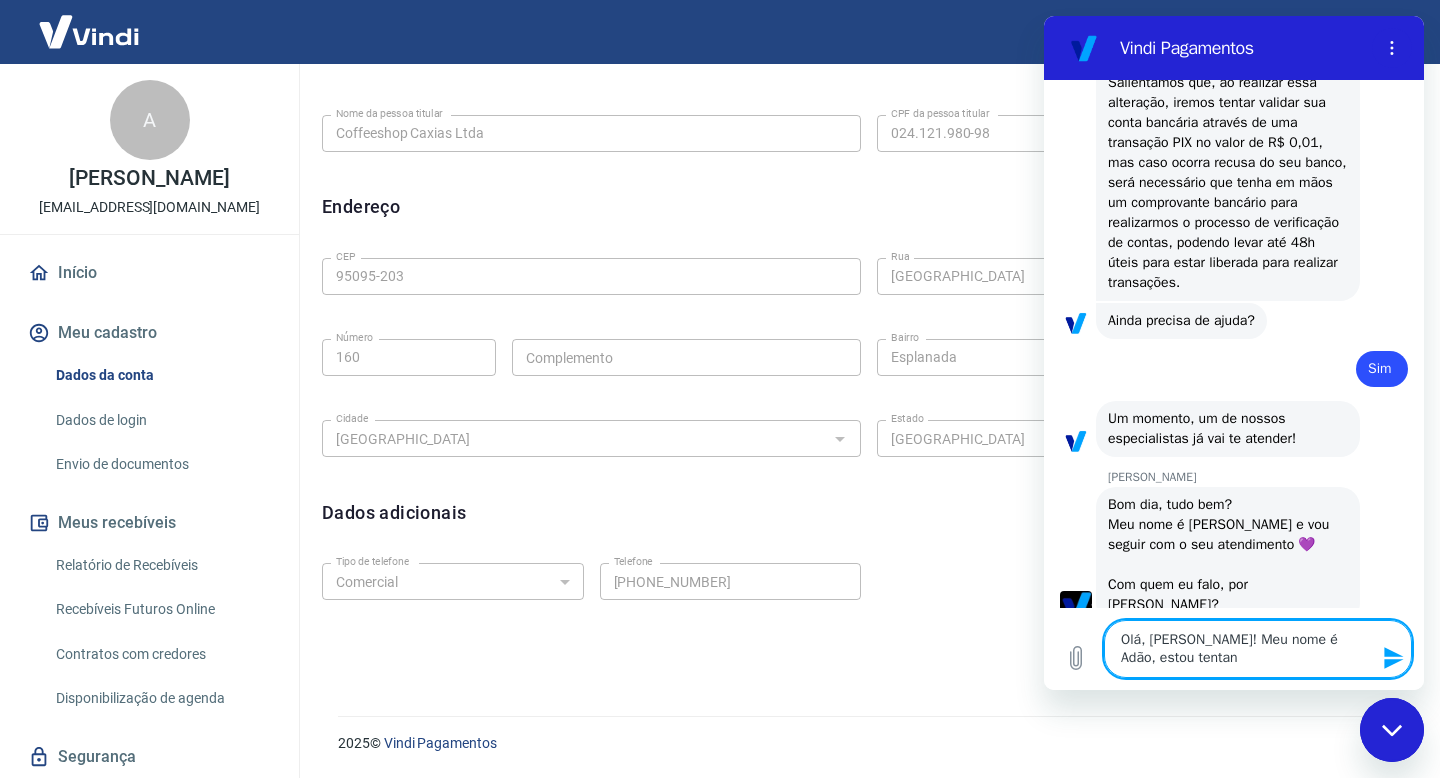 type on "Olá, [PERSON_NAME]! Meu nome é Adão, estou tentant" 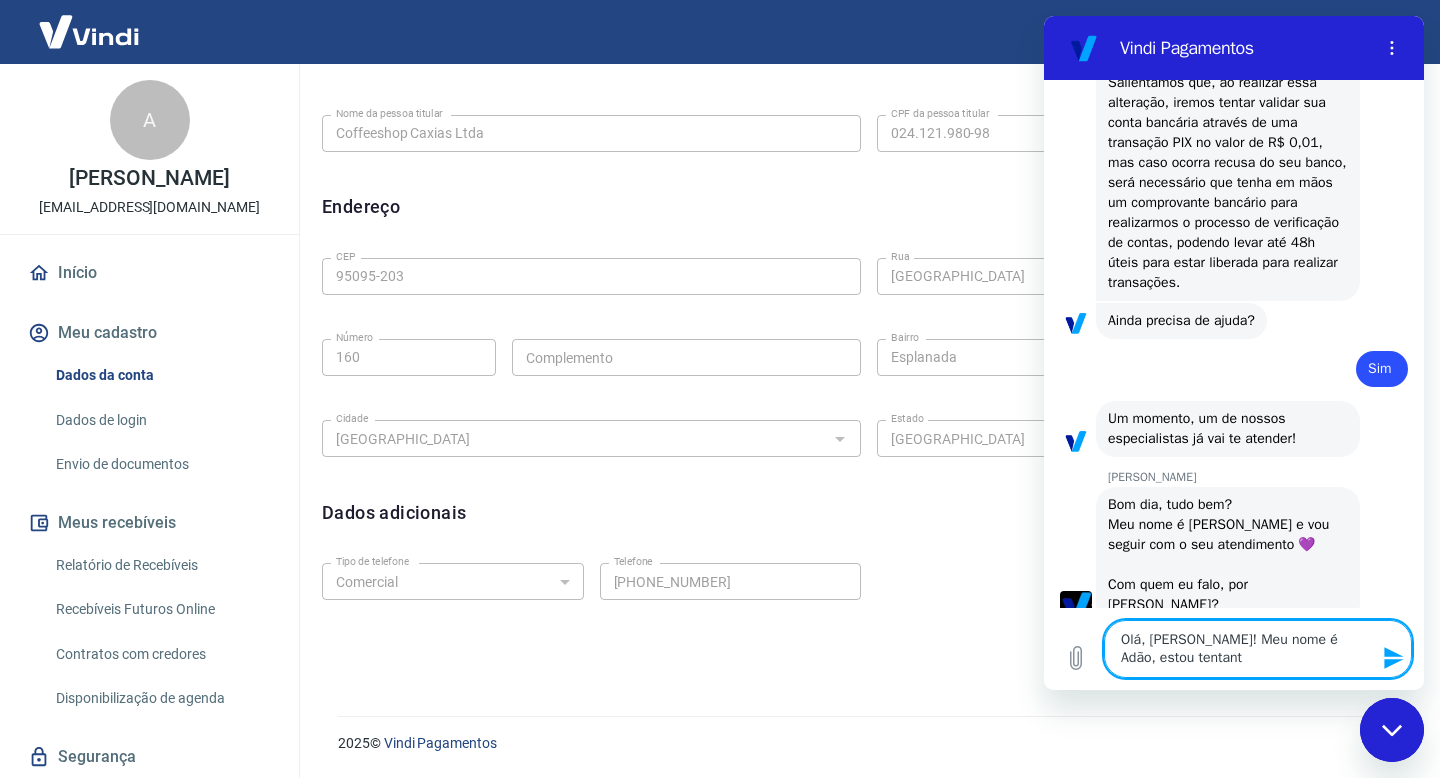 type on "Olá, [PERSON_NAME]! Meu nome é Adão, estou tentanto" 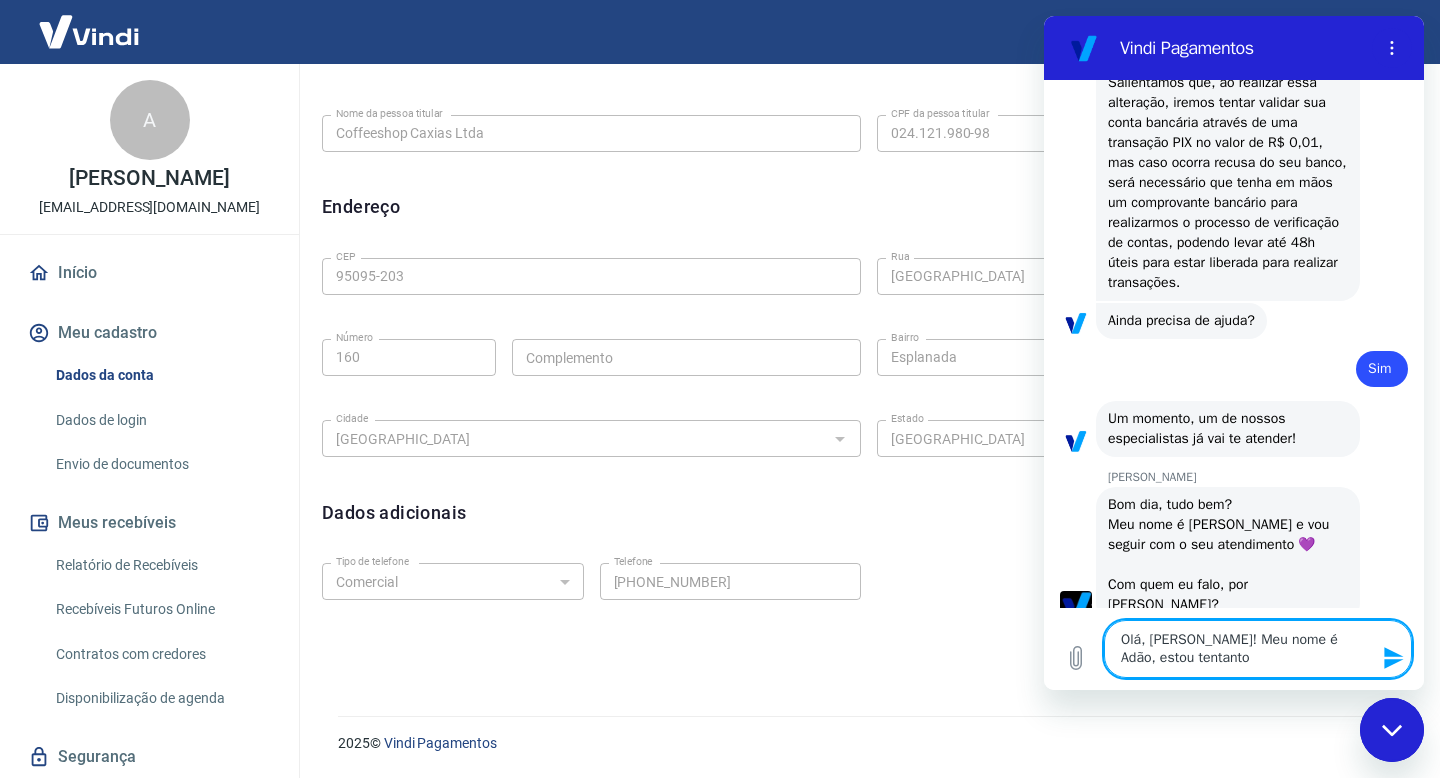 type on "Olá, [PERSON_NAME]! Meu nome é Adão, estou tentanto" 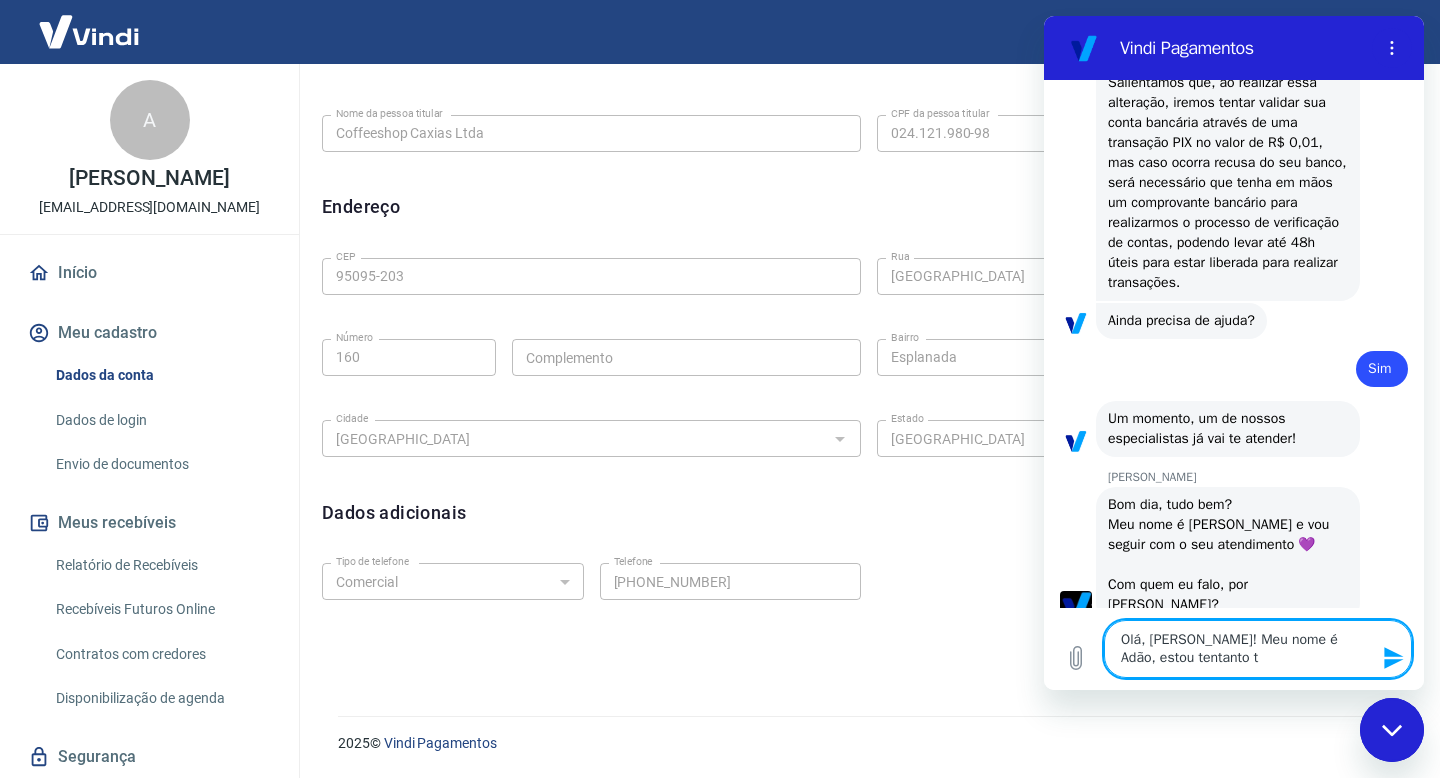 type on "Olá, [PERSON_NAME]! Meu nome é Adão, estou tentanto tr" 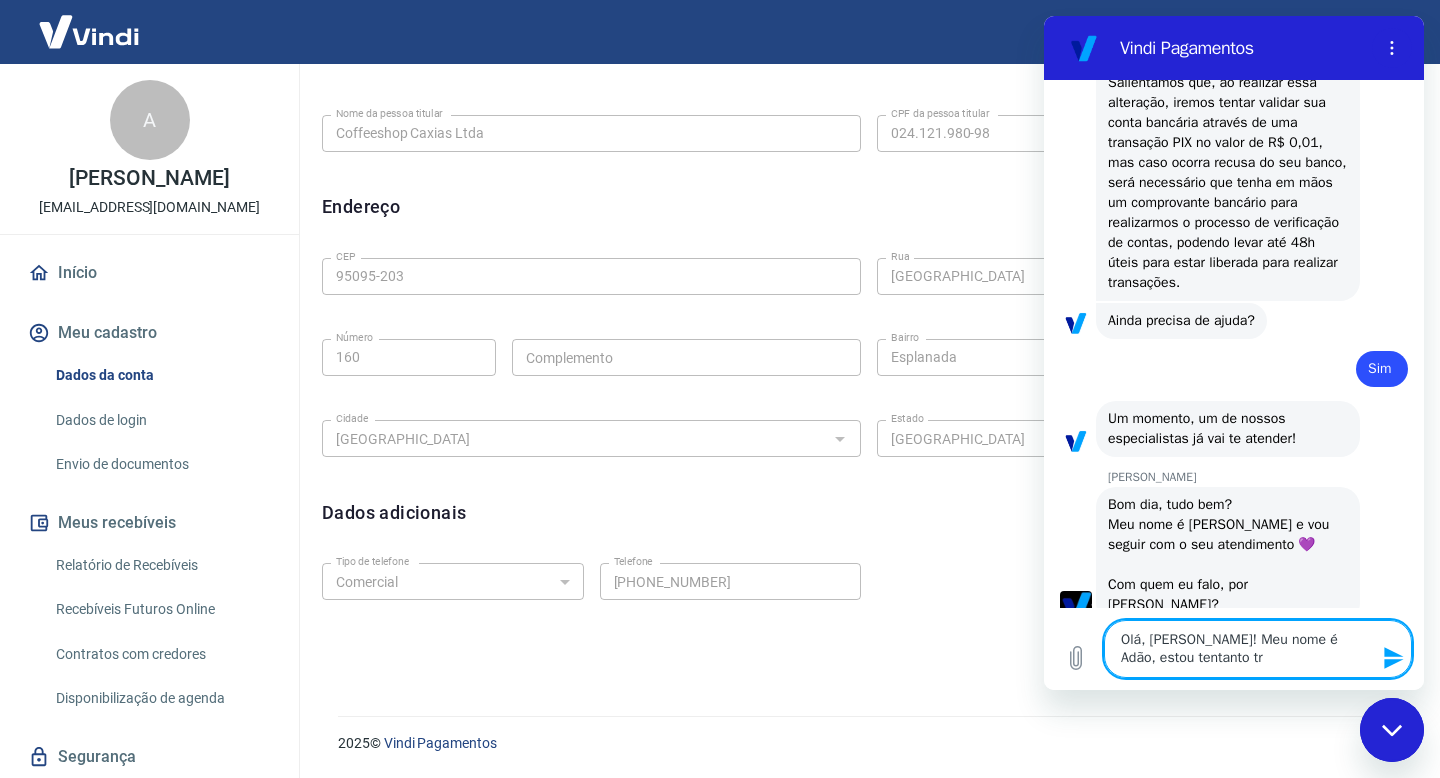 type on "x" 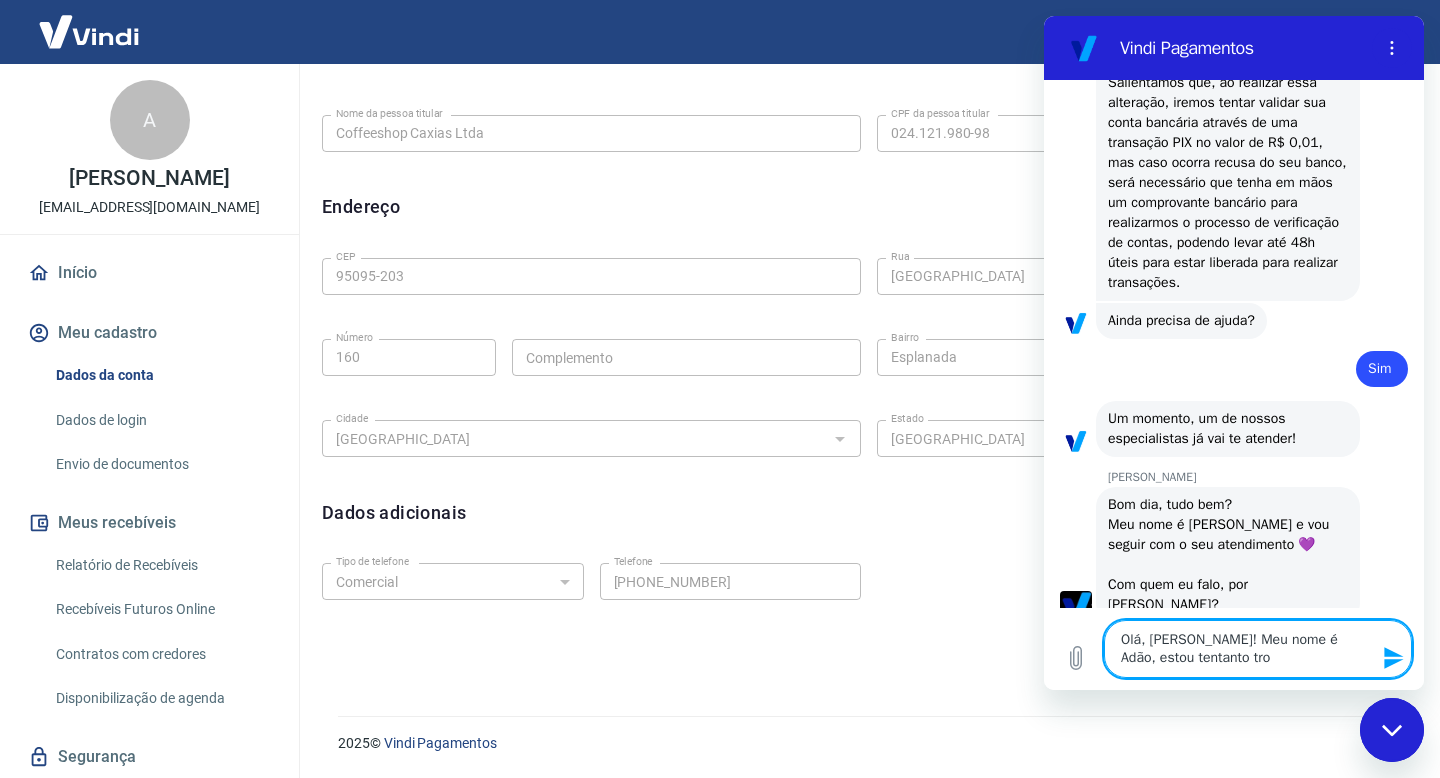 type on "Olá, [PERSON_NAME]! Meu nome é Adão, estou tentanto troc" 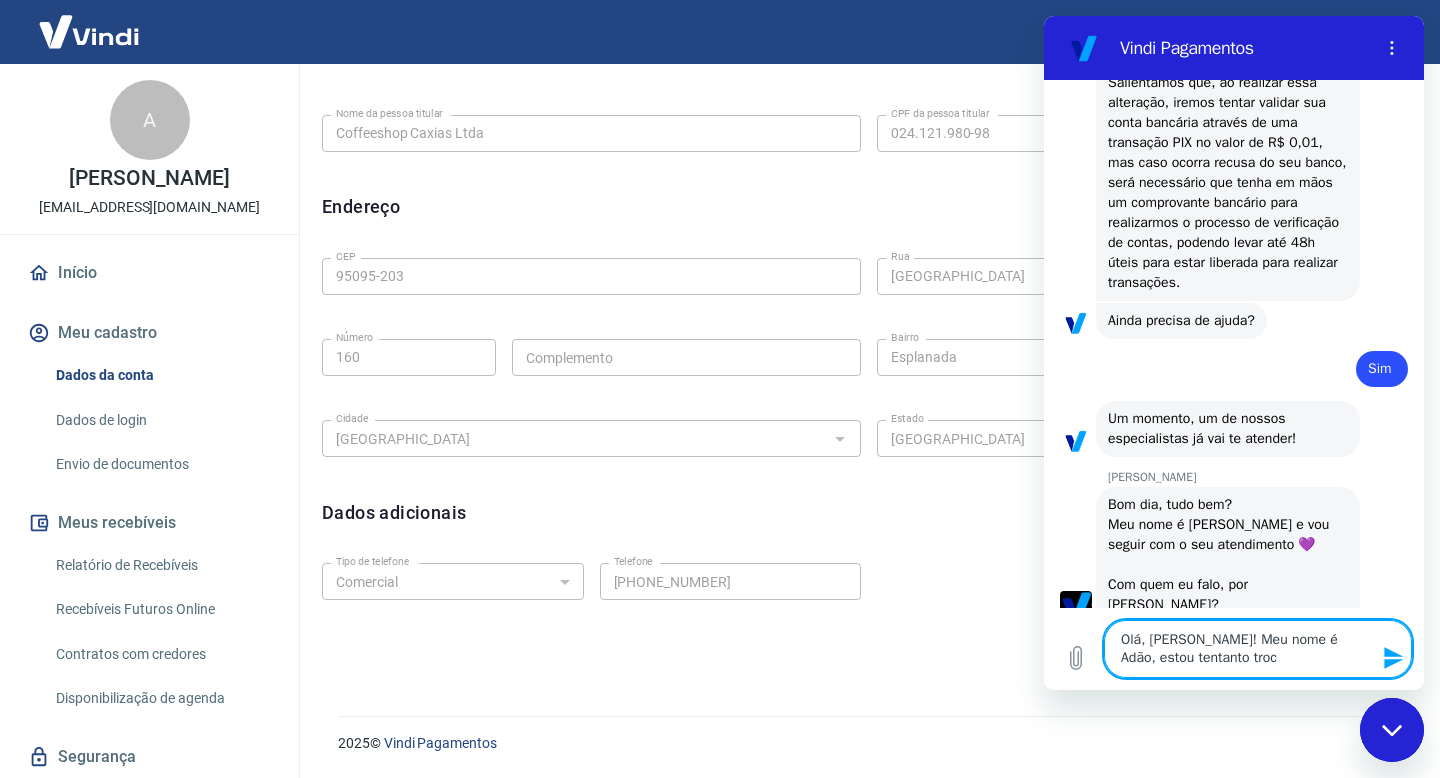 type on "Olá, [PERSON_NAME]! Meu nome é Adão, estou tentanto troca" 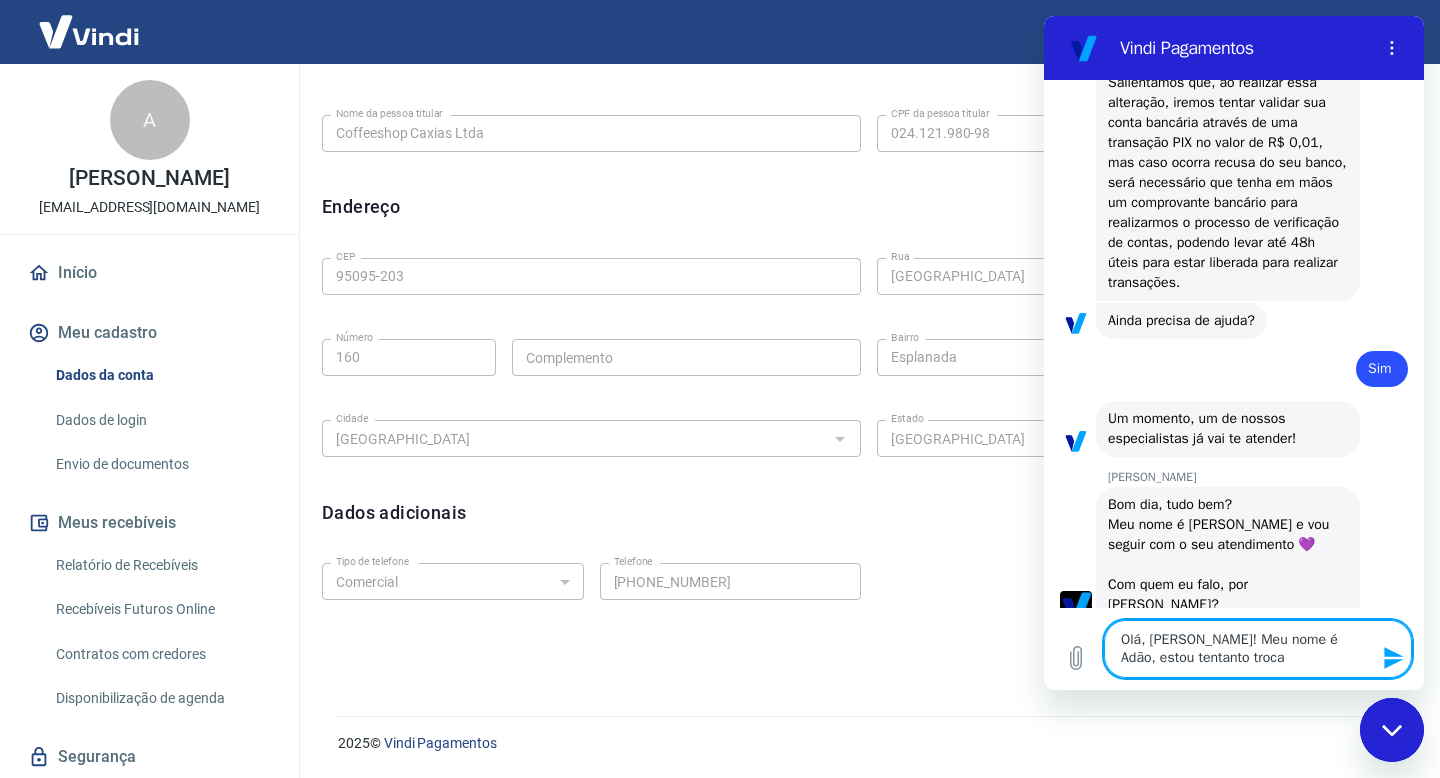 type on "x" 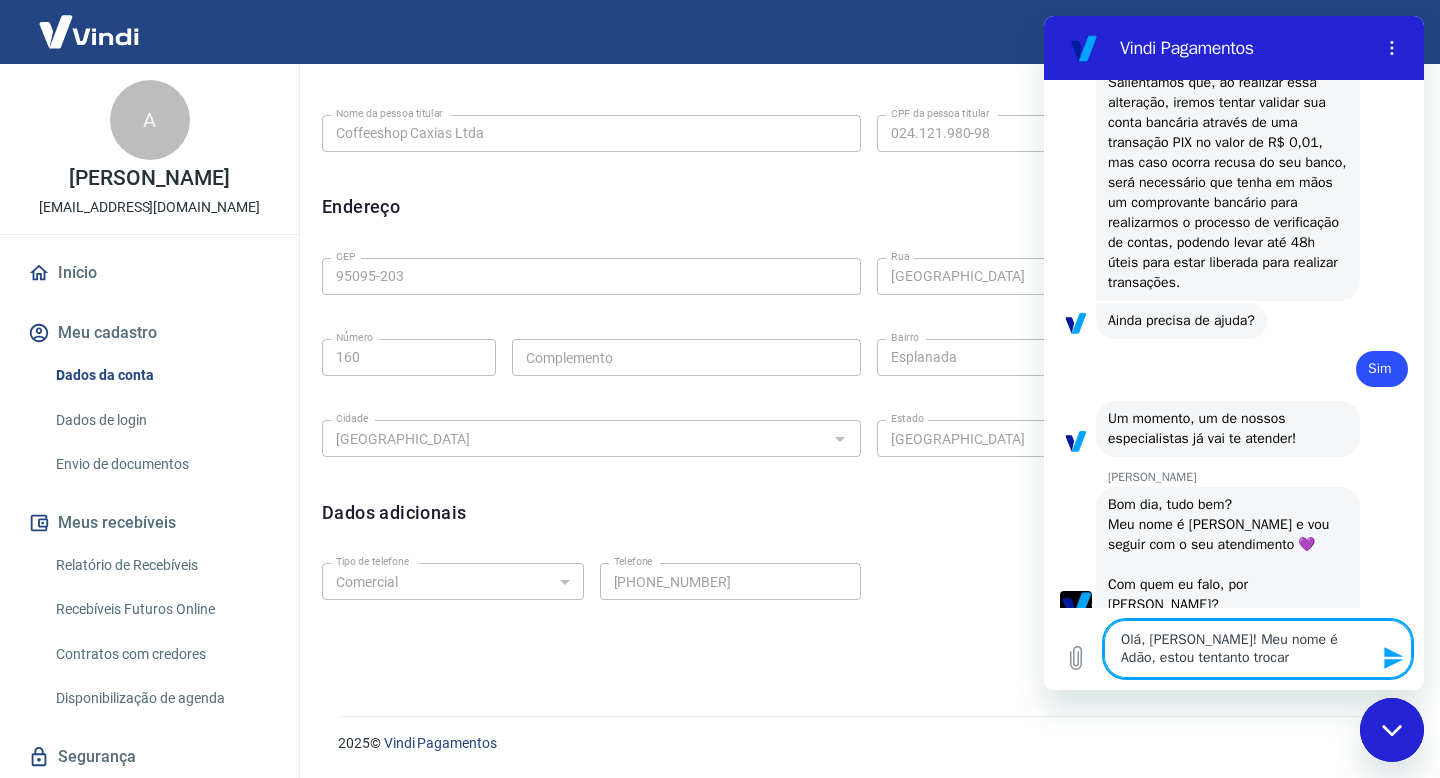 type on "Olá, [PERSON_NAME]! Meu nome é Adão, estou tentanto trocar" 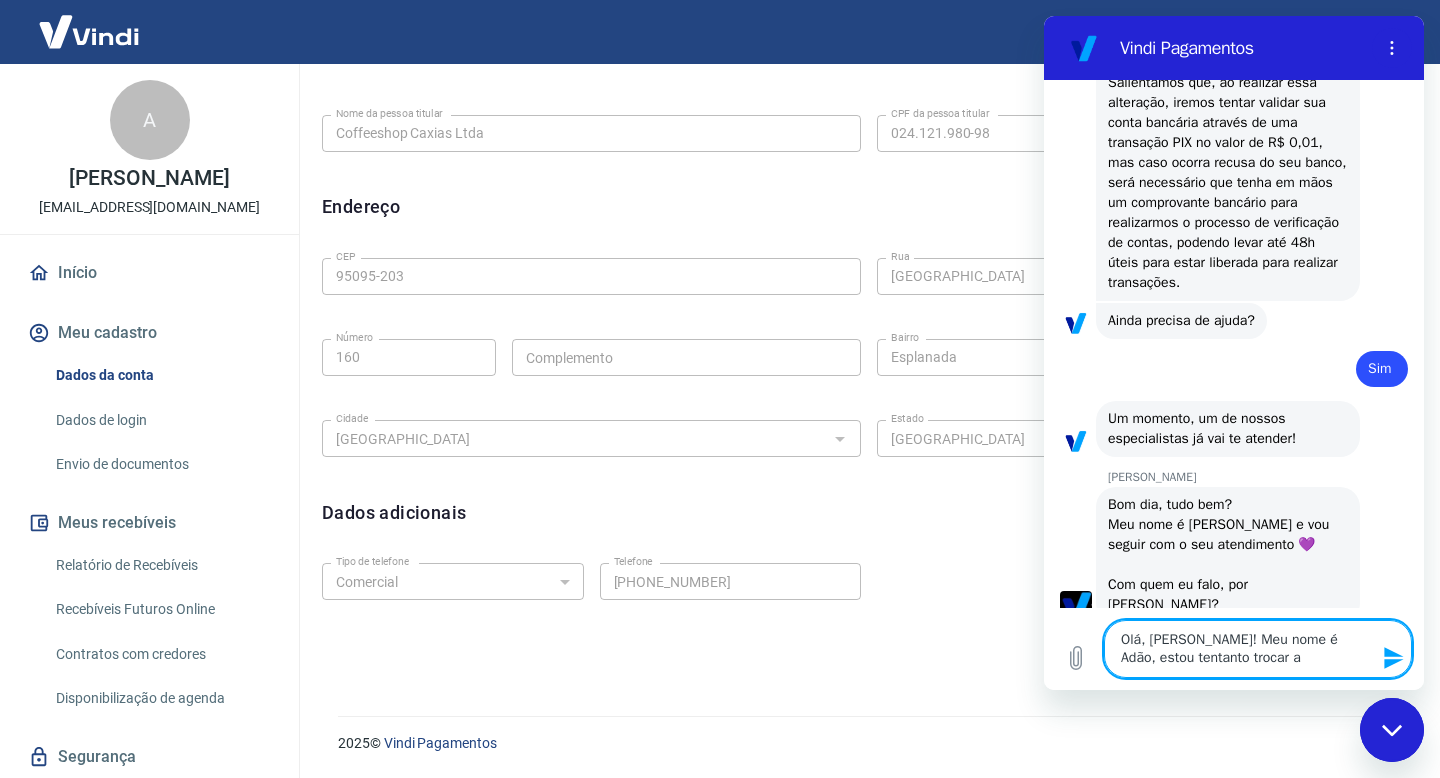 type on "Olá, [PERSON_NAME]! Meu nome é Adão, estou tentanto trocar a" 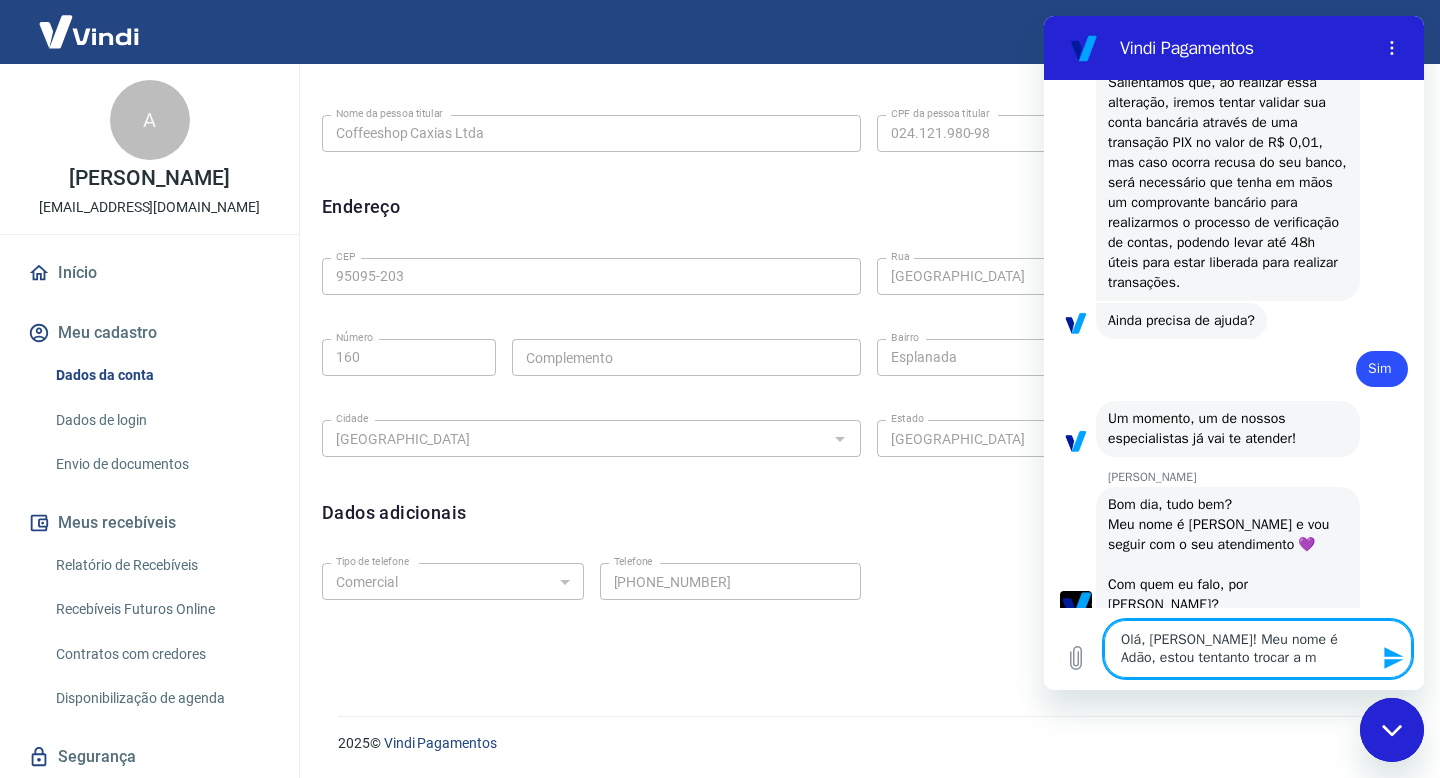 type on "Olá, [PERSON_NAME]! Meu nome é [PERSON_NAME], estou tentanto trocar a mi" 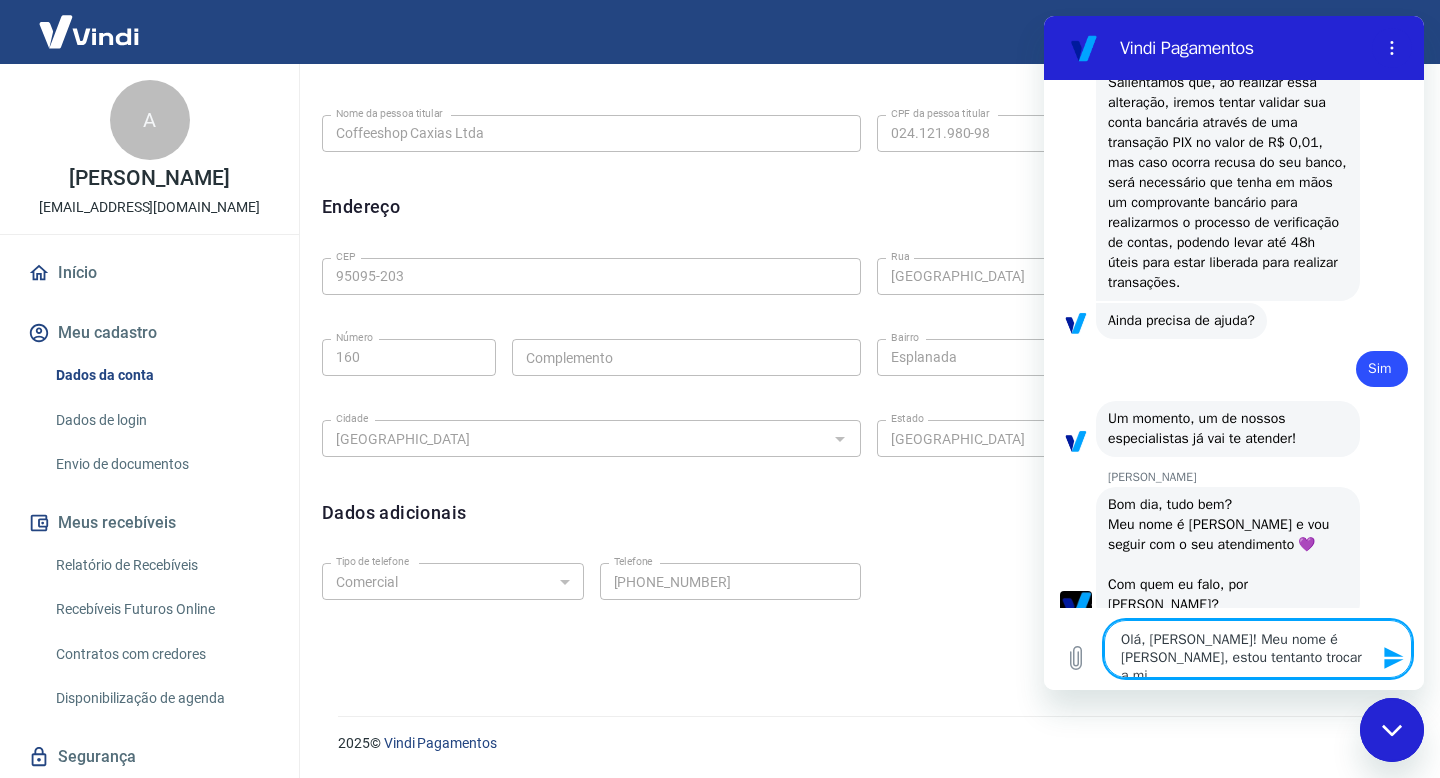 type on "x" 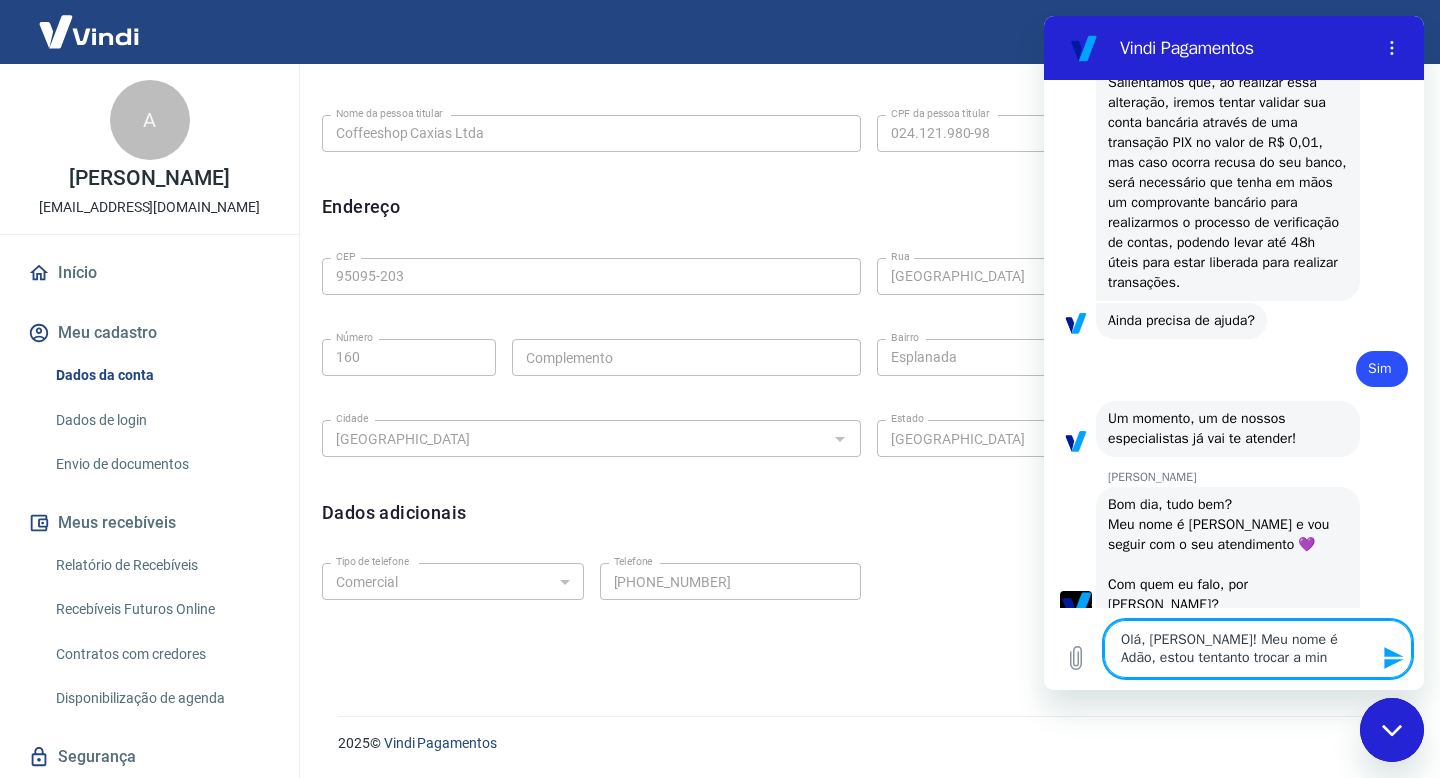type on "Olá, [PERSON_NAME]! Meu nome é Adão, estou tentanto trocar a minh" 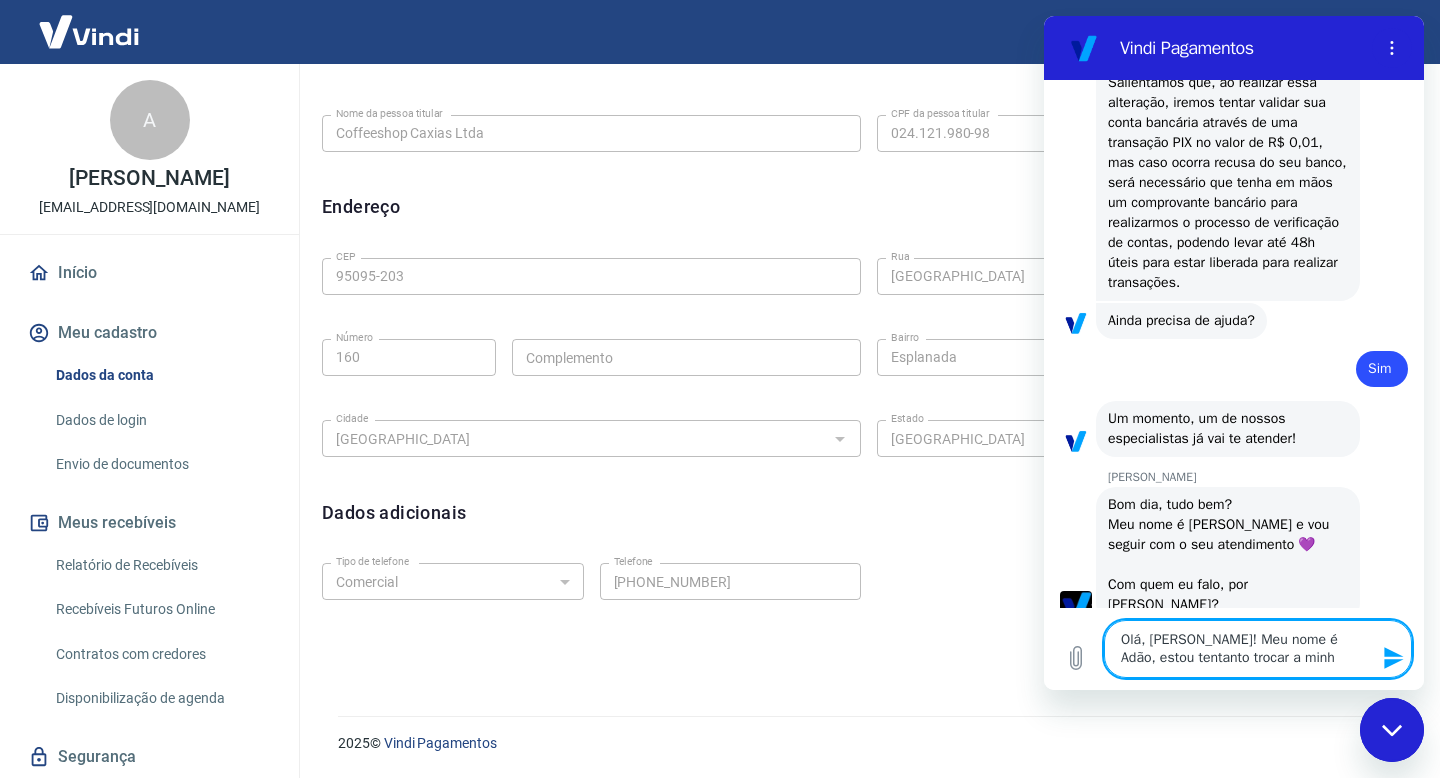 type on "Olá, [PERSON_NAME]! Meu nome é Adão, estou tentanto trocar a minha" 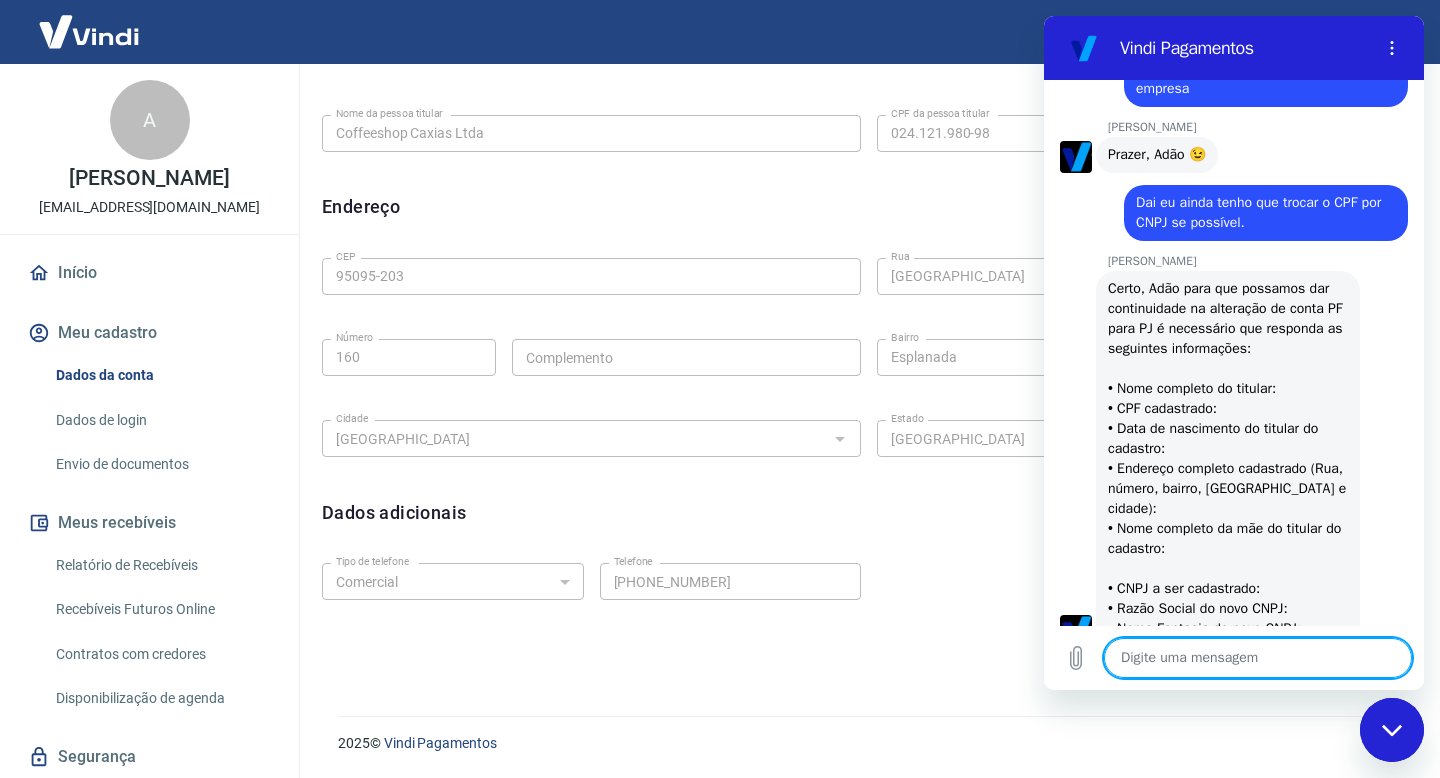 scroll, scrollTop: 2915, scrollLeft: 0, axis: vertical 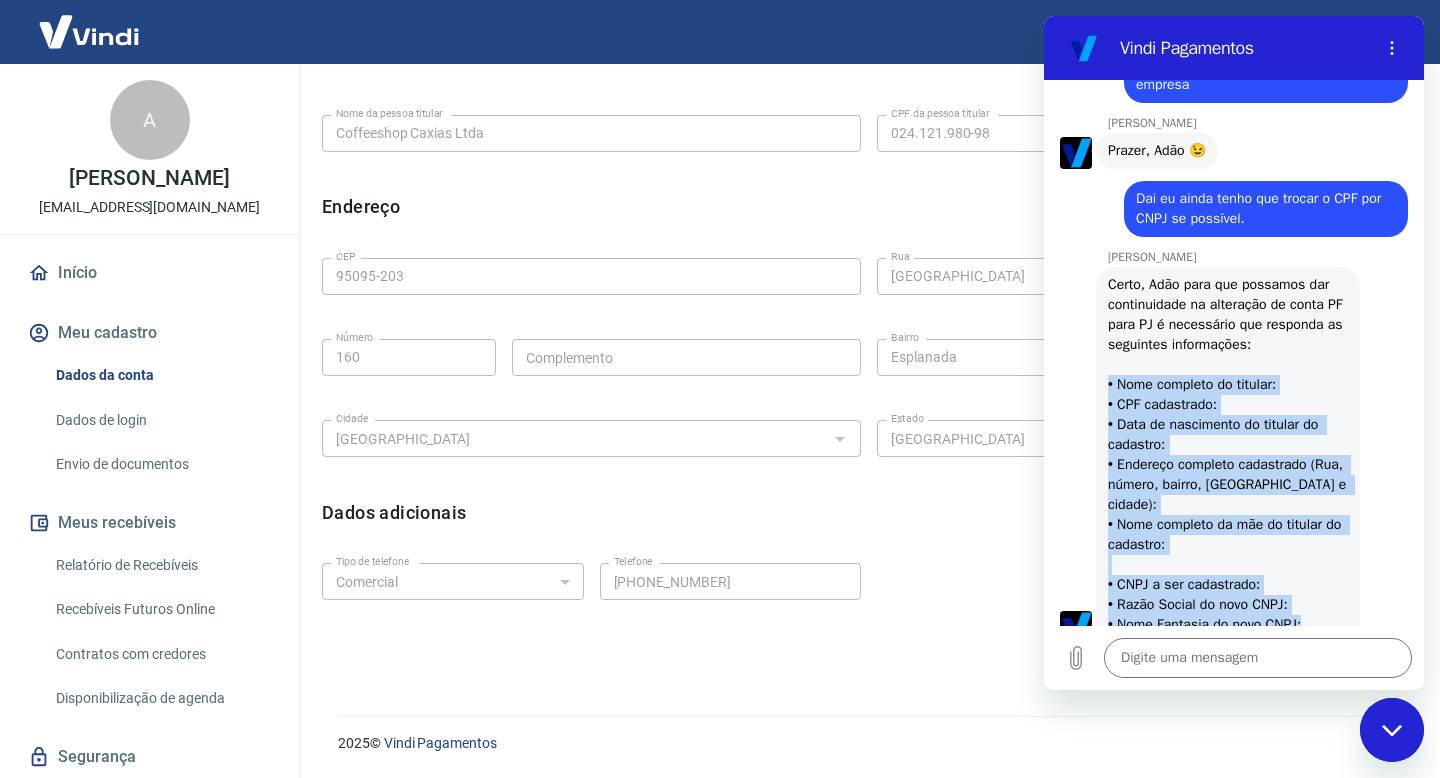 drag, startPoint x: 1316, startPoint y: 590, endPoint x: 1107, endPoint y: 366, distance: 306.3609 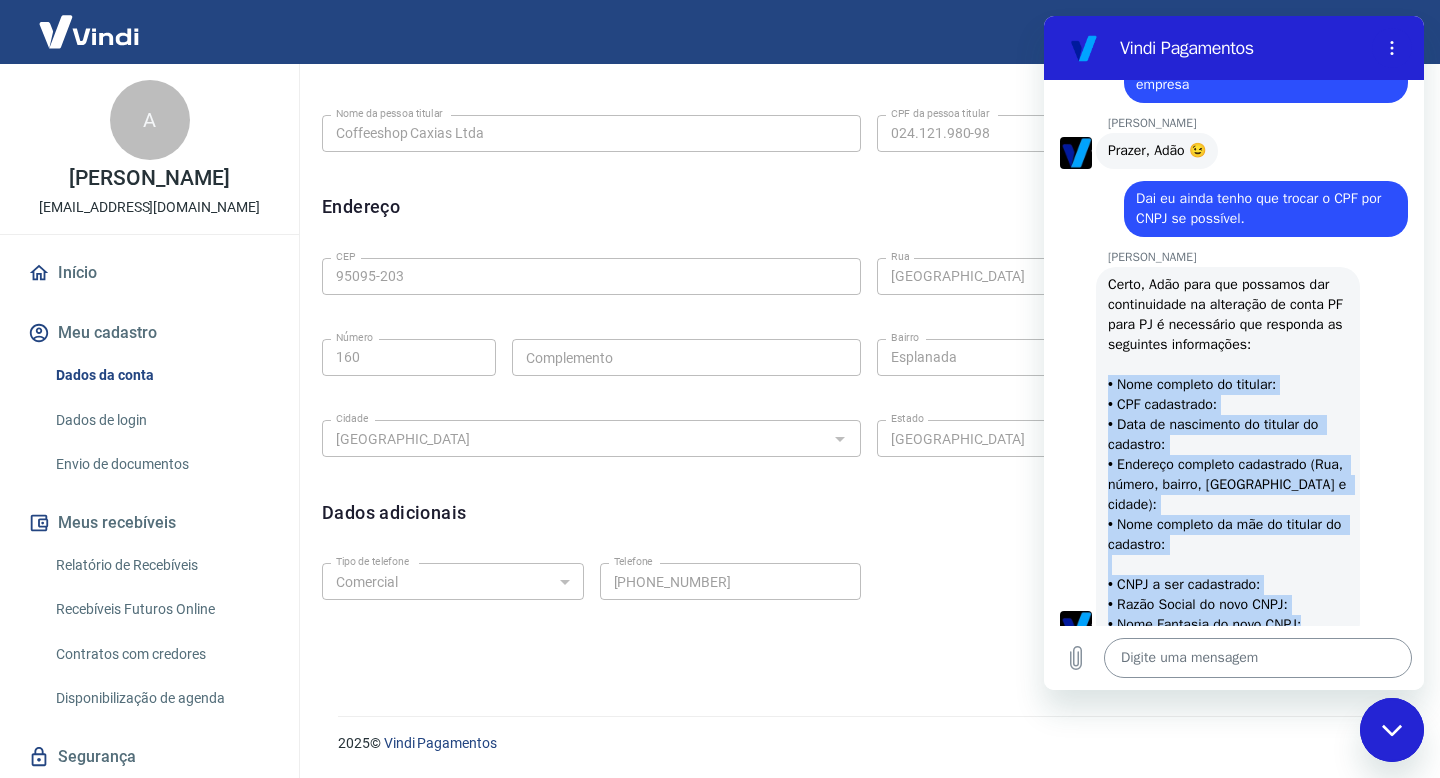 click at bounding box center [1258, 658] 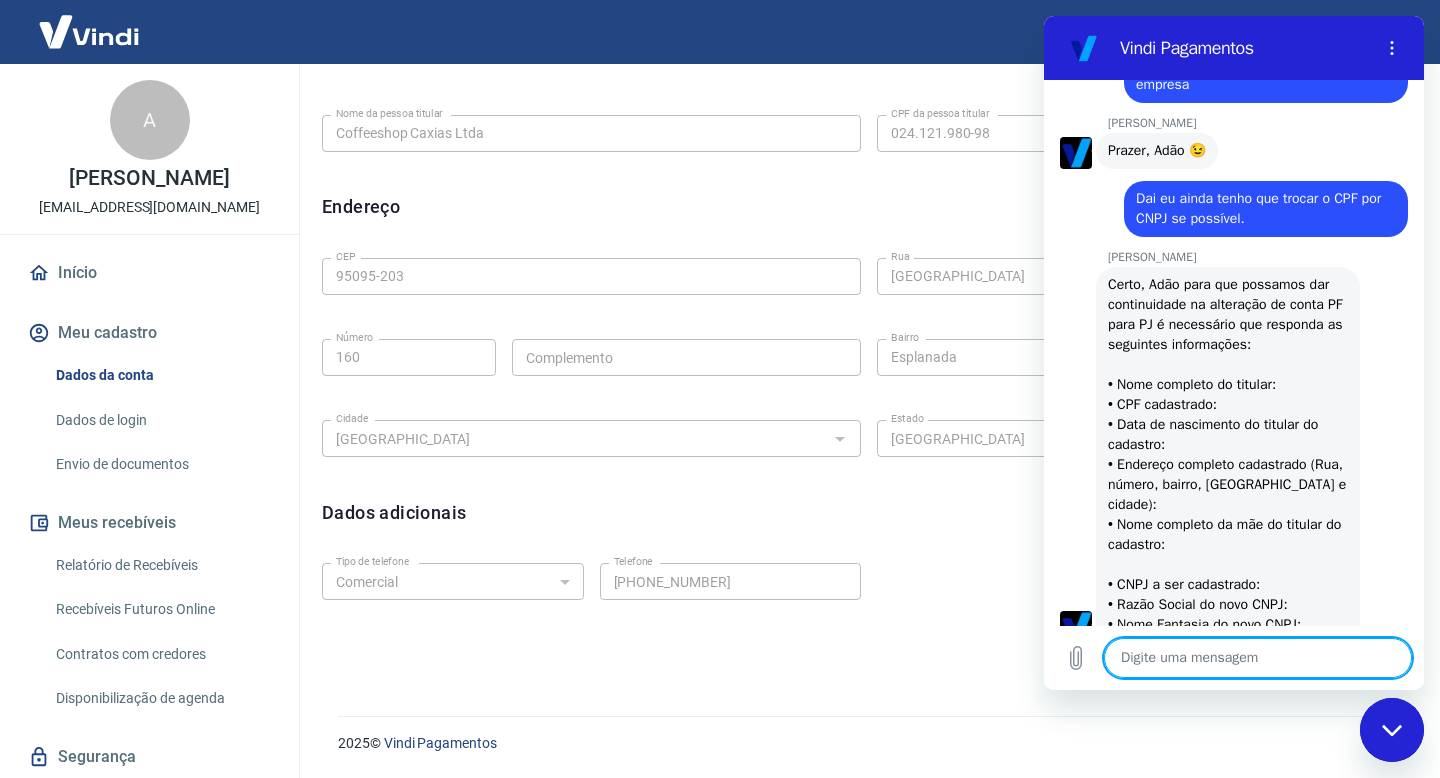 paste on "• Nome completo do titular:
• CPF cadastrado:
• Data de nascimento do titular do cadastro:
• Endereço completo cadastrado (Rua, número, bairro, [GEOGRAPHIC_DATA] e cidade):
• Nome completo da mãe do titular do cadastro:
• CNPJ a ser cadastrado:
• Razão Social do novo CNPJ:
• Nome Fantasia do novo CNPJ:" 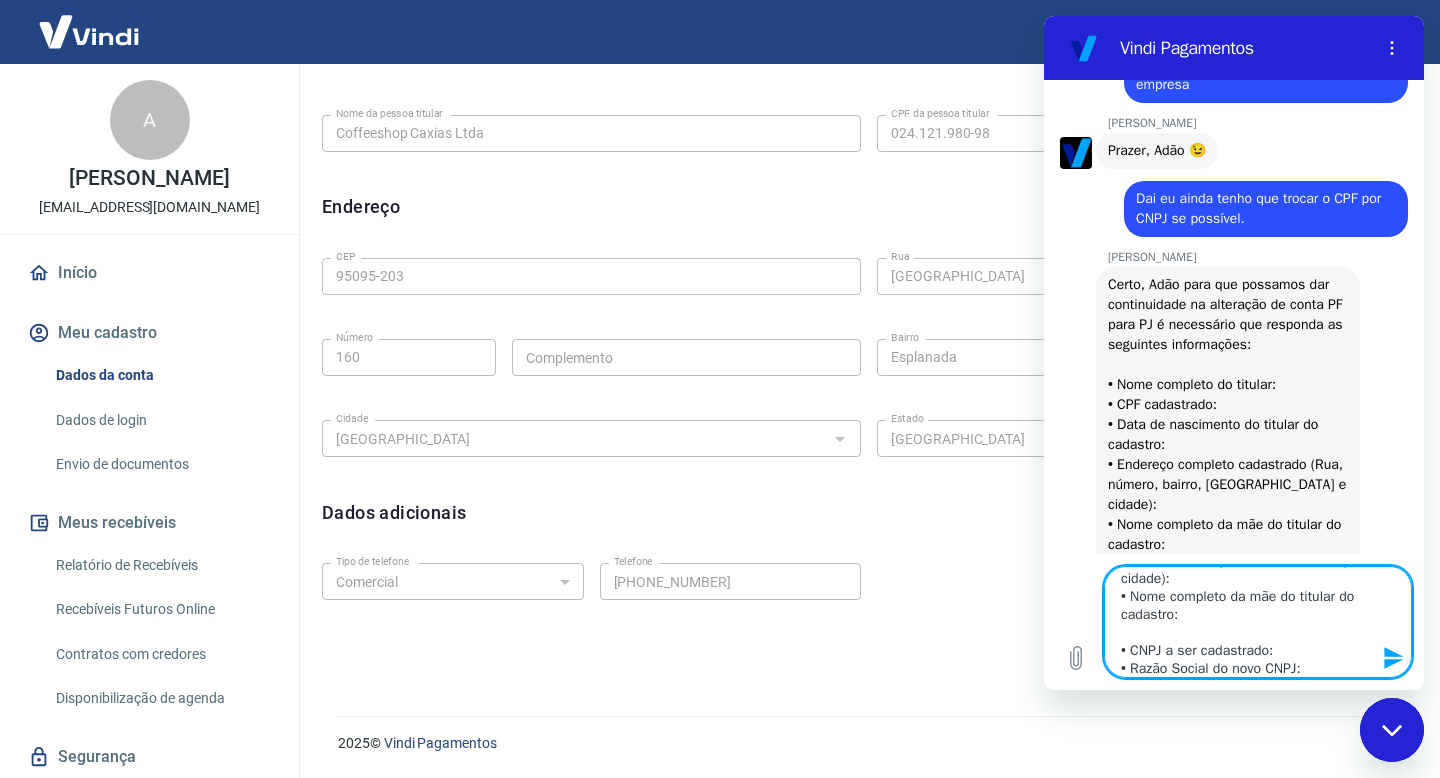 scroll, scrollTop: 0, scrollLeft: 0, axis: both 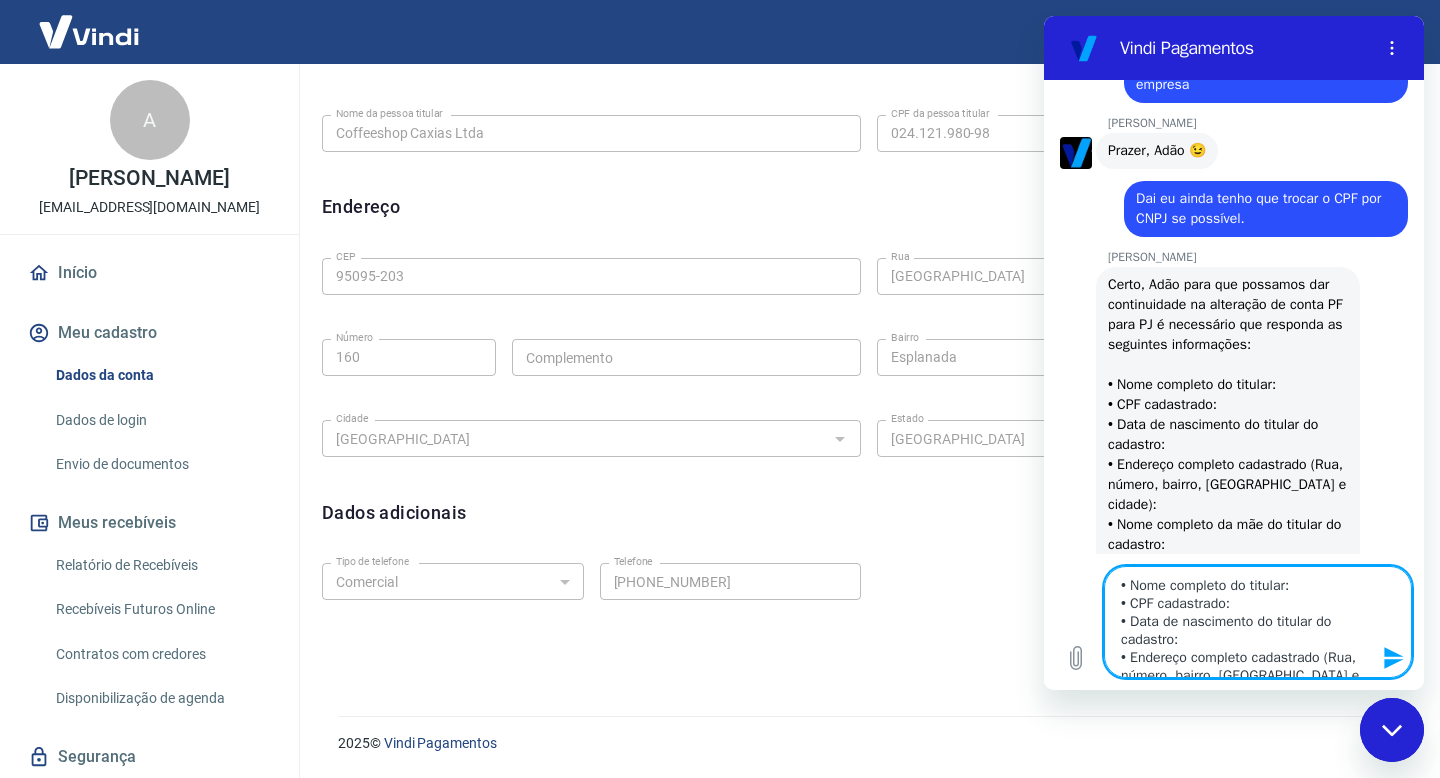 click on "• Nome completo do titular:
• CPF cadastrado:
• Data de nascimento do titular do cadastro:
• Endereço completo cadastrado (Rua, número, bairro, [GEOGRAPHIC_DATA] e cidade):
• Nome completo da mãe do titular do cadastro:
• CNPJ a ser cadastrado:
• Razão Social do novo CNPJ:
• Nome Fantasia do novo CNPJ:" at bounding box center [1258, 622] 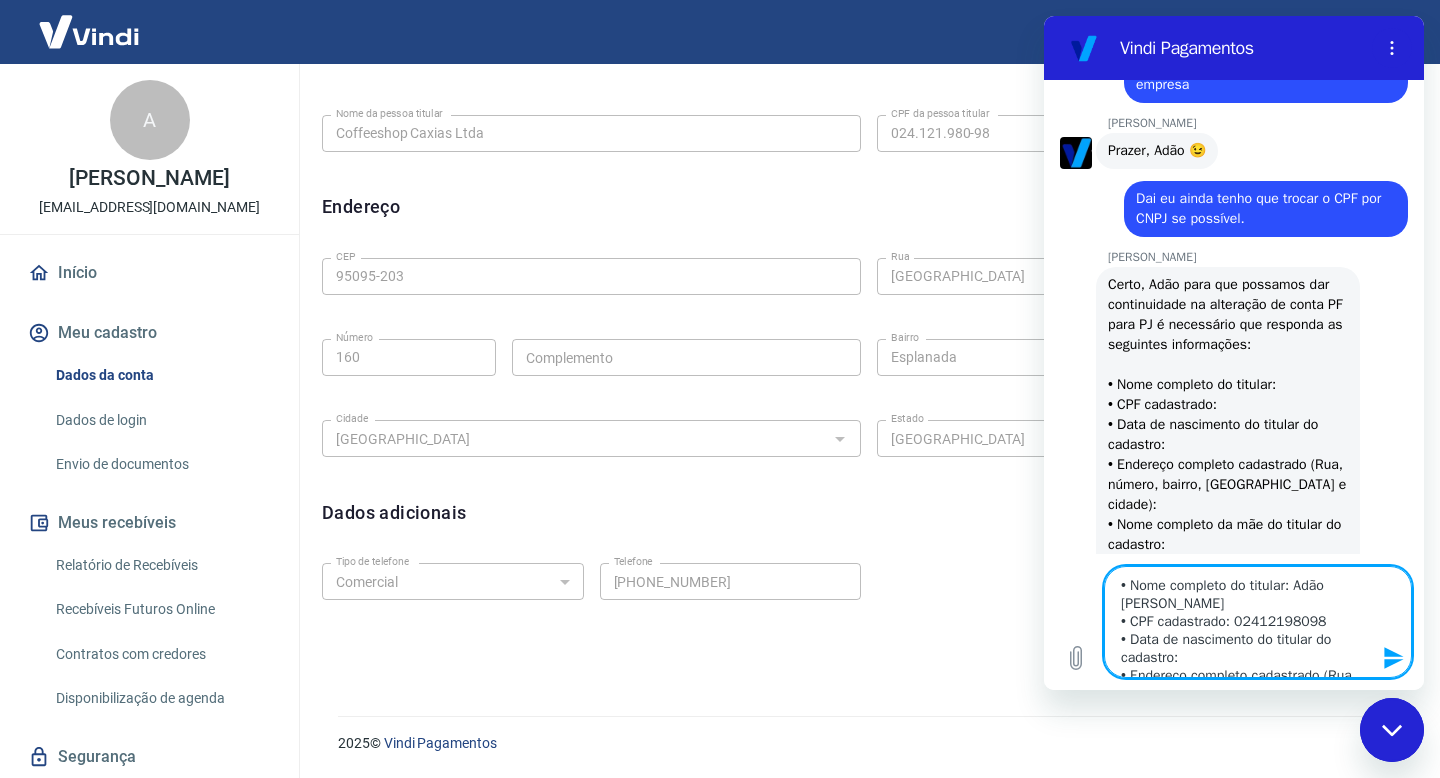 click on "• Nome completo do titular: Adão [PERSON_NAME]
• CPF cadastrado: 02412198098
• Data de nascimento do titular do cadastro:
• Endereço completo cadastrado (Rua, número, bairro, [GEOGRAPHIC_DATA] e cidade):
• Nome completo da mãe do titular do cadastro:
• CNPJ a ser cadastrado:
• Razão Social do novo CNPJ:
• Nome Fantasia do novo CNPJ:" at bounding box center [1258, 622] 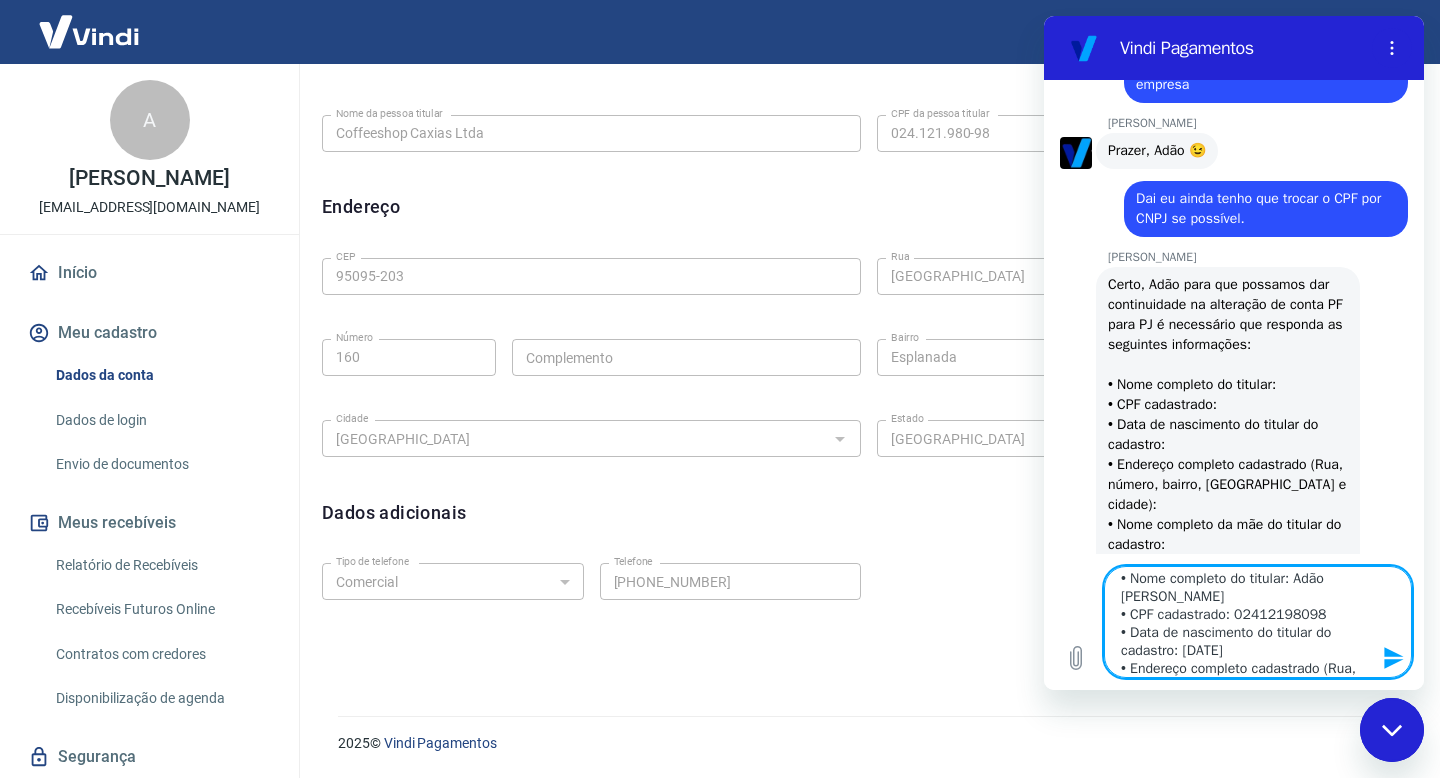 scroll, scrollTop: 72, scrollLeft: 0, axis: vertical 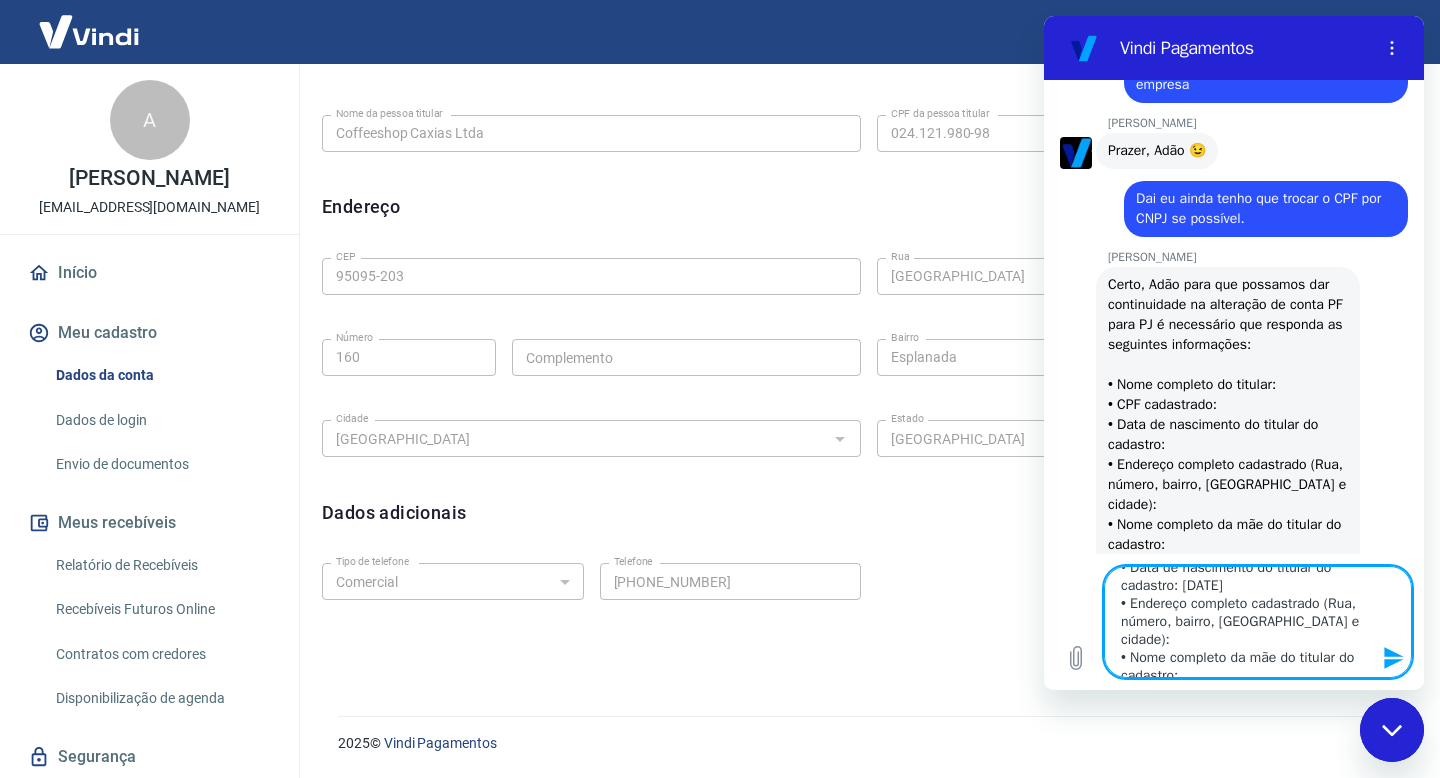 drag, startPoint x: 1327, startPoint y: 622, endPoint x: 1337, endPoint y: 605, distance: 19.723083 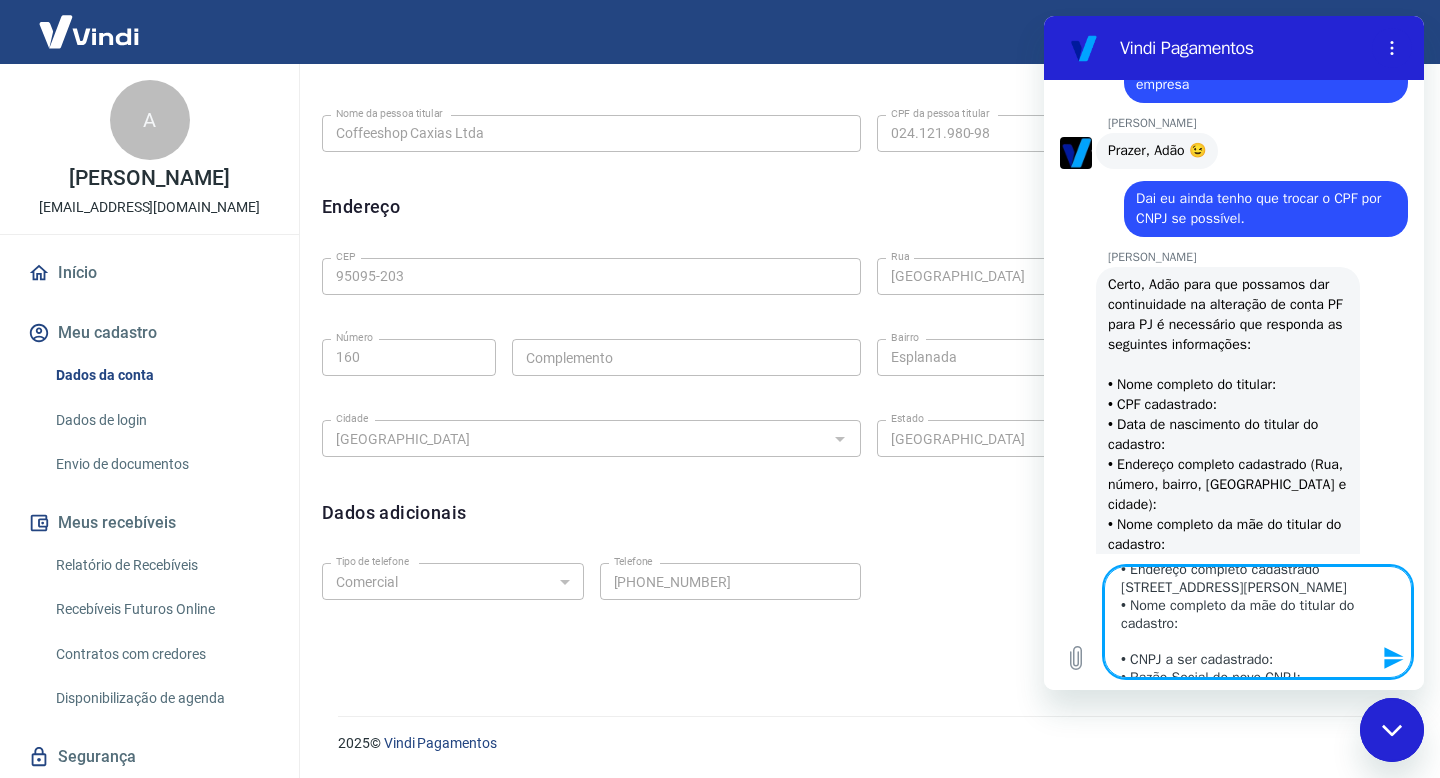 scroll, scrollTop: 111, scrollLeft: 0, axis: vertical 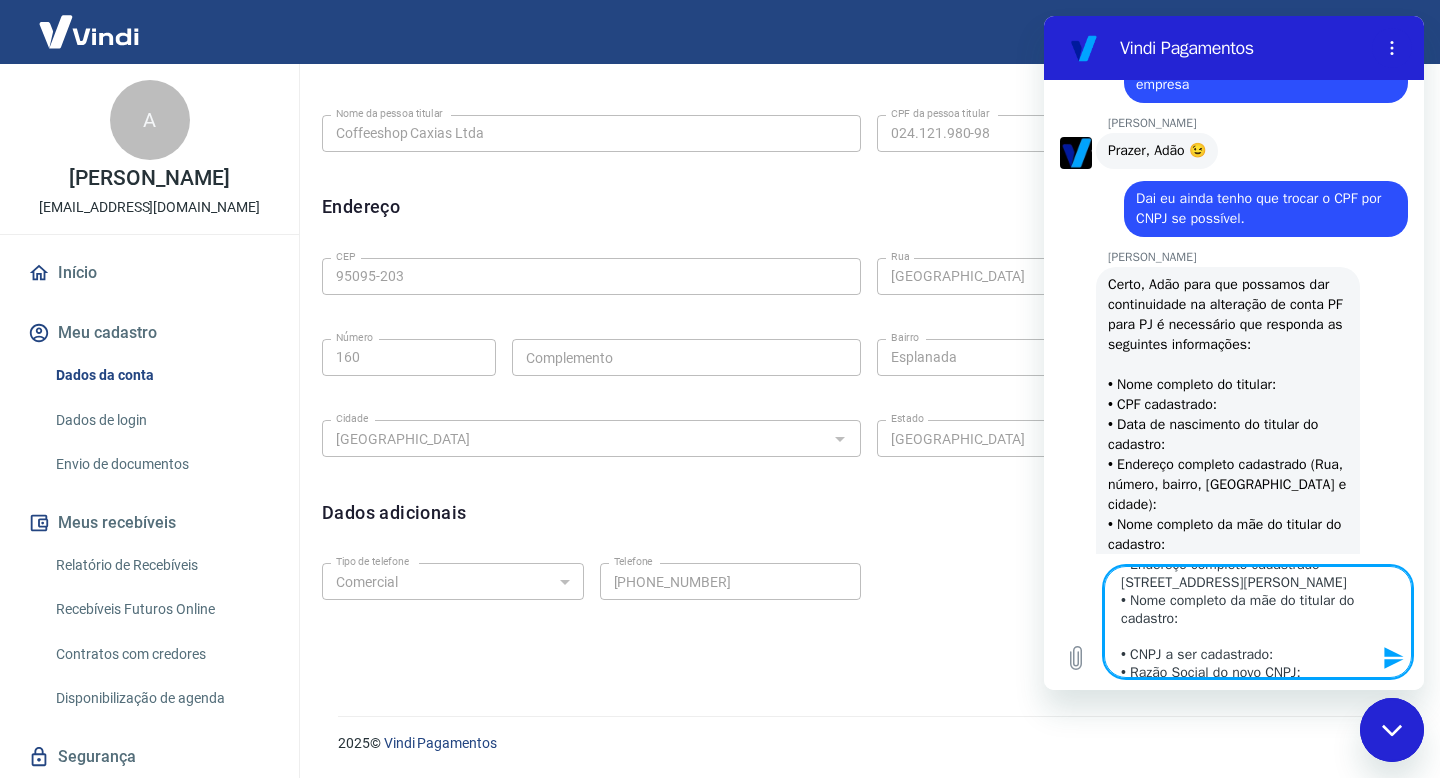 click on "• Nome completo do titular: Adão [PERSON_NAME]
• CPF cadastrado: 02412198098
• Data de nascimento do titular do cadastro: [DATE]
• Endereço completo cadastrado [STREET_ADDRESS][PERSON_NAME]
• Nome completo da mãe do titular do cadastro:
• CNPJ a ser cadastrado:
• Razão Social do novo CNPJ:
• Nome Fantasia do novo CNPJ:" at bounding box center (1258, 622) 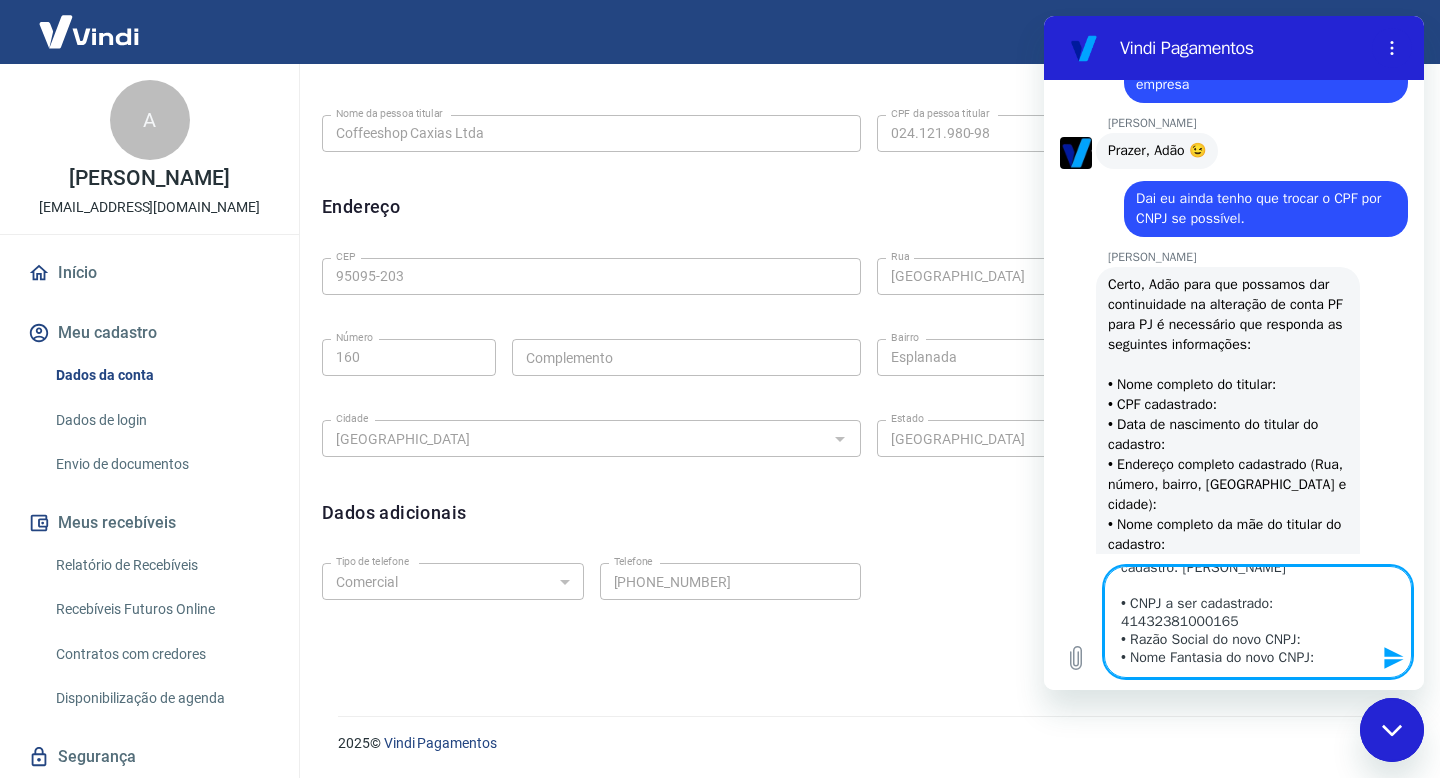 scroll, scrollTop: 180, scrollLeft: 0, axis: vertical 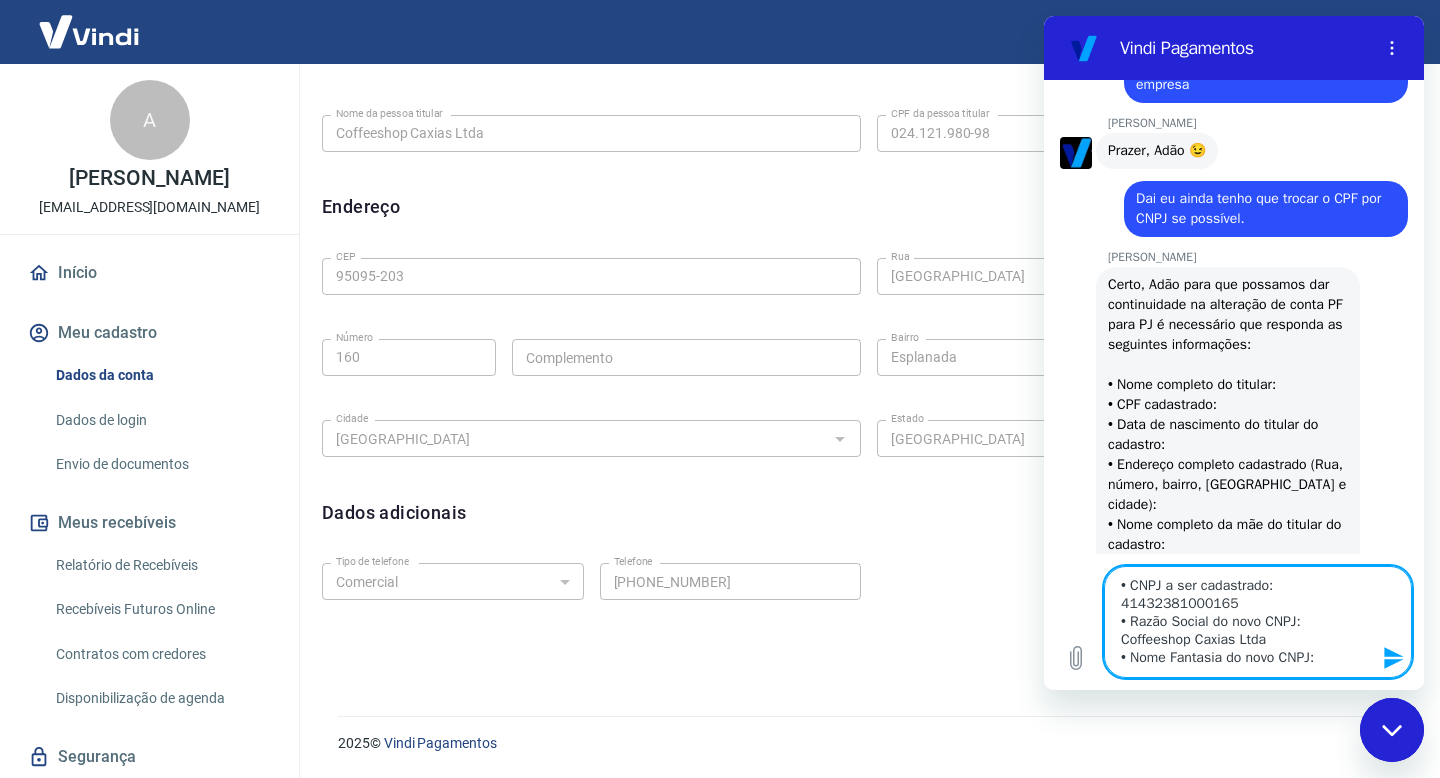 click on "• Nome completo do titular: Adão [PERSON_NAME]
• CPF cadastrado: 02412198098
• Data de nascimento do titular do cadastro: [DATE]
• Endereço completo cadastrado [STREET_ADDRESS][PERSON_NAME]
• Nome completo da mãe do titular do cadastro: [PERSON_NAME]
• CNPJ a ser cadastrado: 41432381000165
• Razão Social do novo CNPJ: Coffeeshop Caxias Ltda
• Nome Fantasia do novo CNPJ:" at bounding box center [1258, 622] 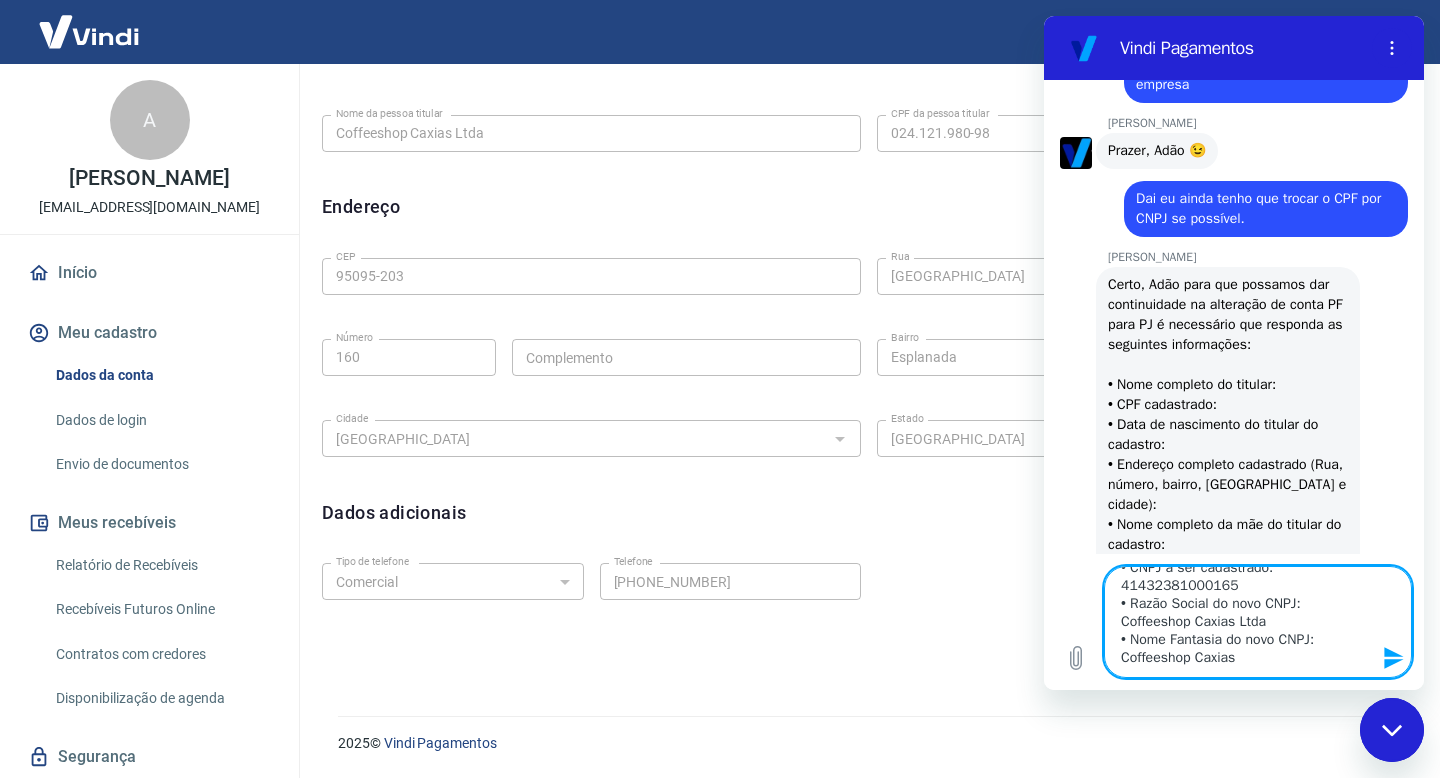 scroll, scrollTop: 216, scrollLeft: 0, axis: vertical 